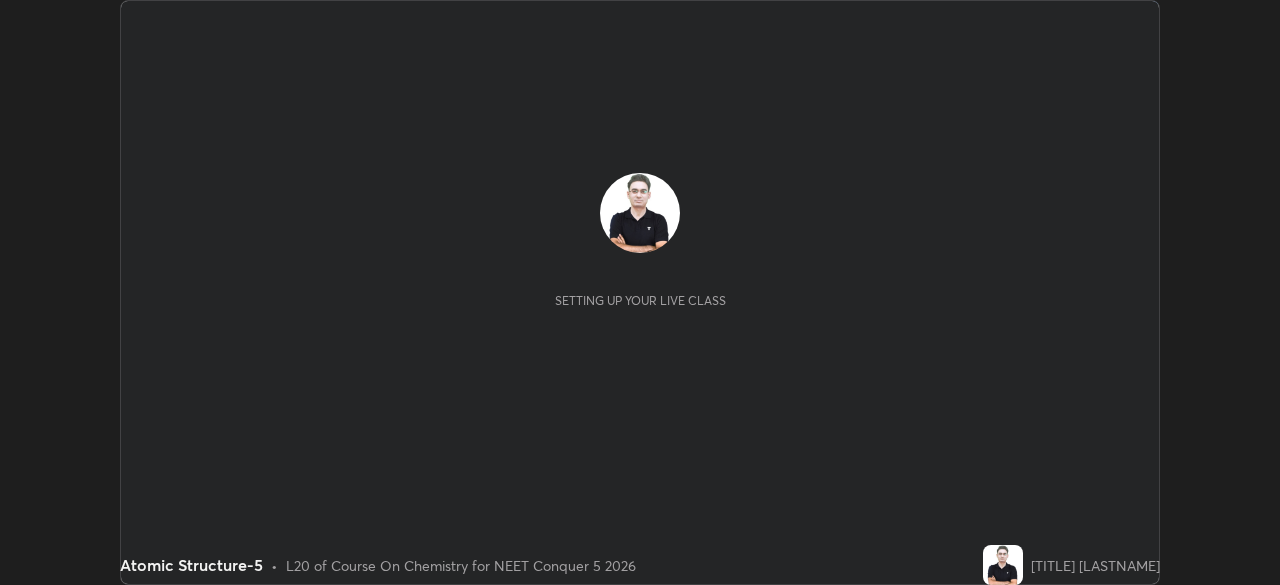 scroll, scrollTop: 0, scrollLeft: 0, axis: both 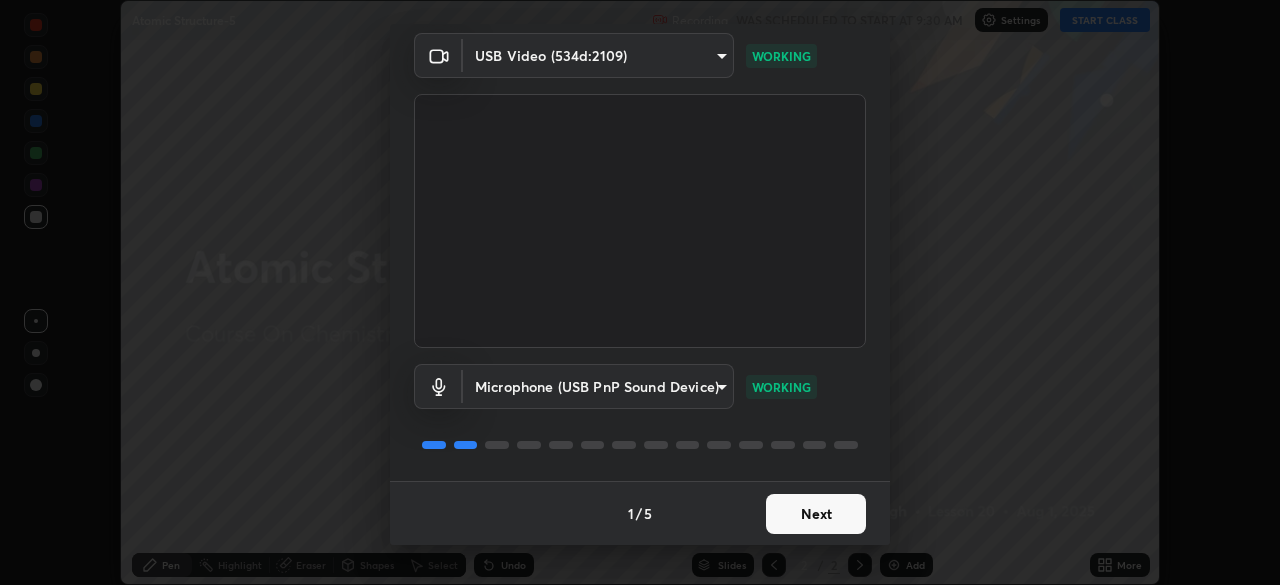click on "Next" at bounding box center [816, 514] 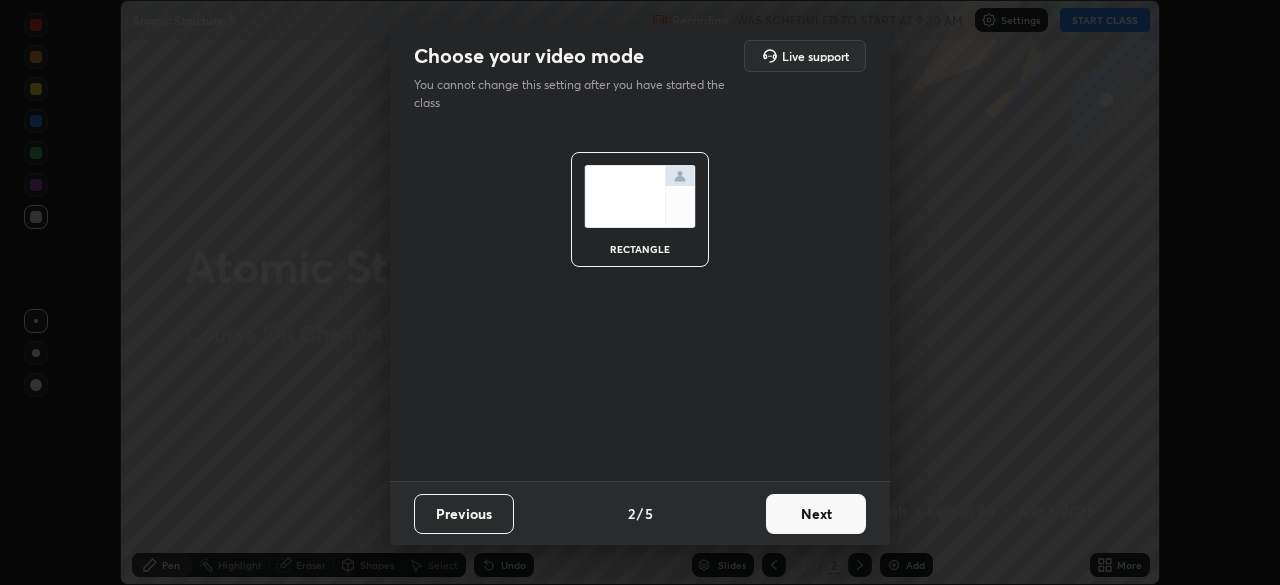 click on "Next" at bounding box center (816, 514) 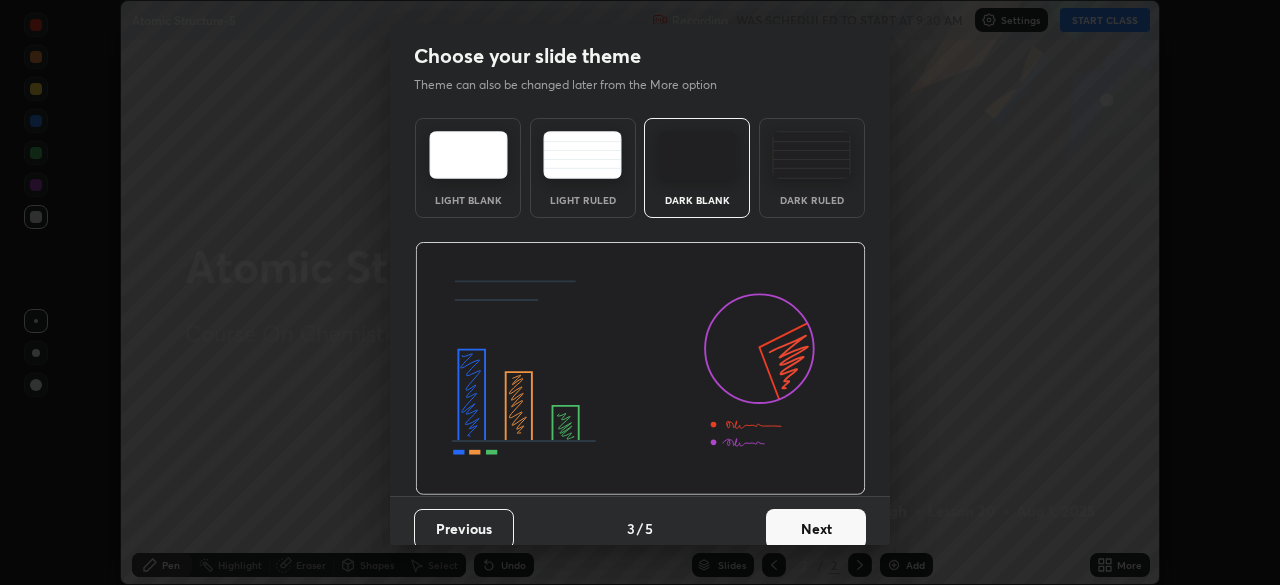 click on "Next" at bounding box center [816, 529] 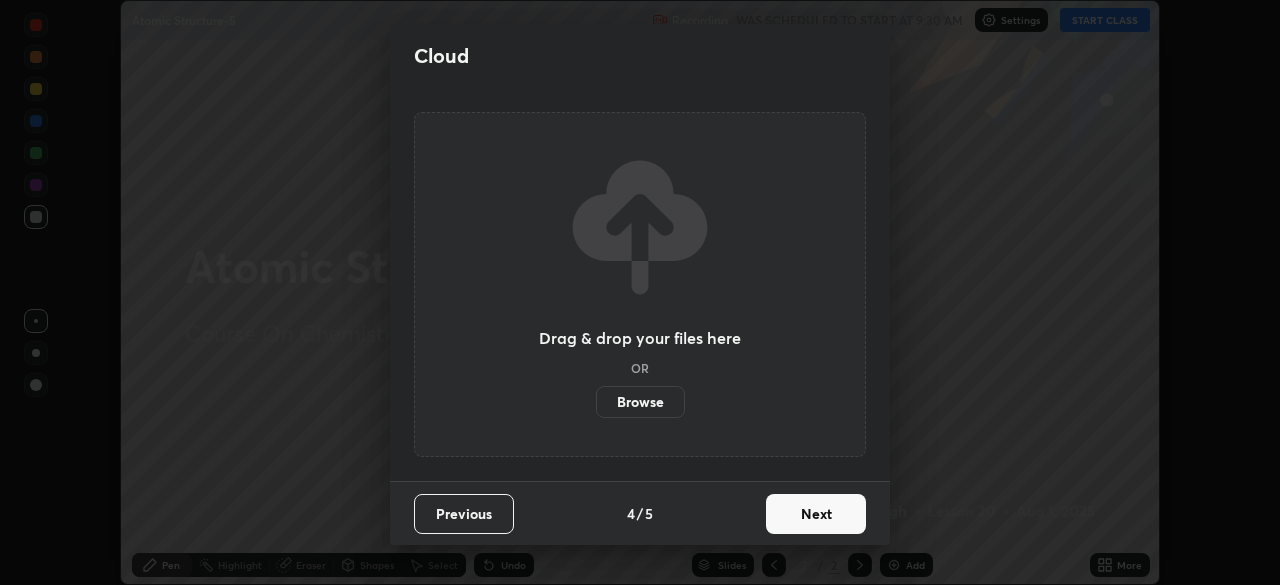 click on "Next" at bounding box center (816, 514) 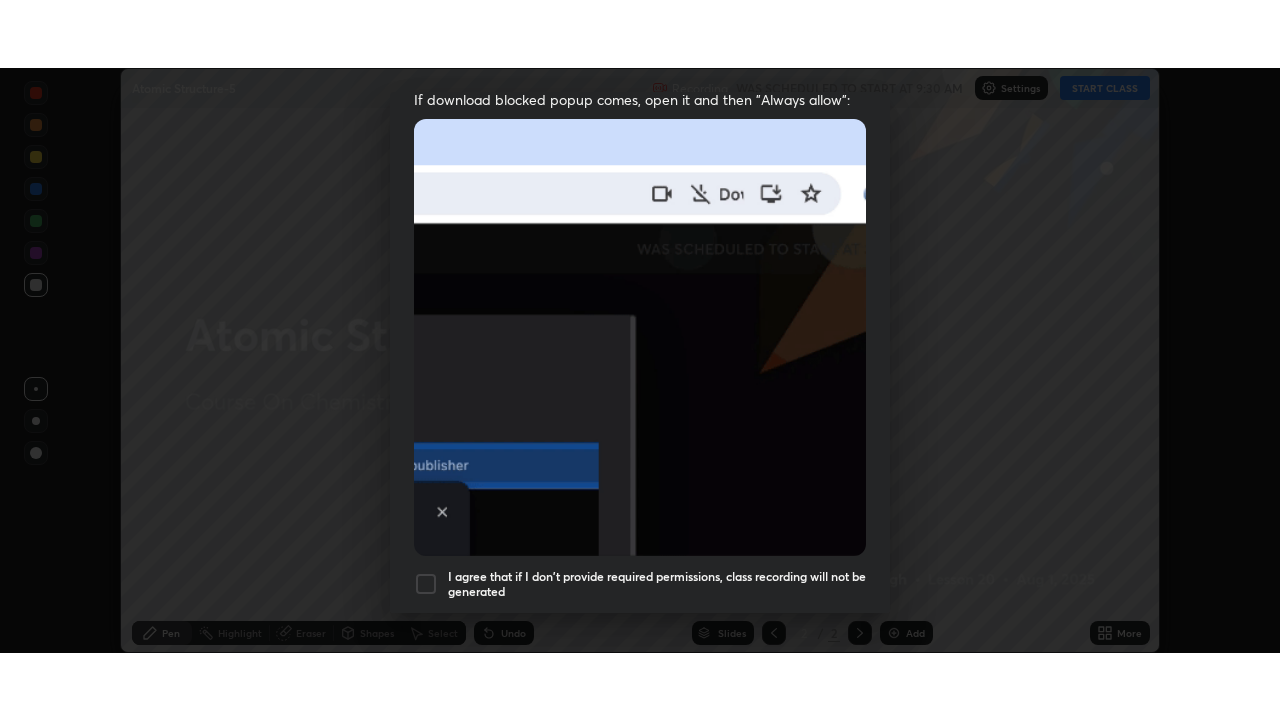 scroll, scrollTop: 479, scrollLeft: 0, axis: vertical 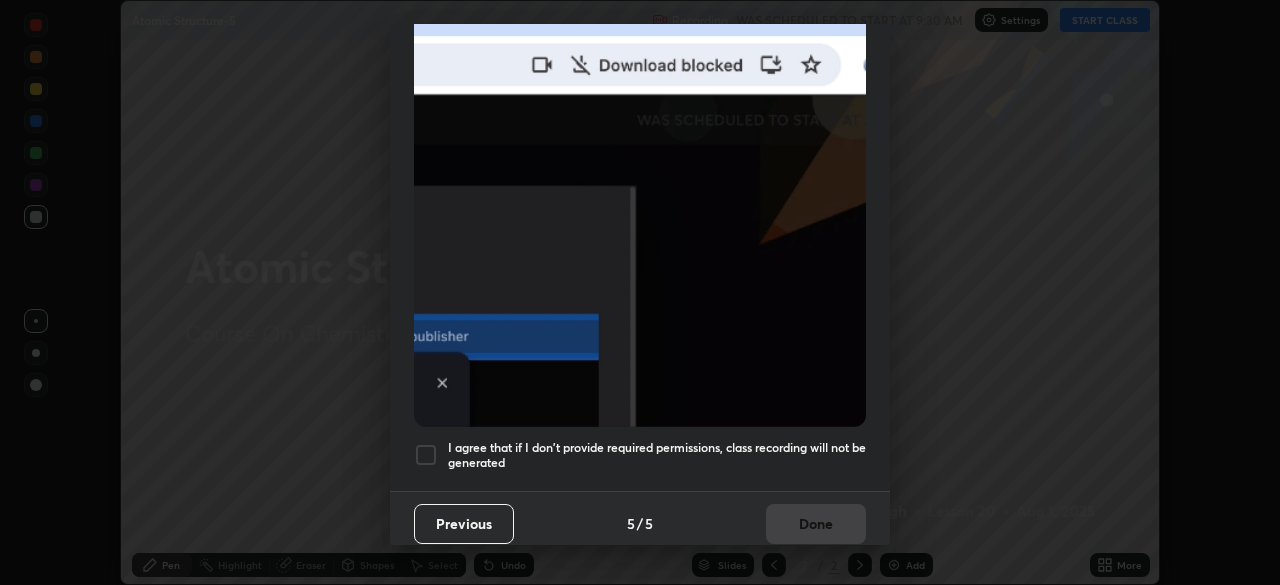 click on "I agree that if I don't provide required permissions, class recording will not be generated" at bounding box center (657, 455) 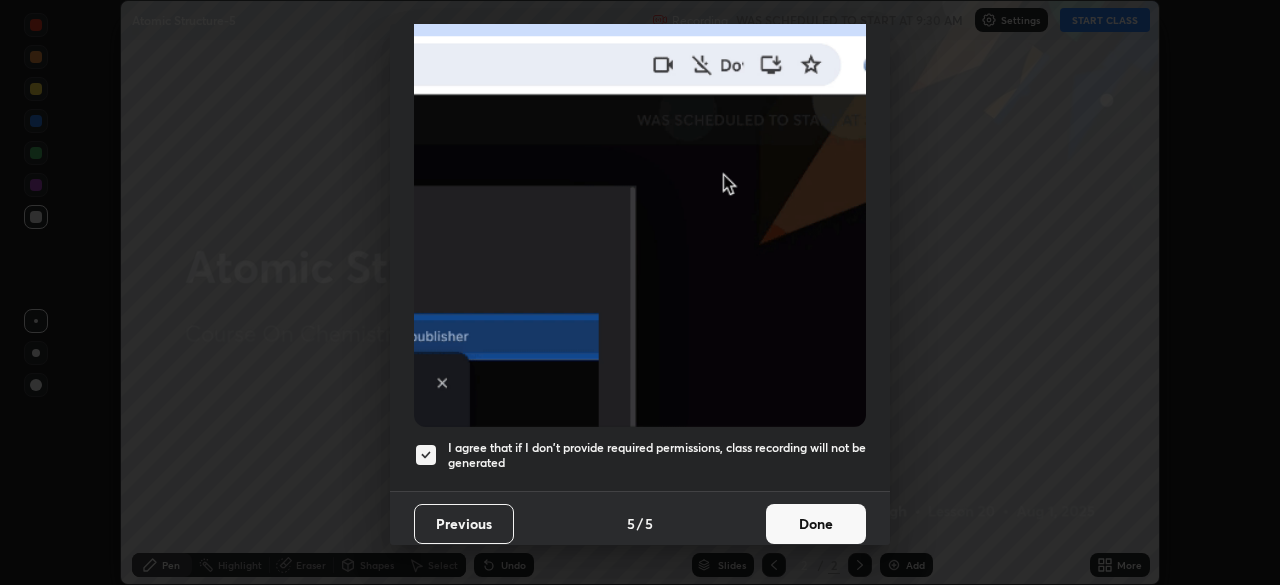 click on "Done" at bounding box center (816, 524) 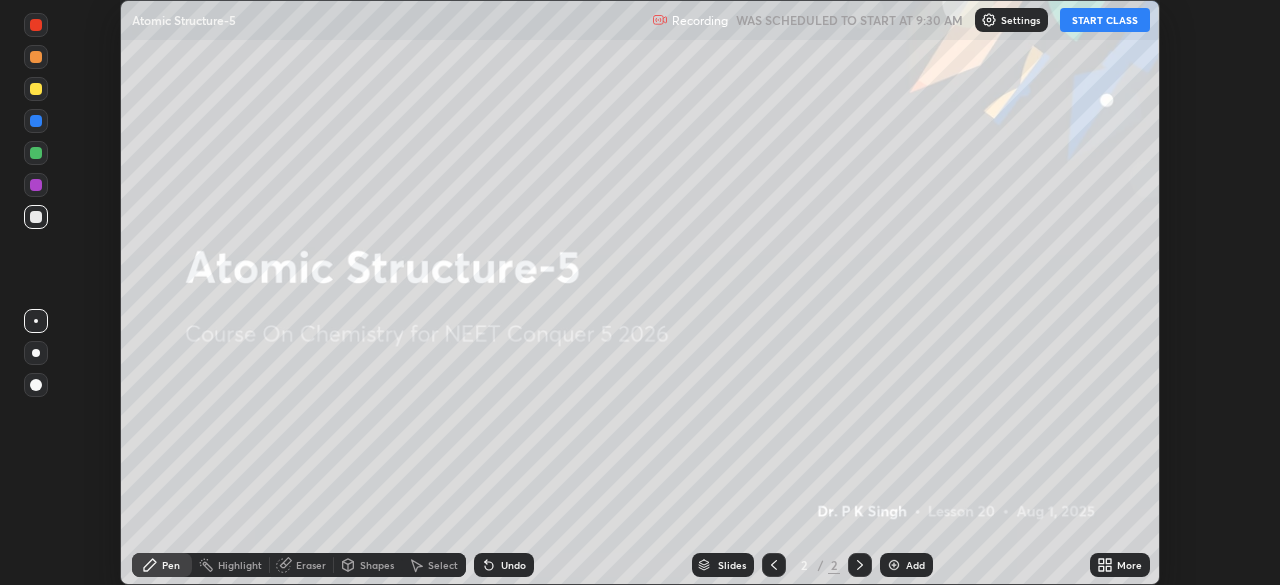 click 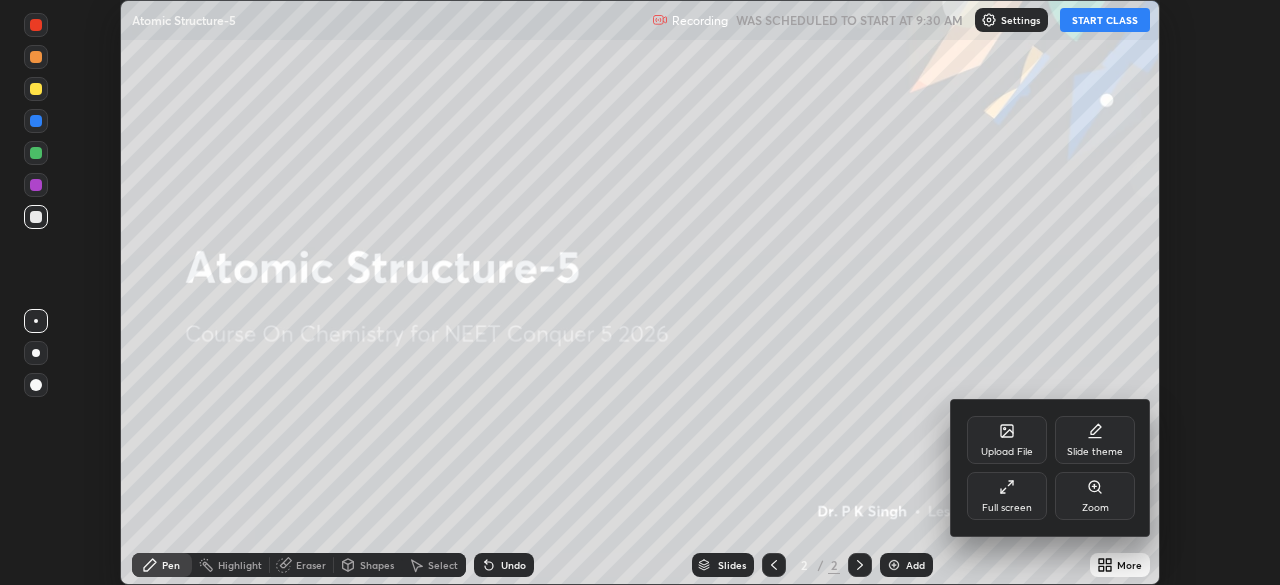 click on "Upload File" at bounding box center [1007, 452] 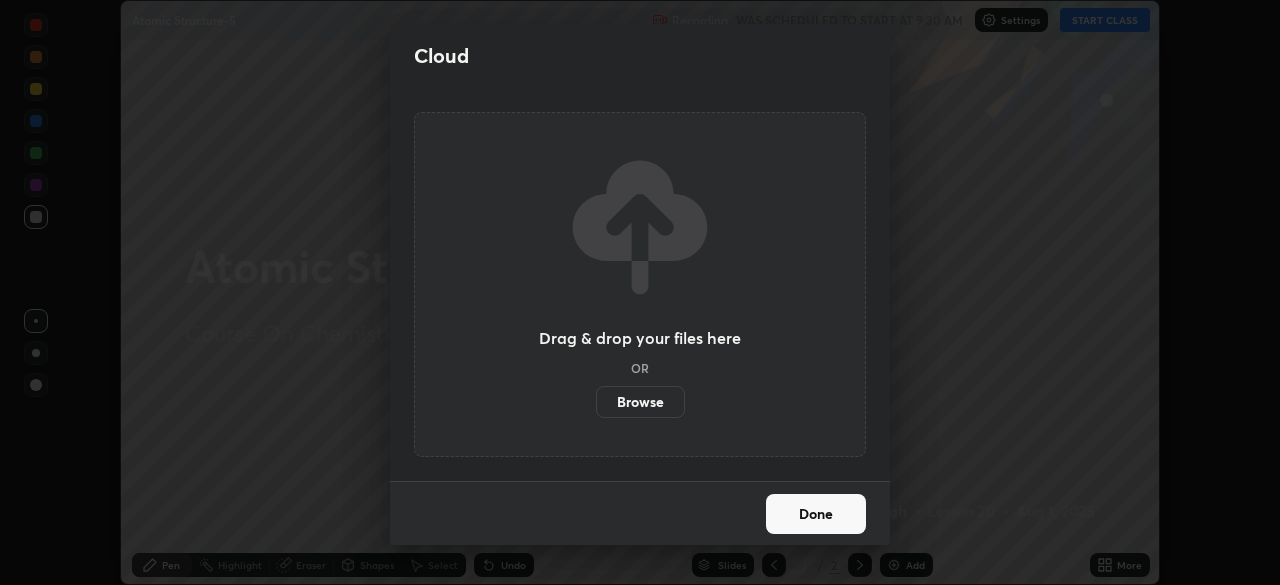 click on "Browse" at bounding box center (640, 402) 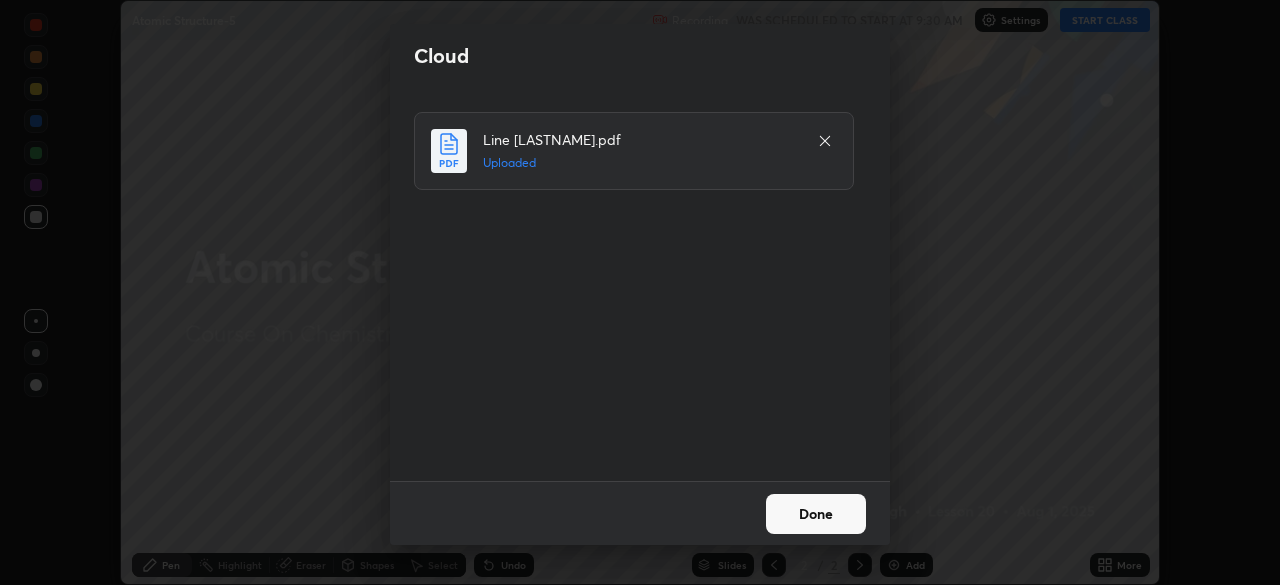 click on "Done" at bounding box center [816, 514] 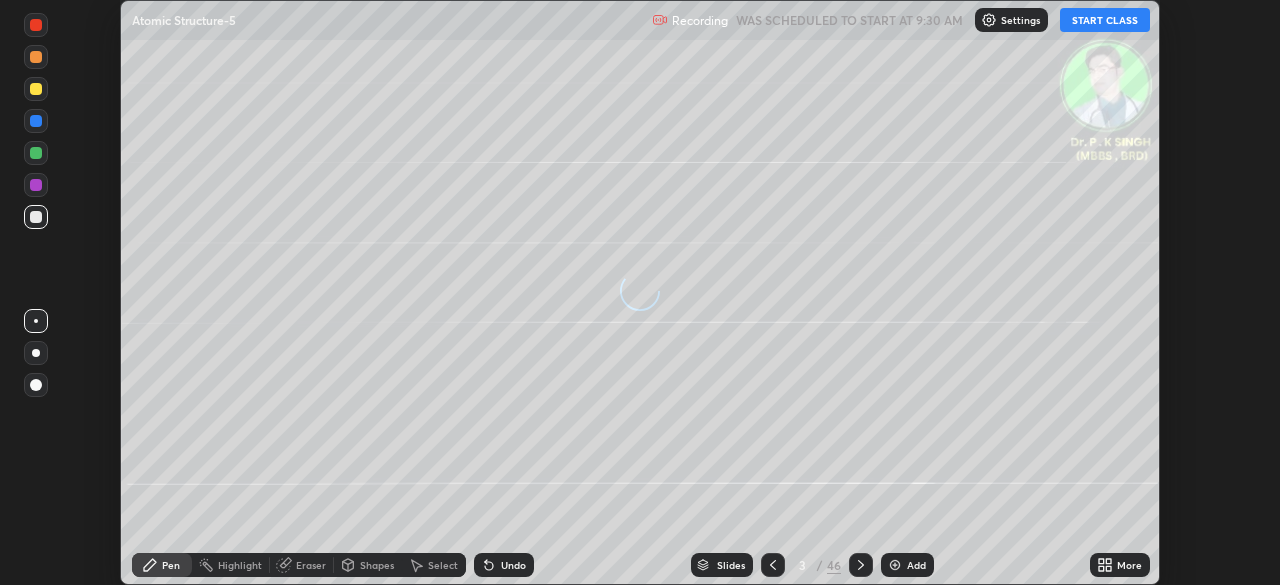 click 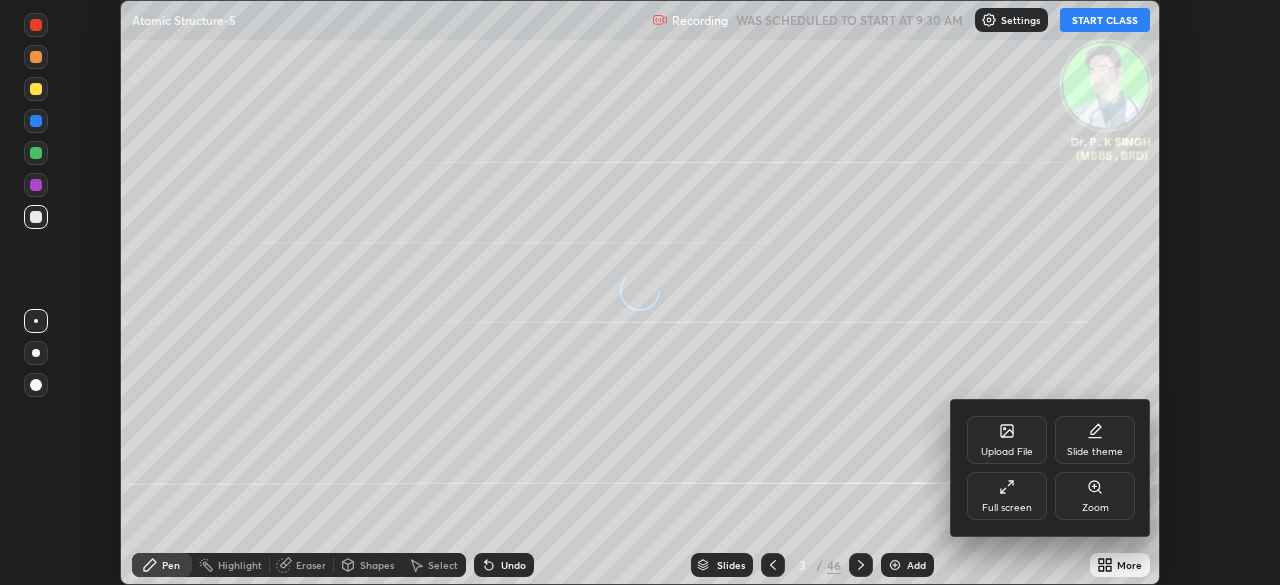 click on "Full screen" at bounding box center (1007, 496) 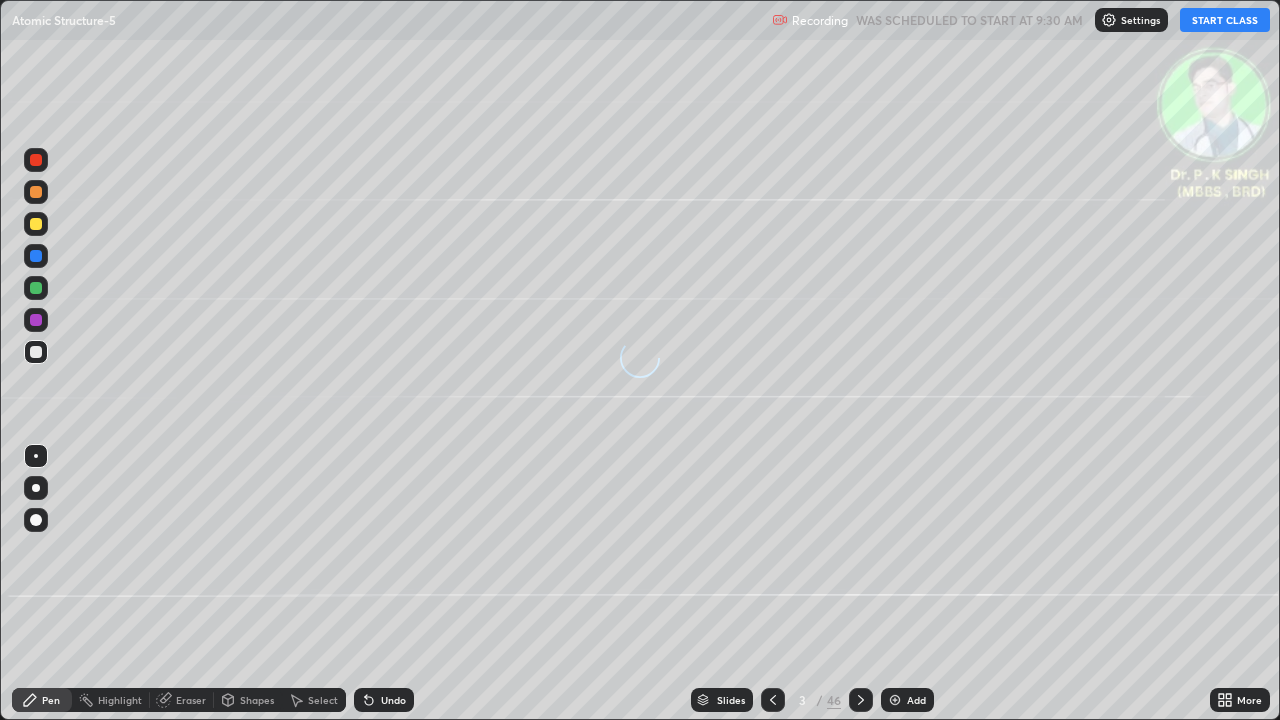 scroll, scrollTop: 99280, scrollLeft: 98720, axis: both 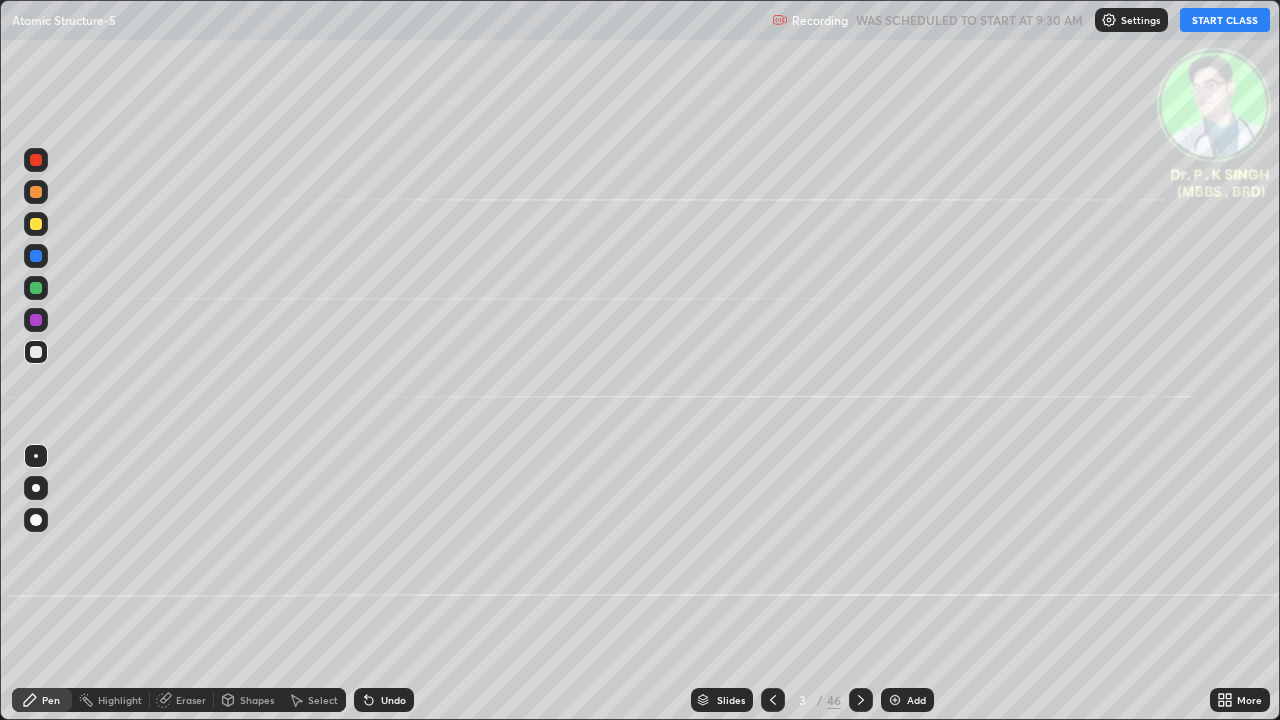 click on "START CLASS" at bounding box center (1225, 20) 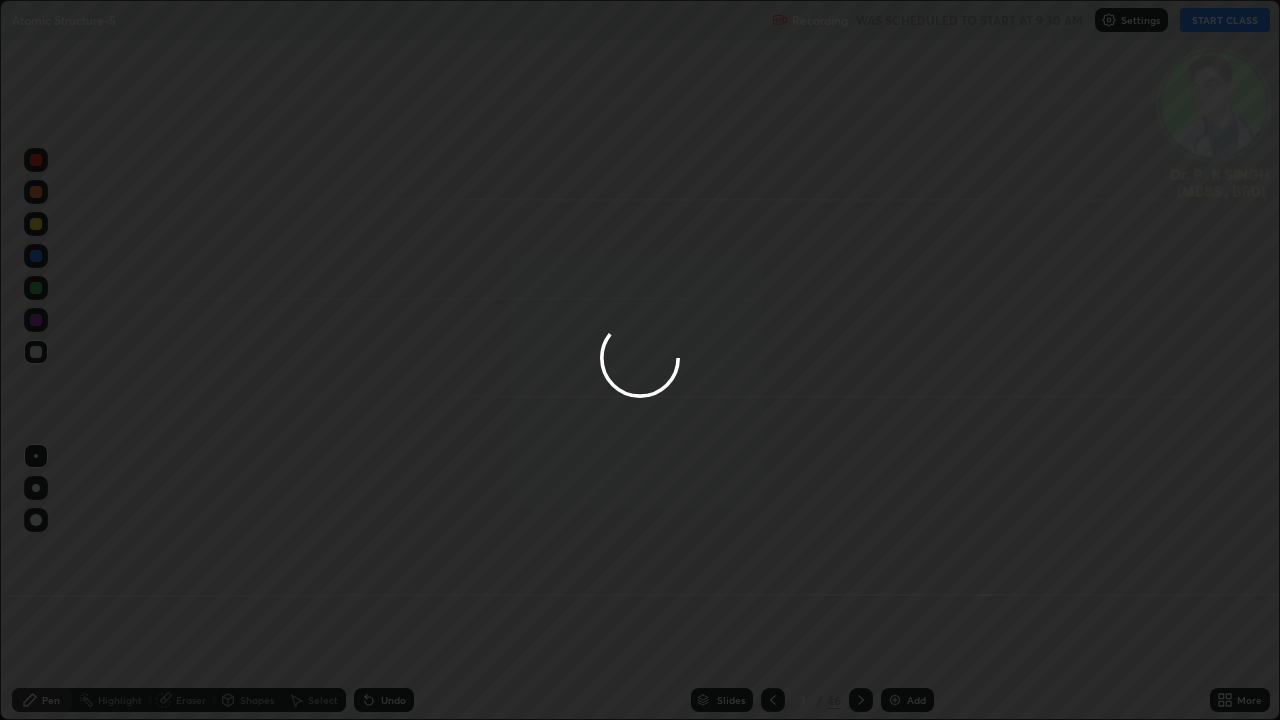 click at bounding box center (640, 360) 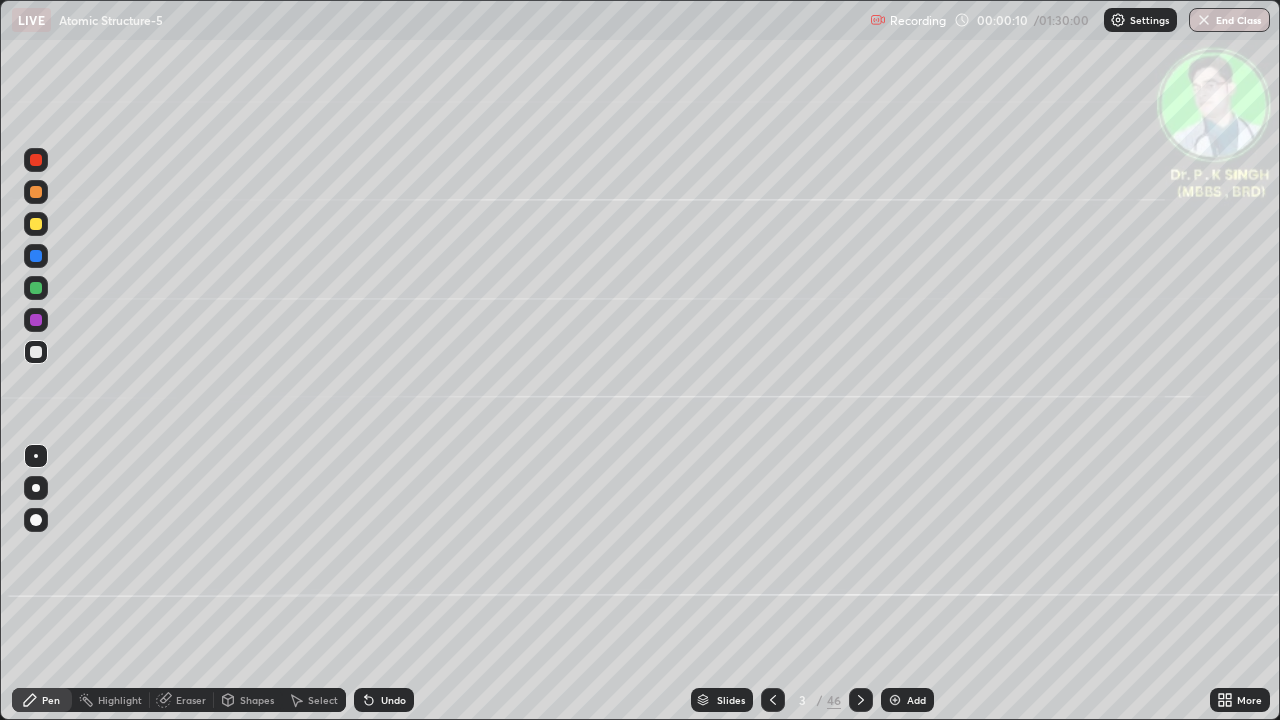 click at bounding box center (36, 288) 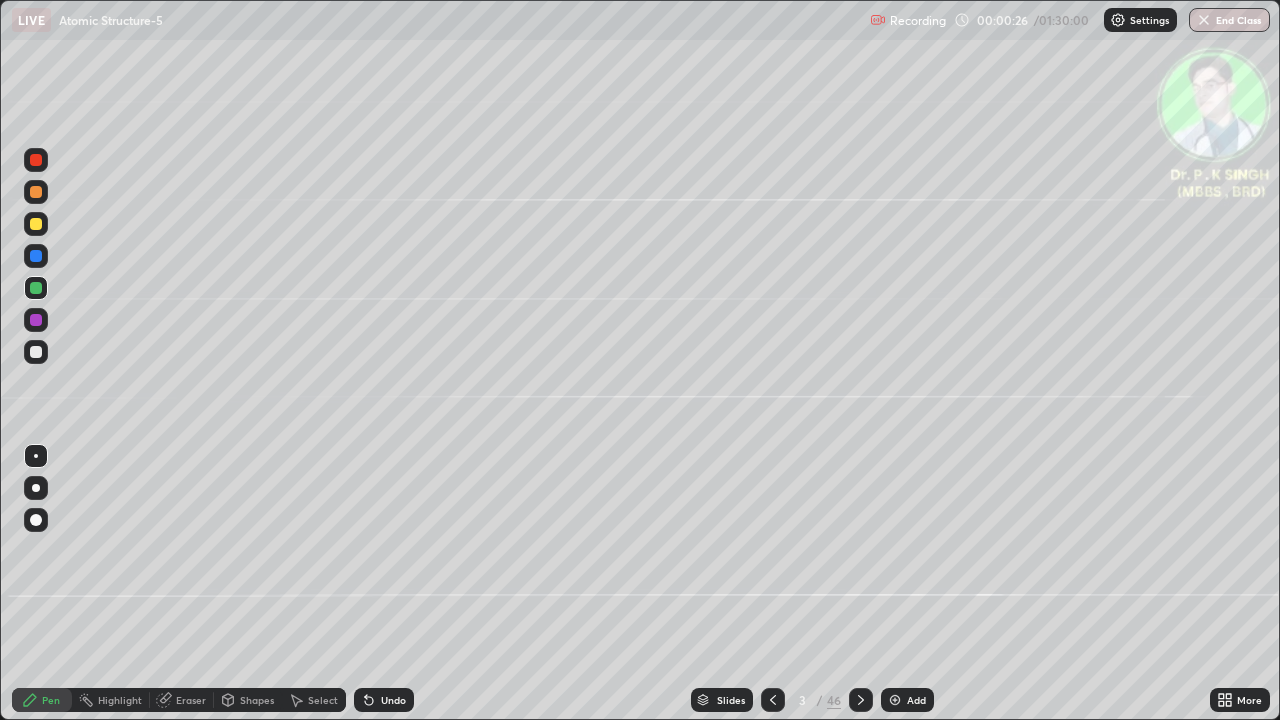 click at bounding box center (36, 288) 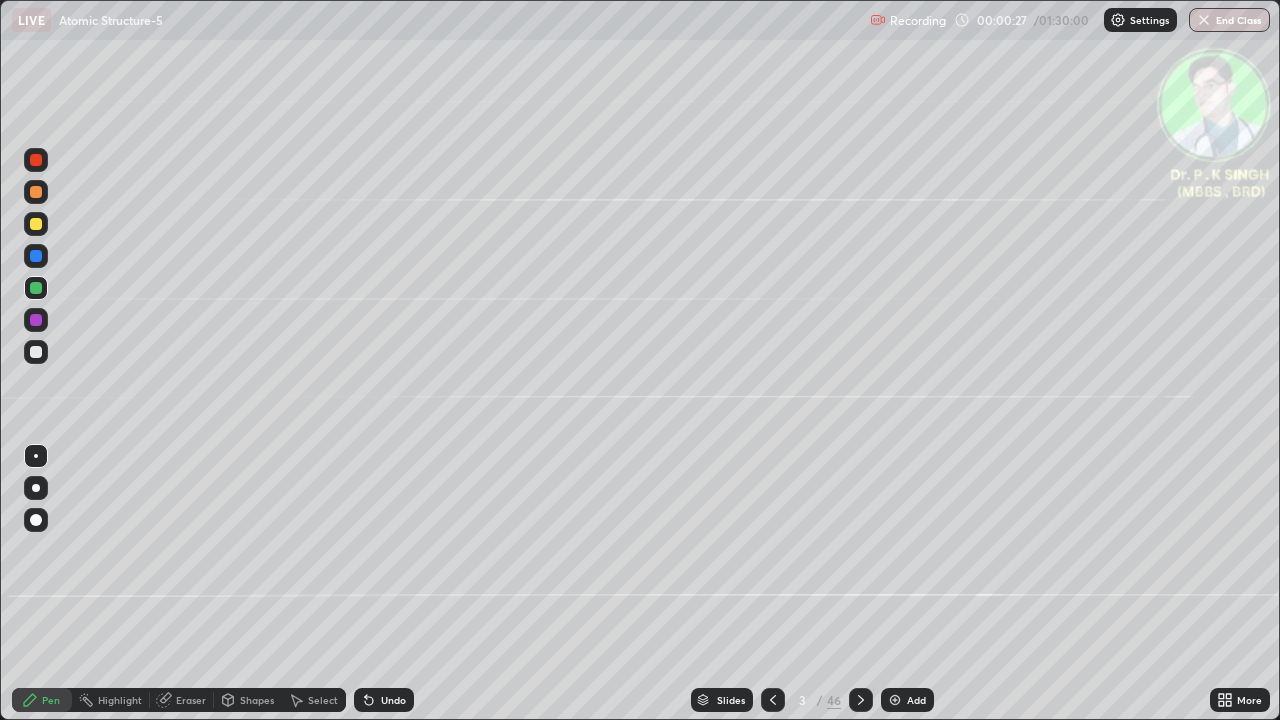 click at bounding box center [36, 288] 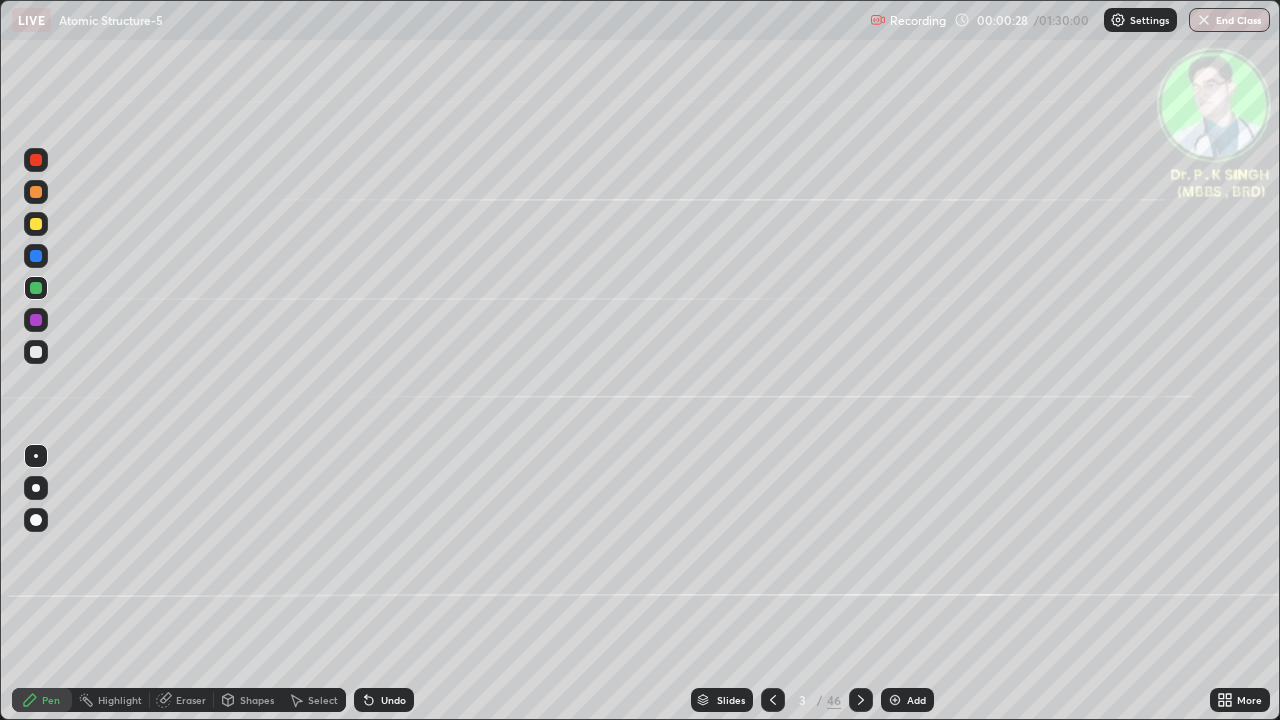 click at bounding box center [36, 256] 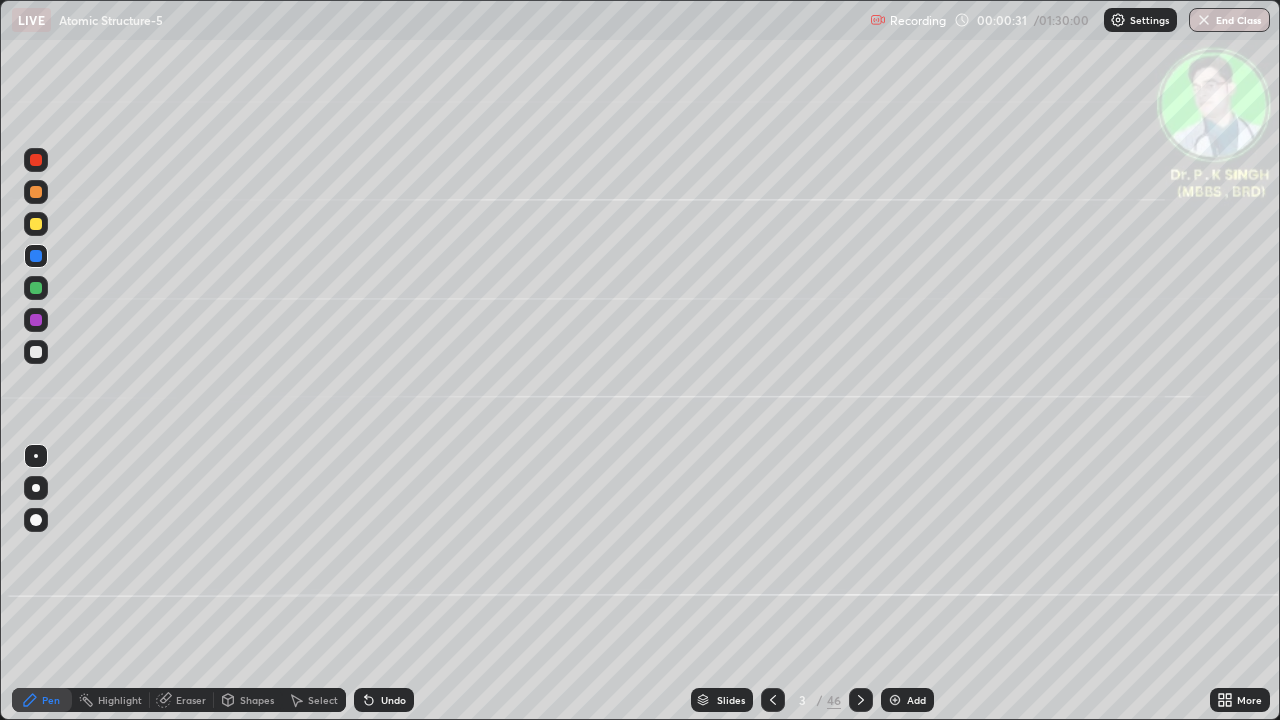 click at bounding box center (36, 256) 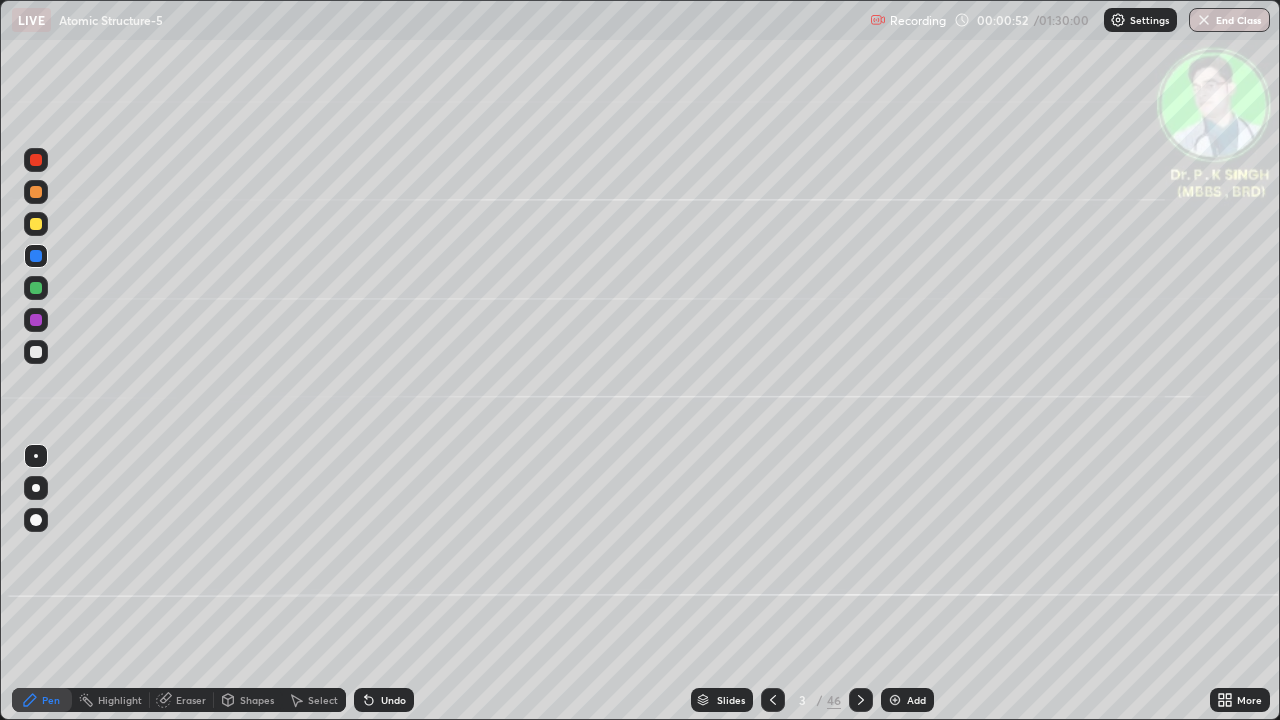 click at bounding box center (36, 224) 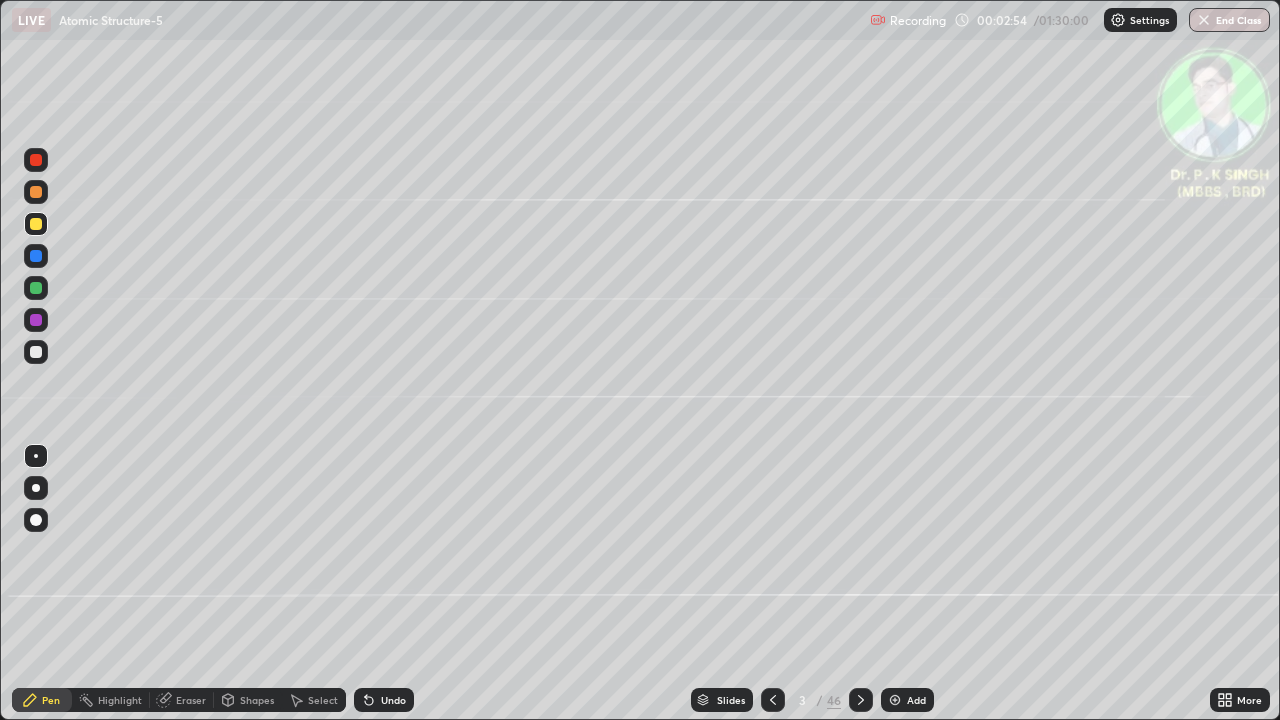 click 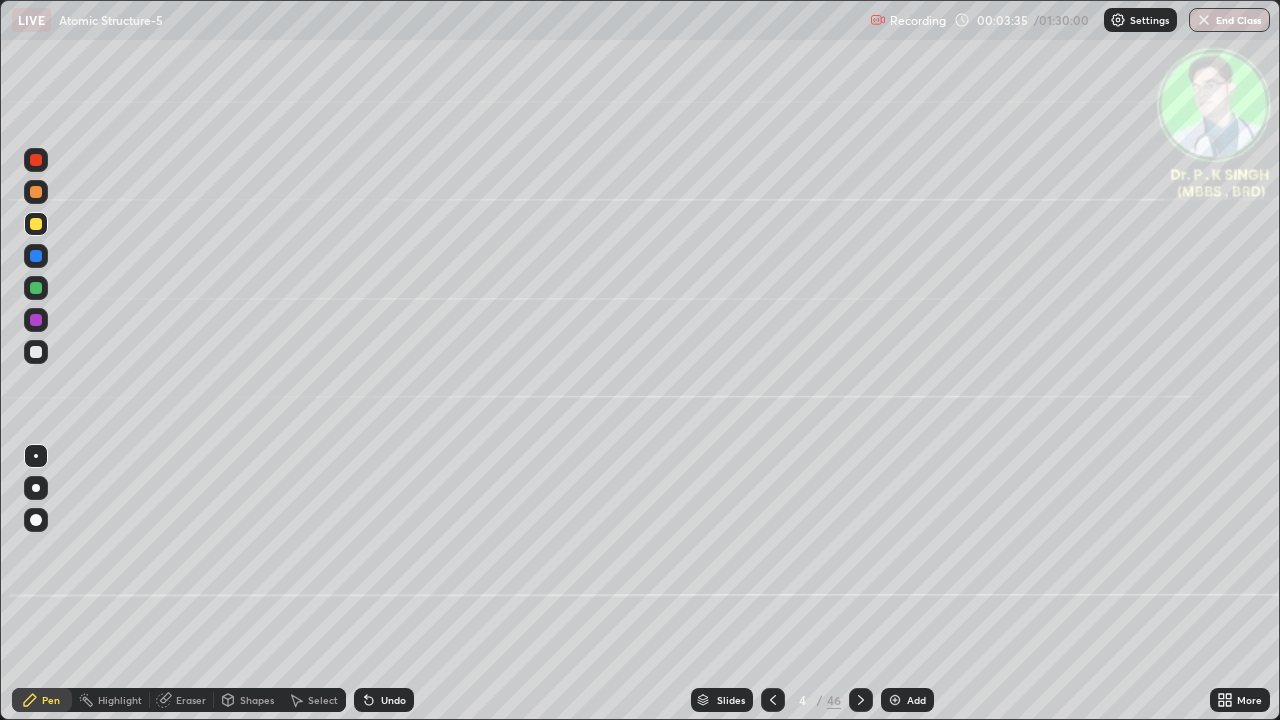 click at bounding box center [36, 224] 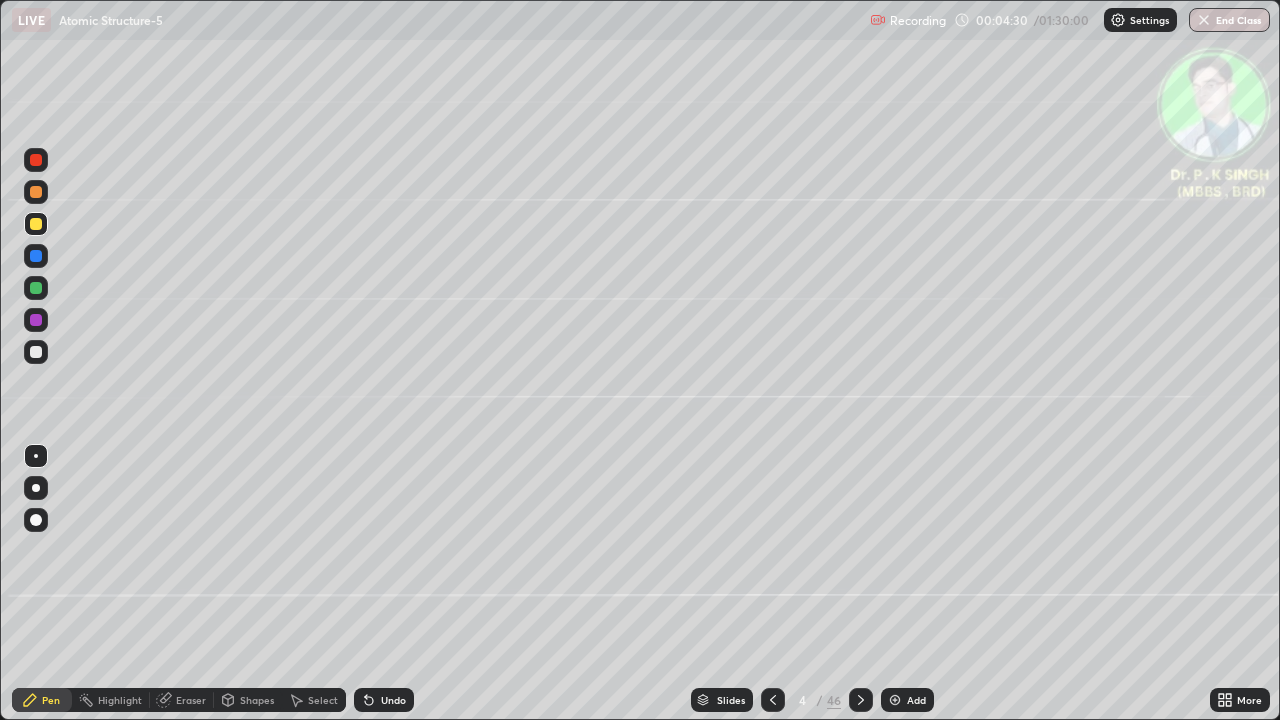 click 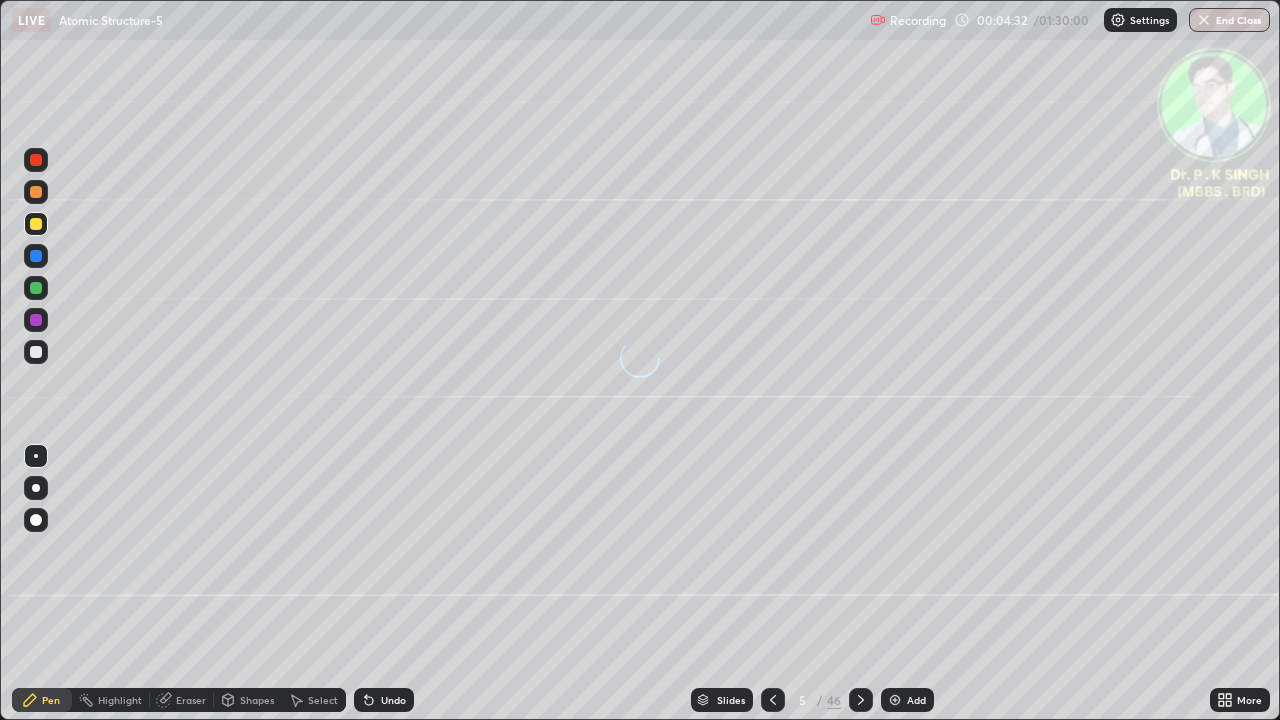 click at bounding box center [36, 224] 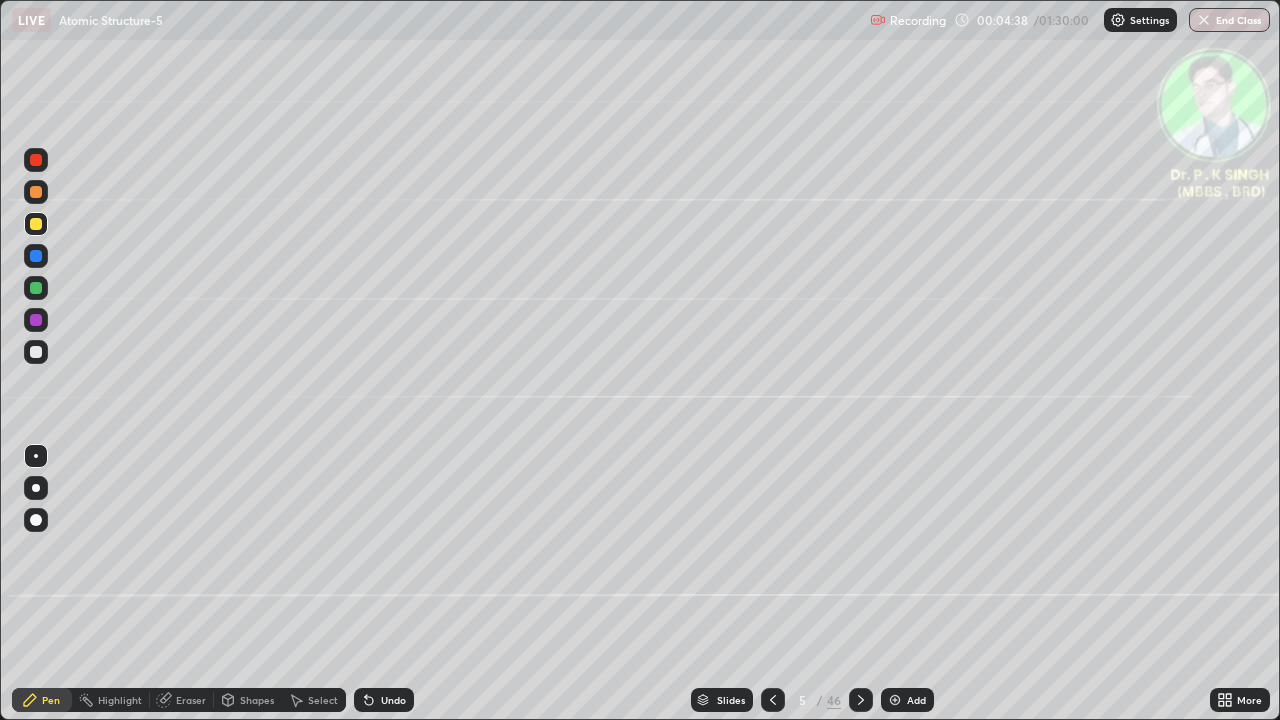 click at bounding box center [36, 224] 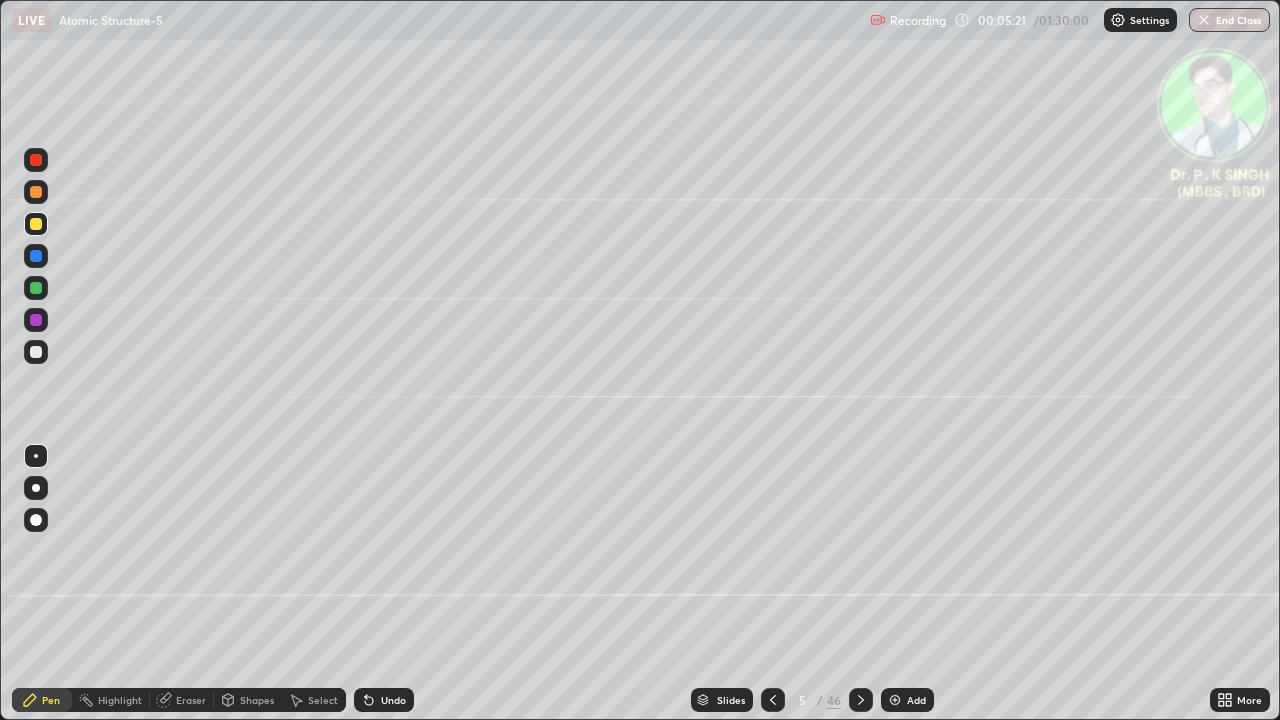 click 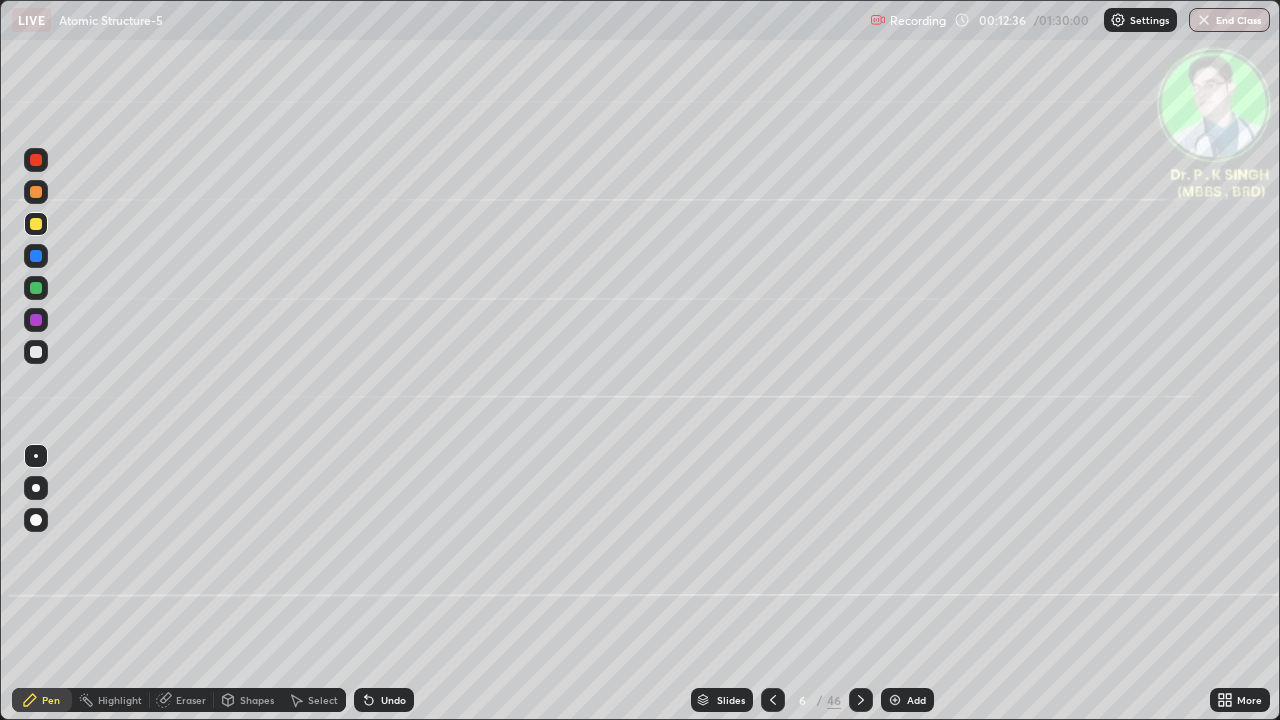 click 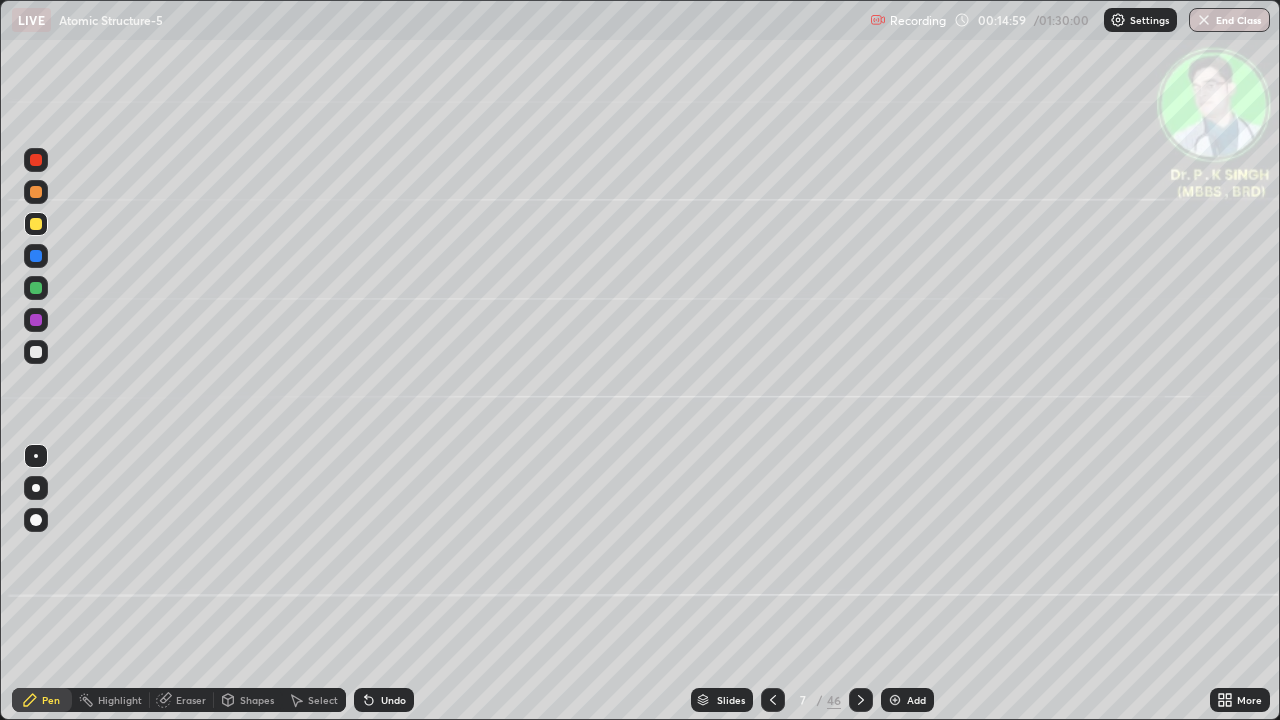 click on "Pen" at bounding box center [42, 700] 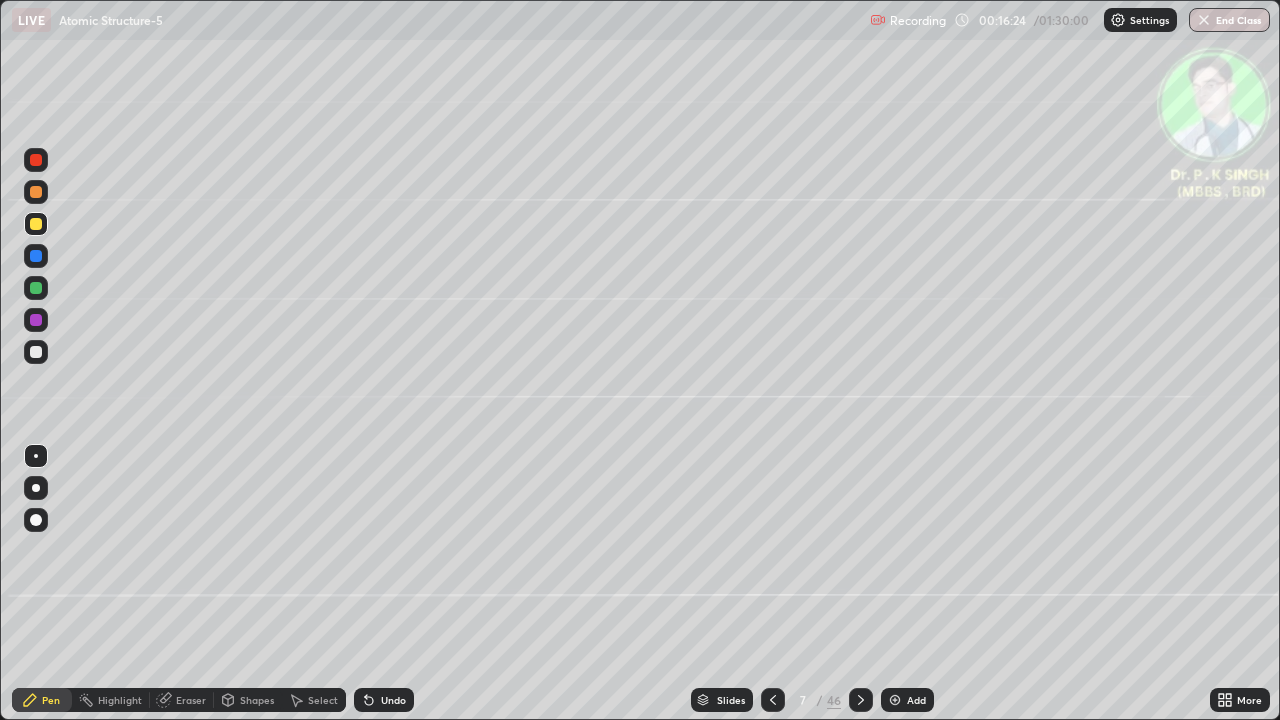 click 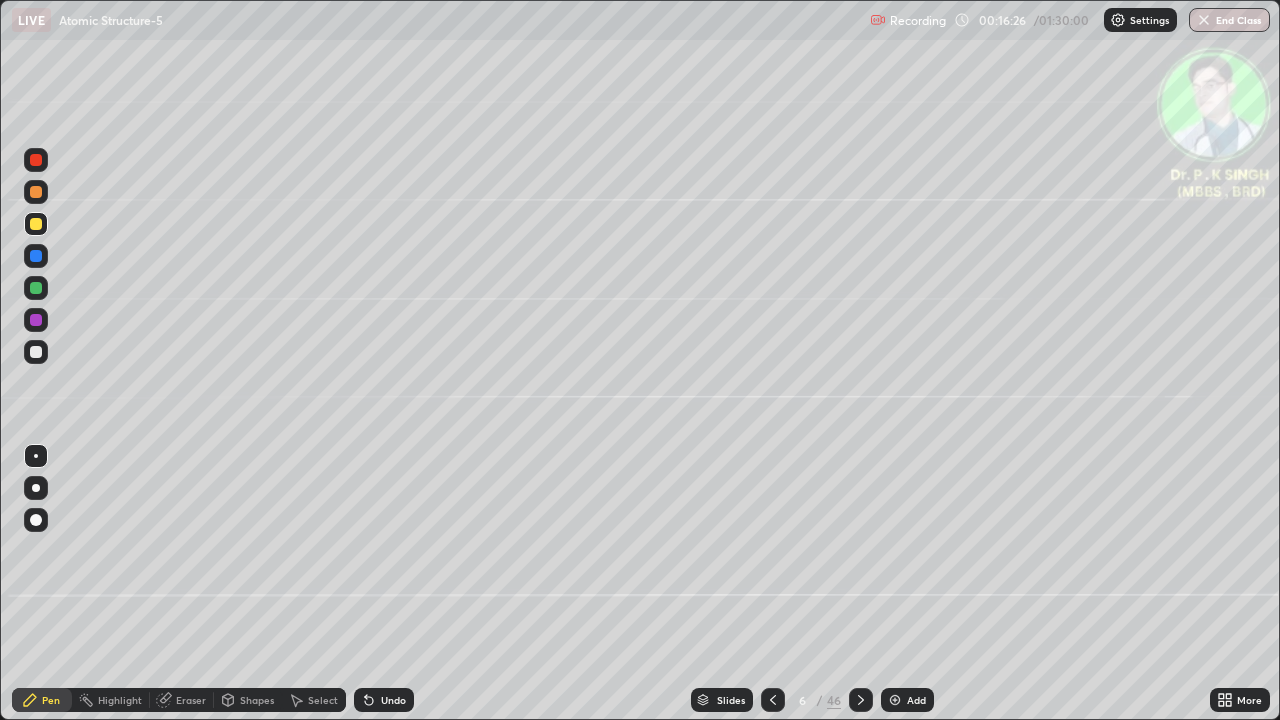 click 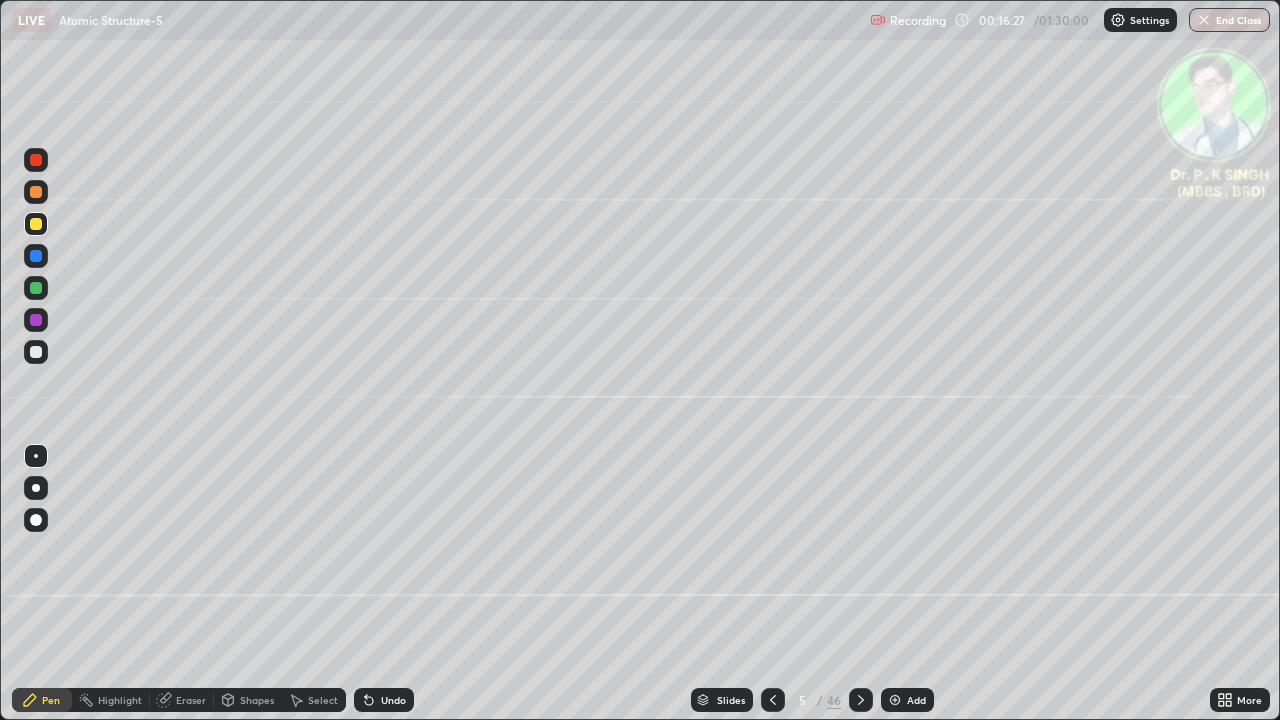 click 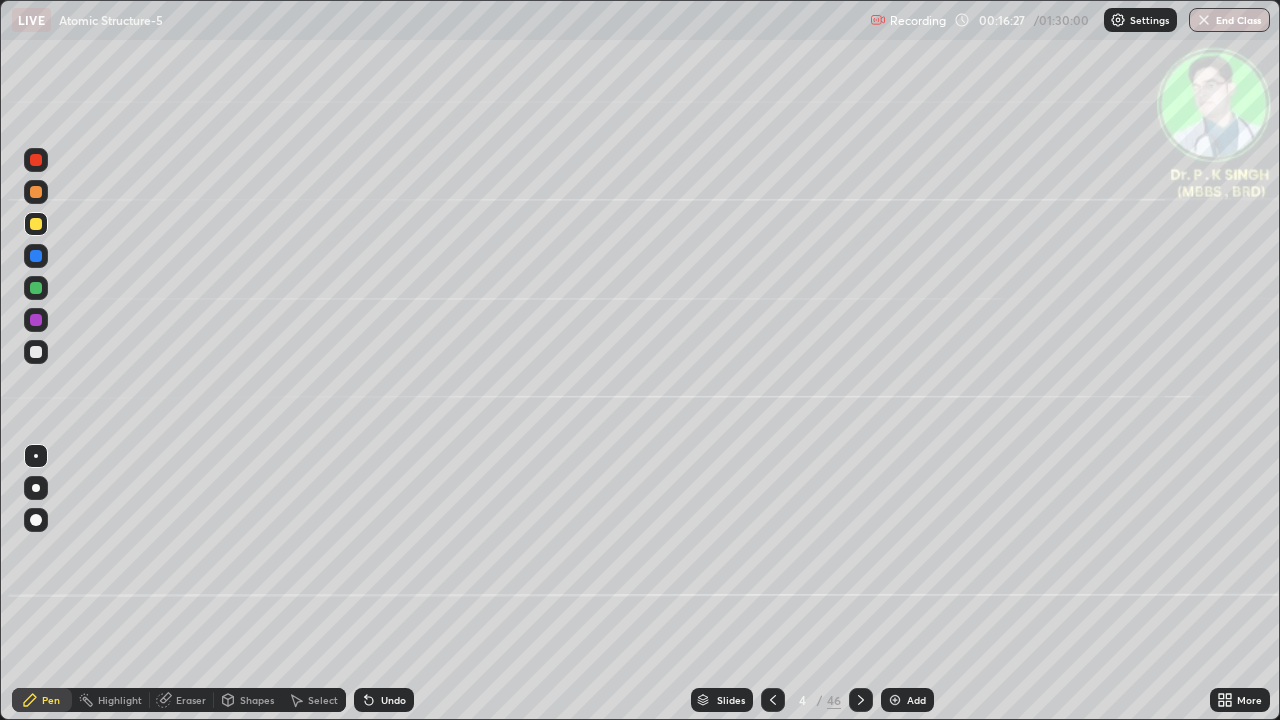 click 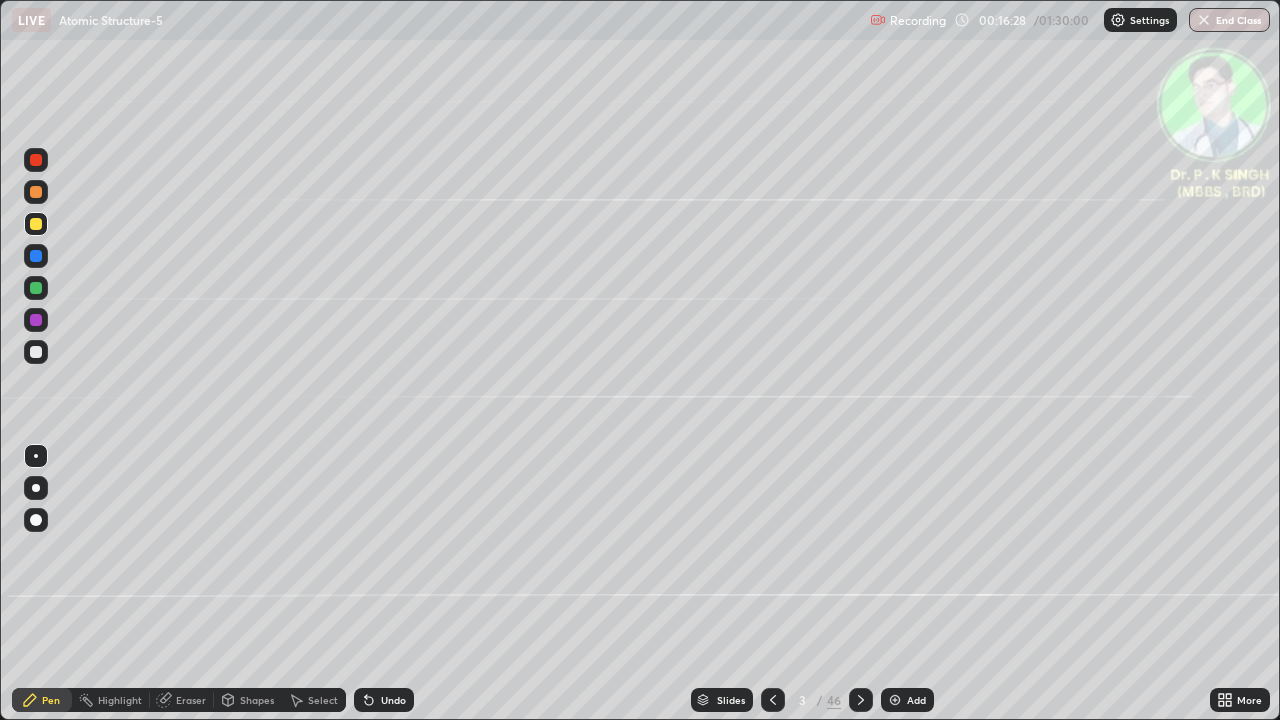 click 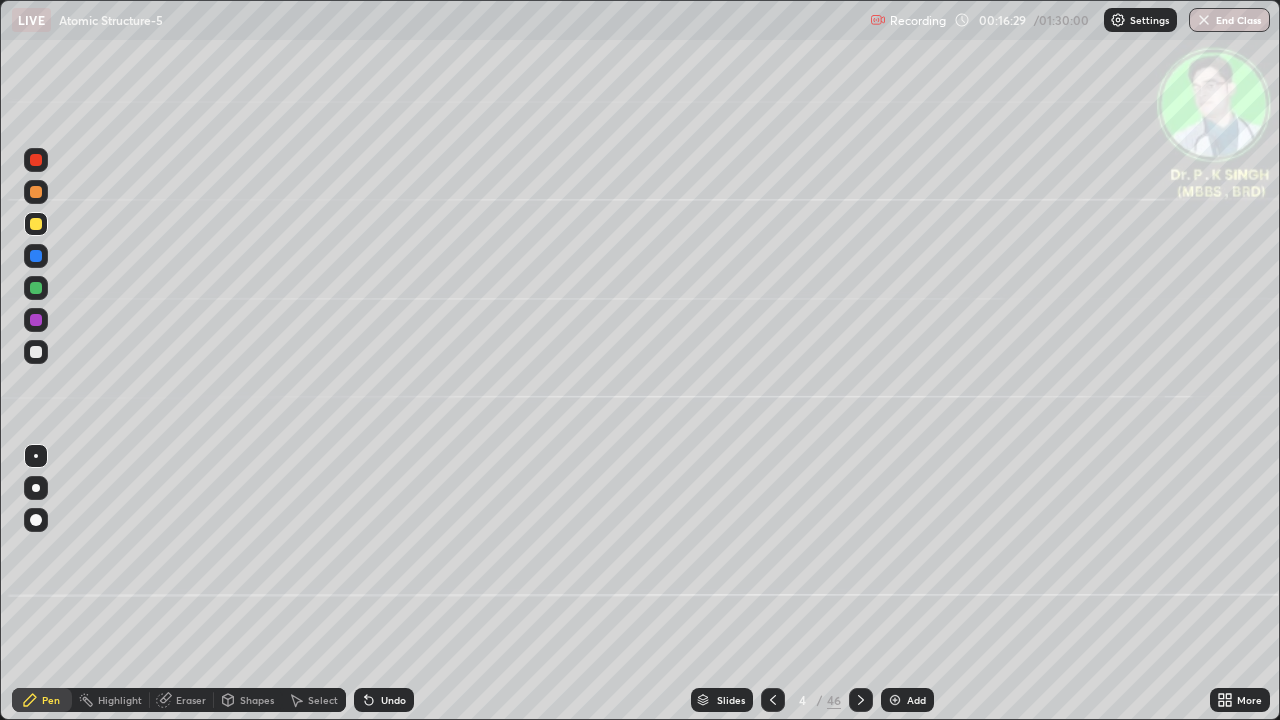 click at bounding box center [861, 700] 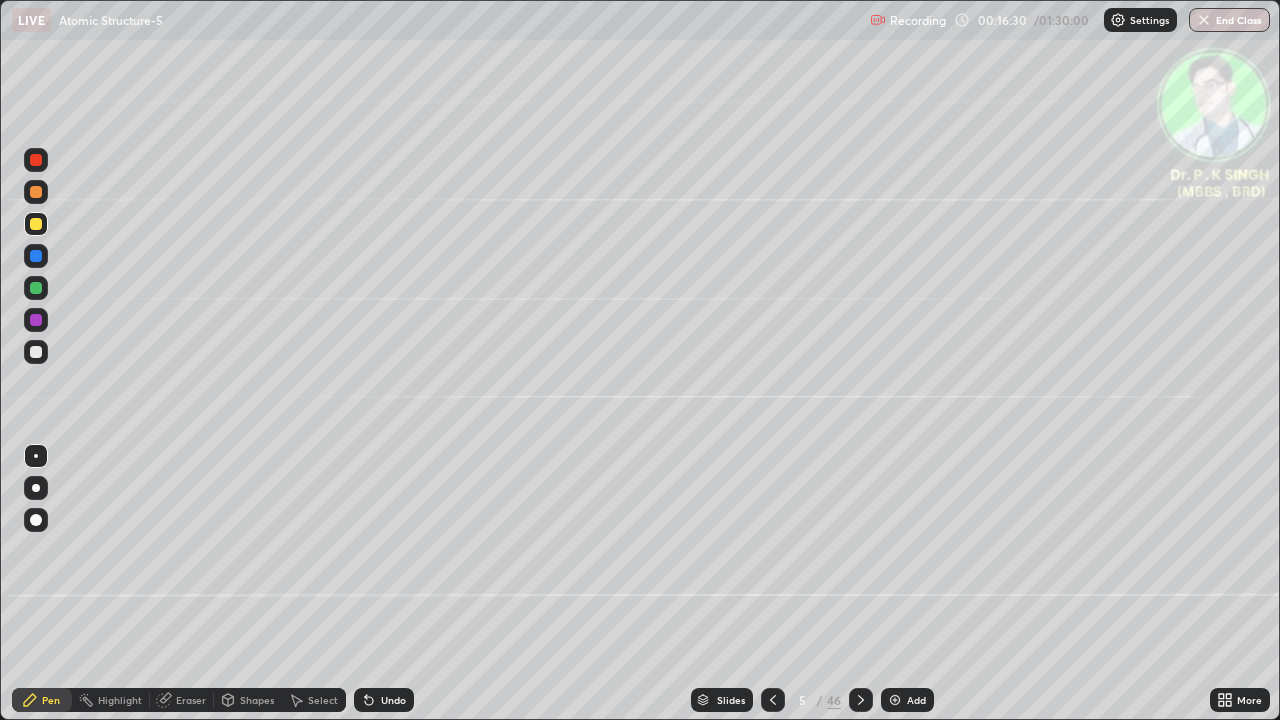 click 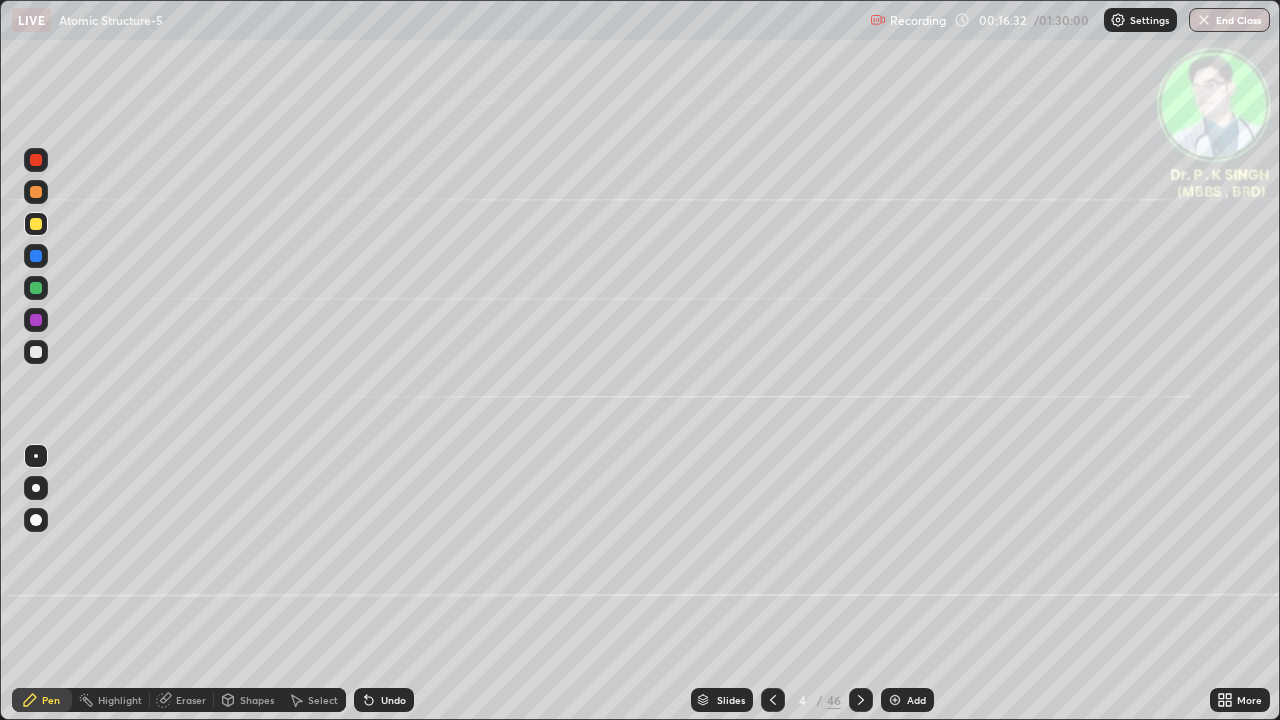 click at bounding box center [861, 700] 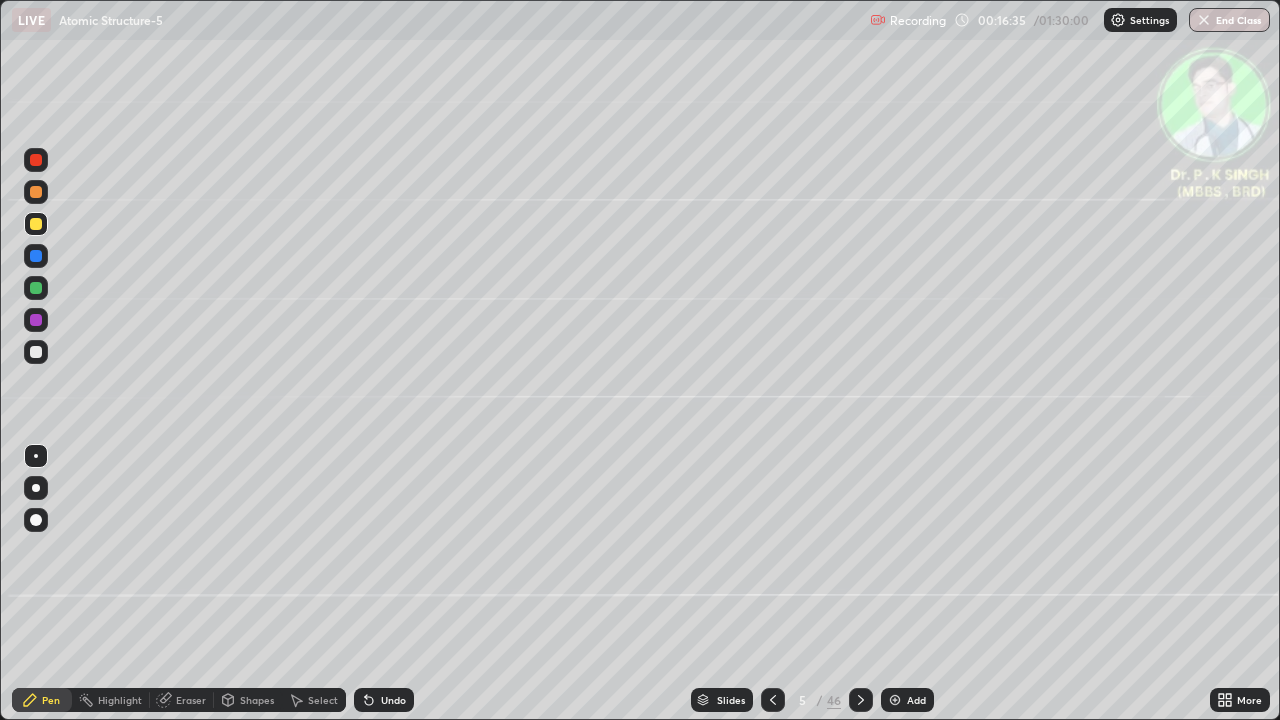 click 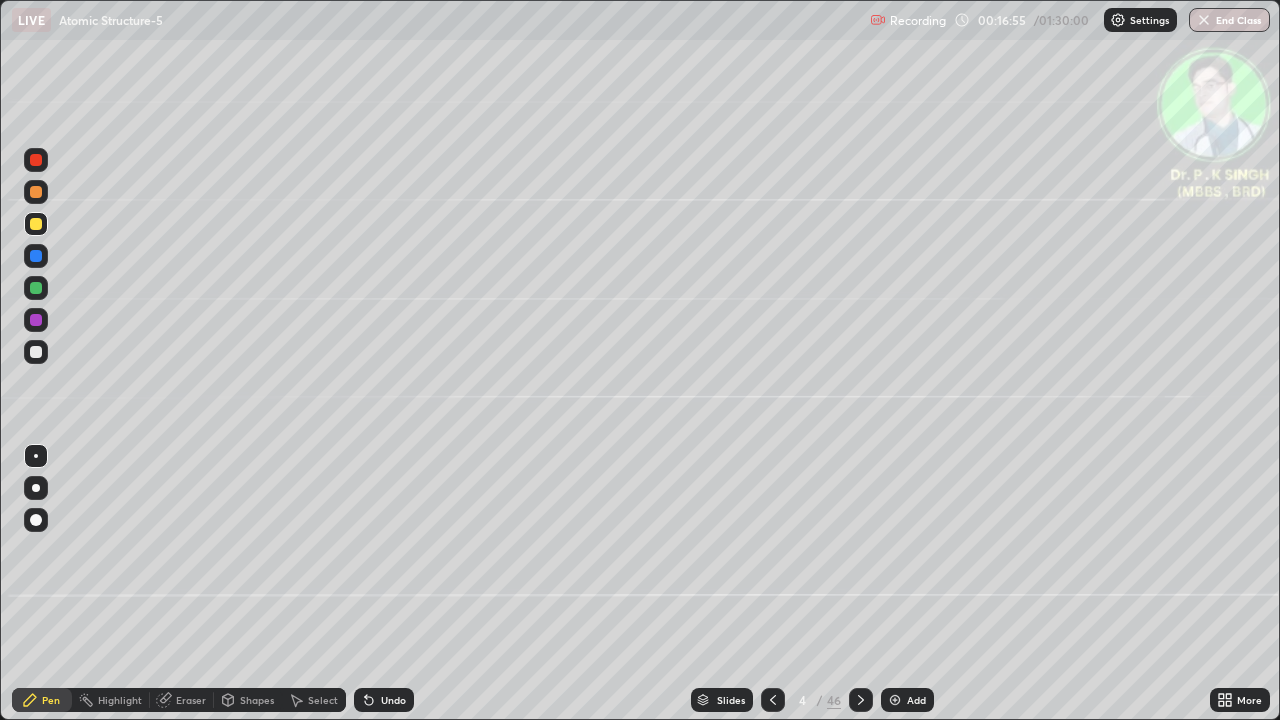 click at bounding box center [861, 700] 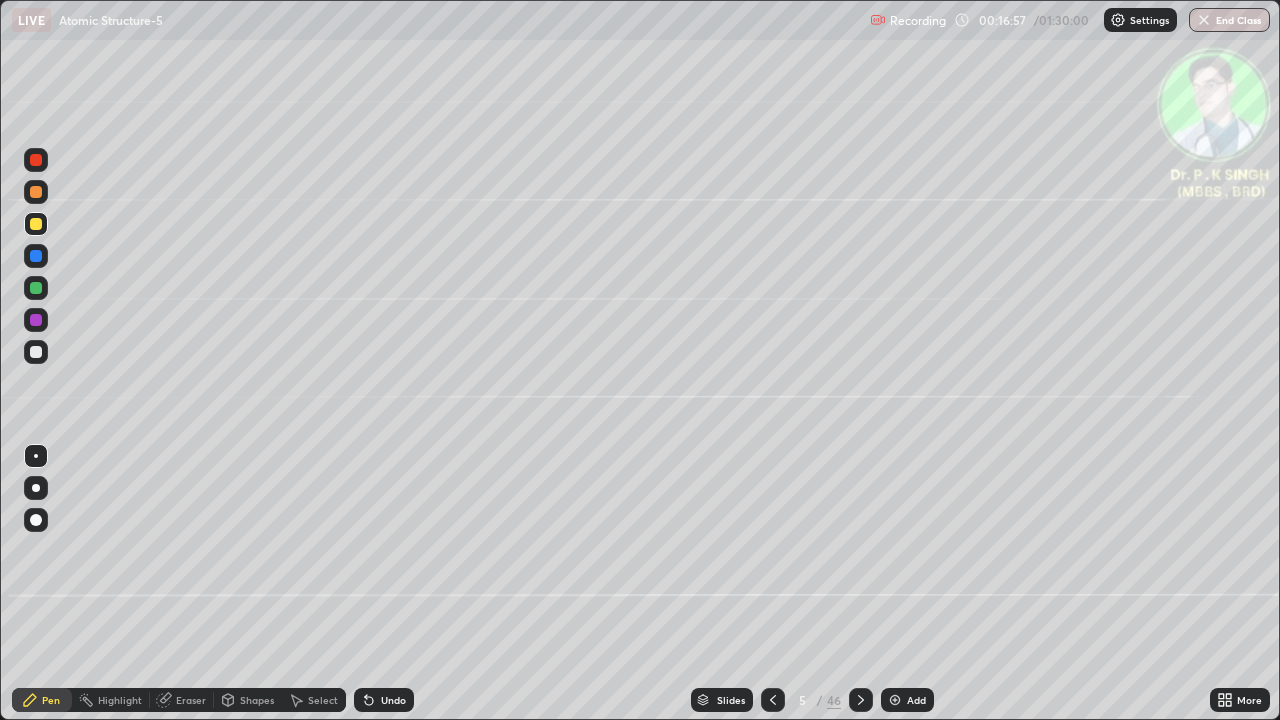 click 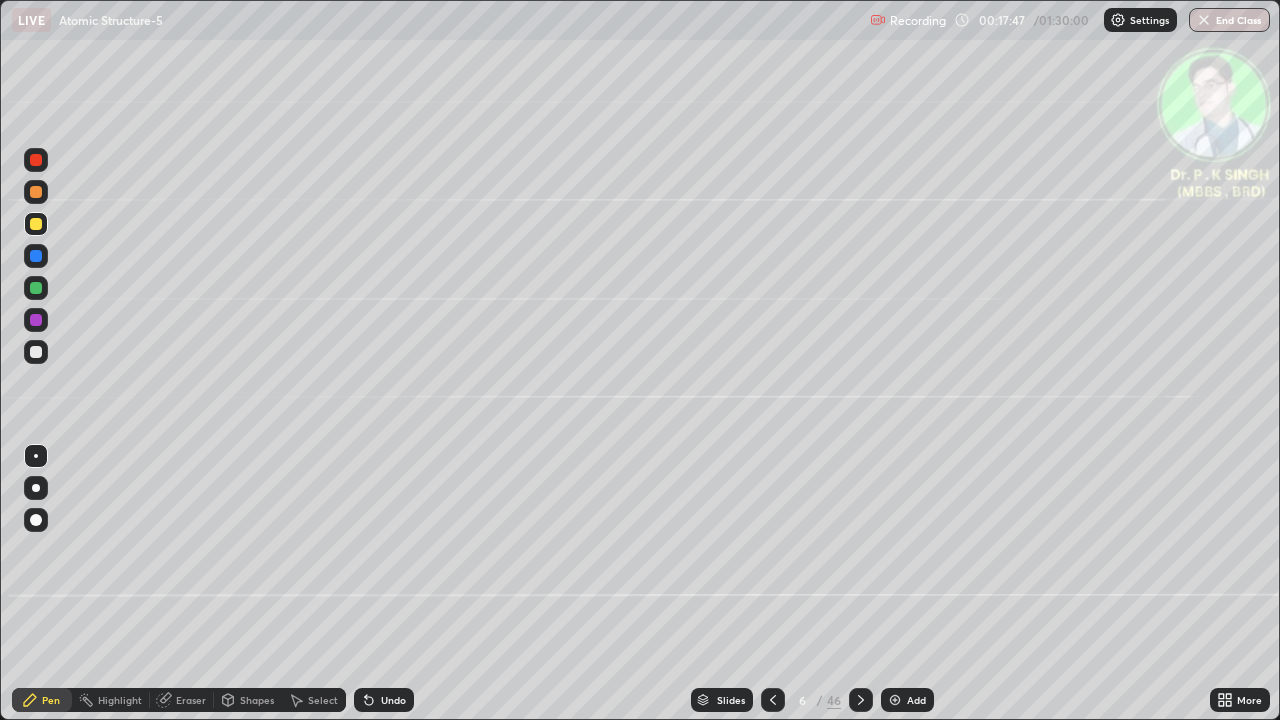 click 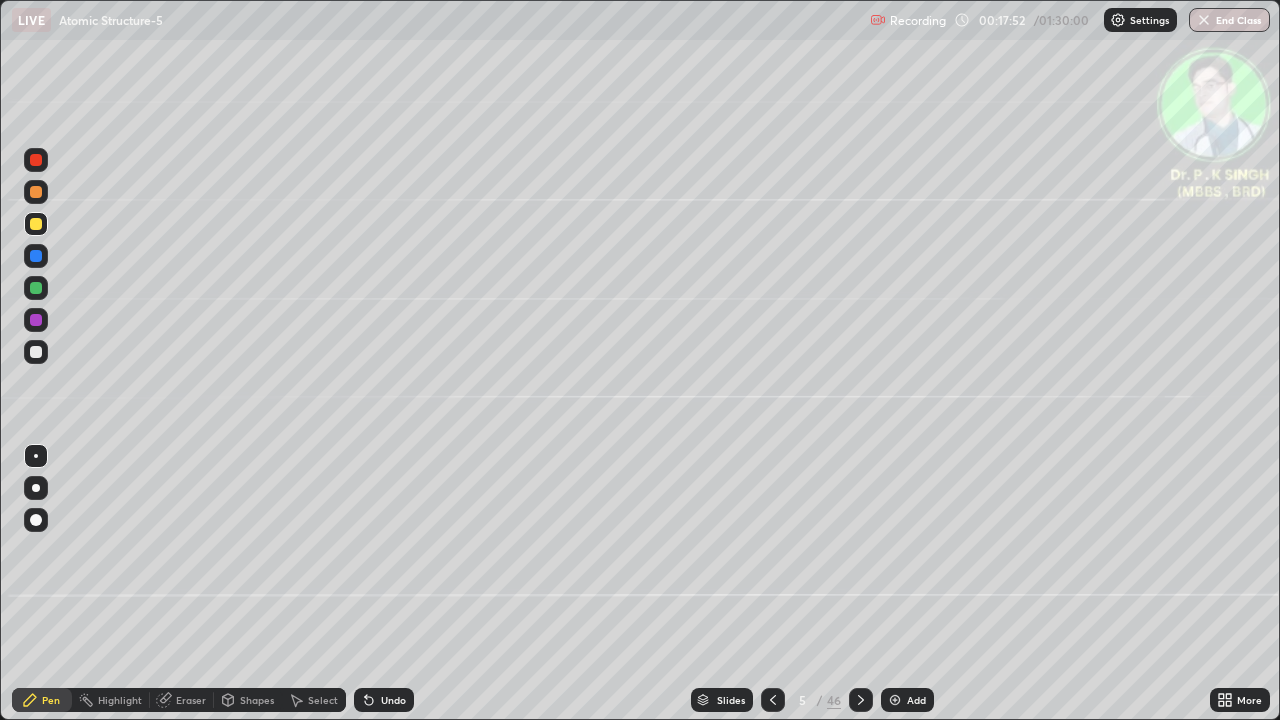 click 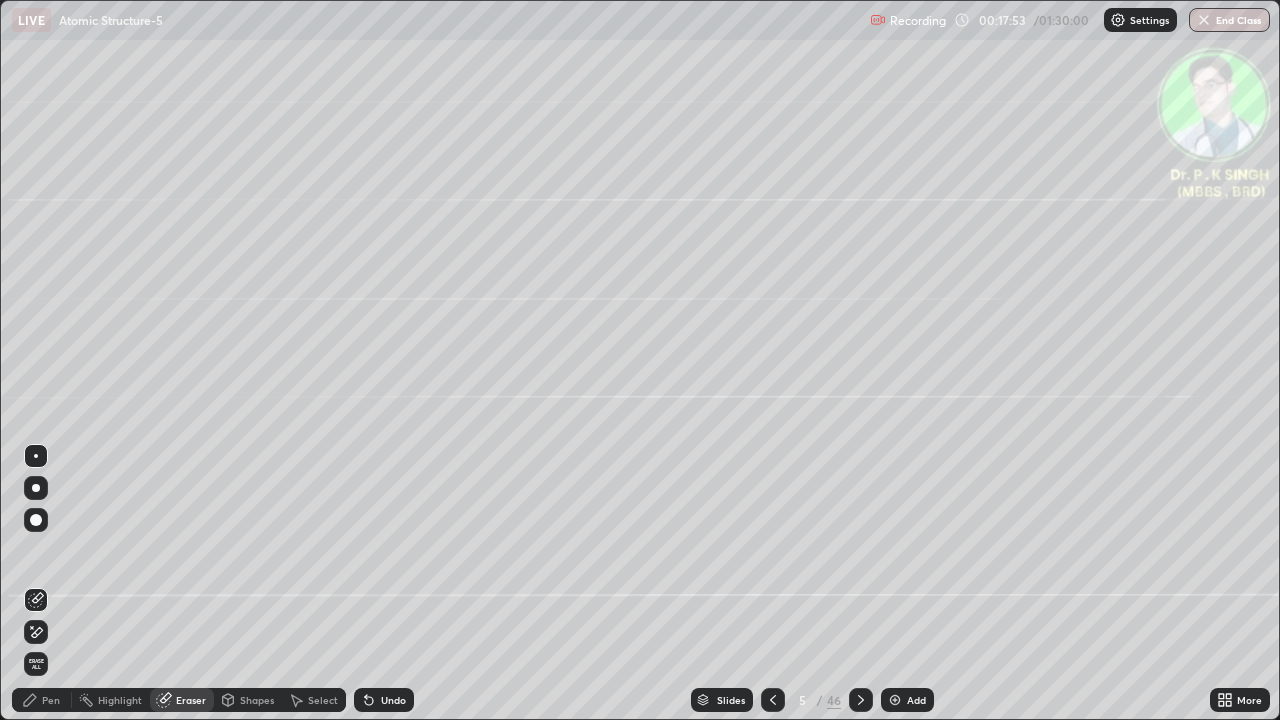 click on "Erase all" at bounding box center [36, 664] 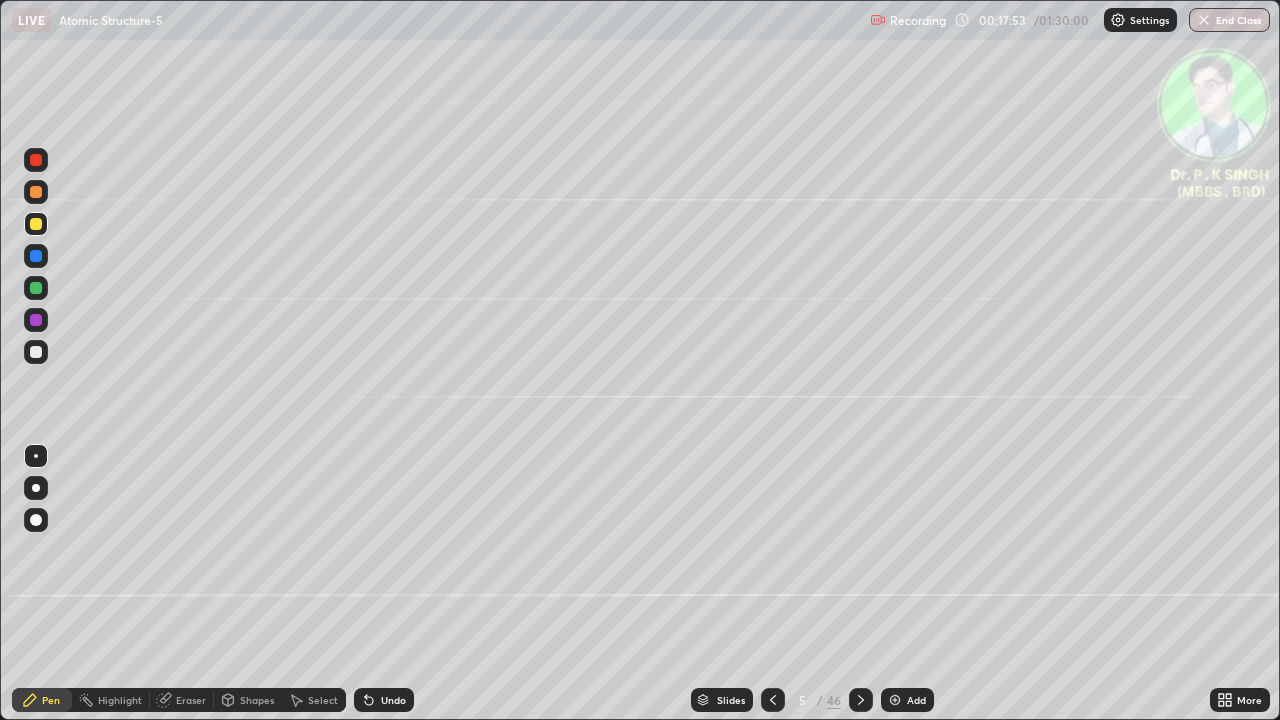 click on "Pen" at bounding box center [42, 700] 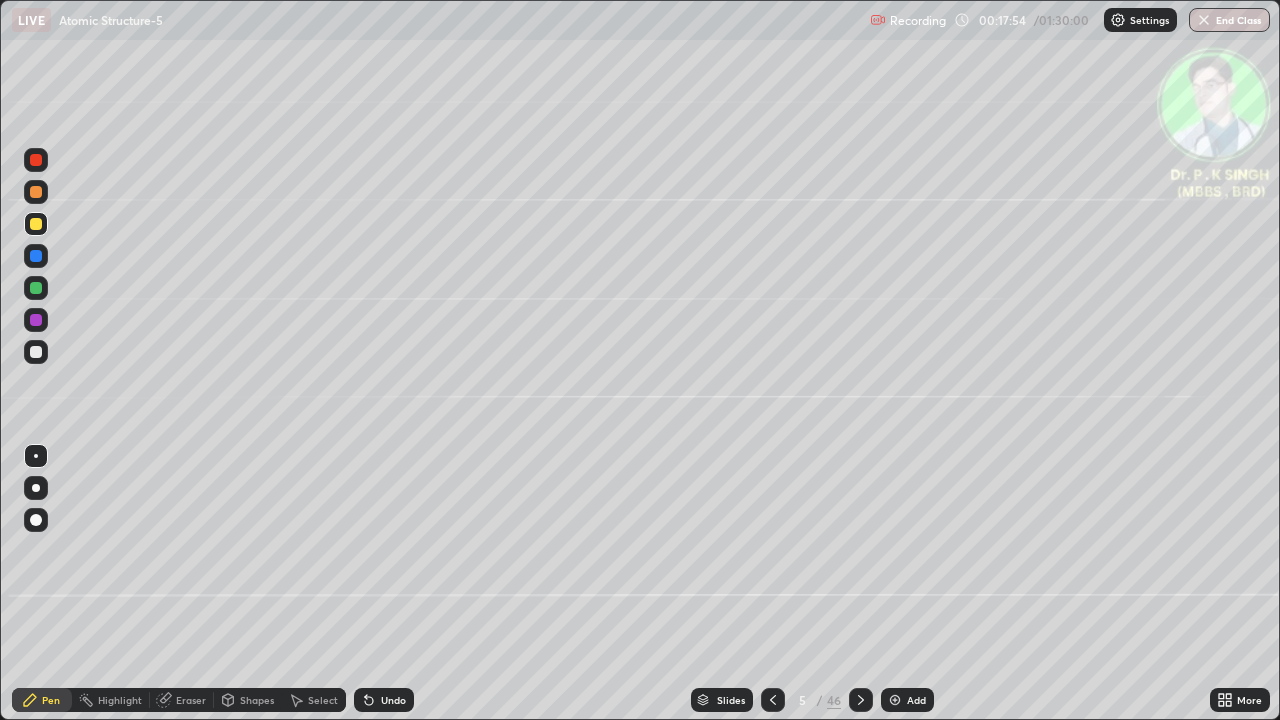 click at bounding box center [36, 224] 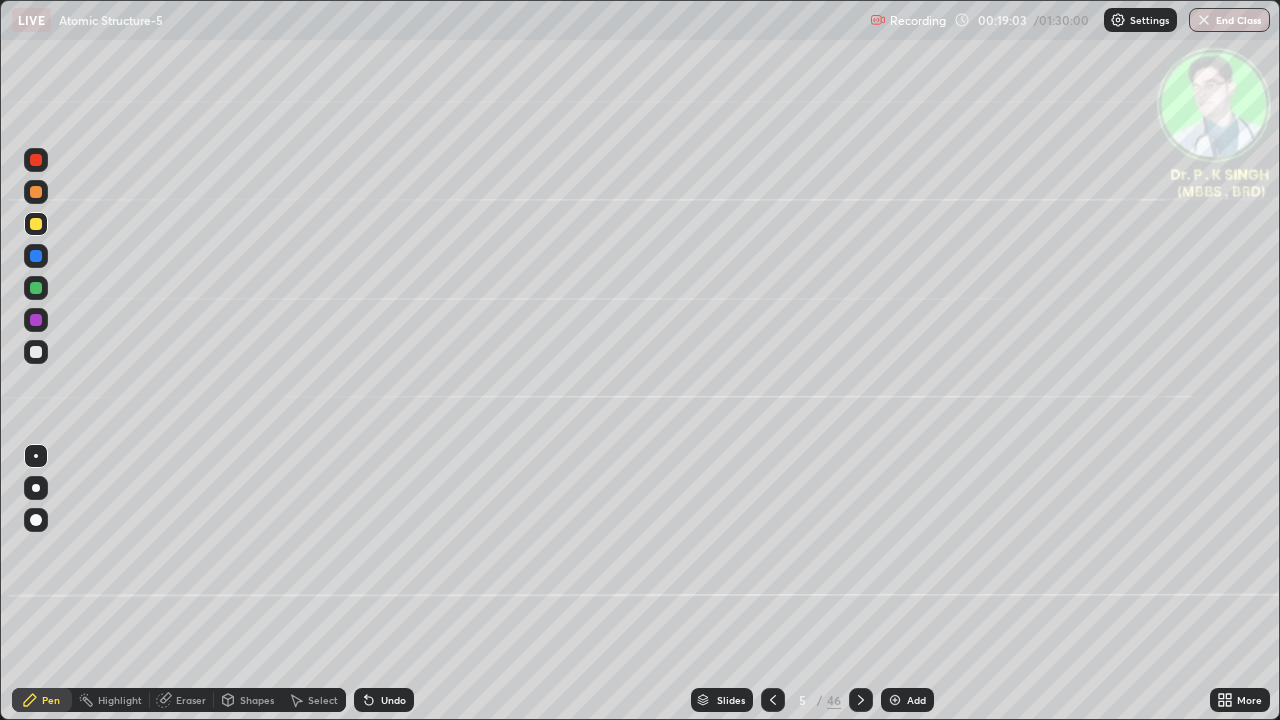 click 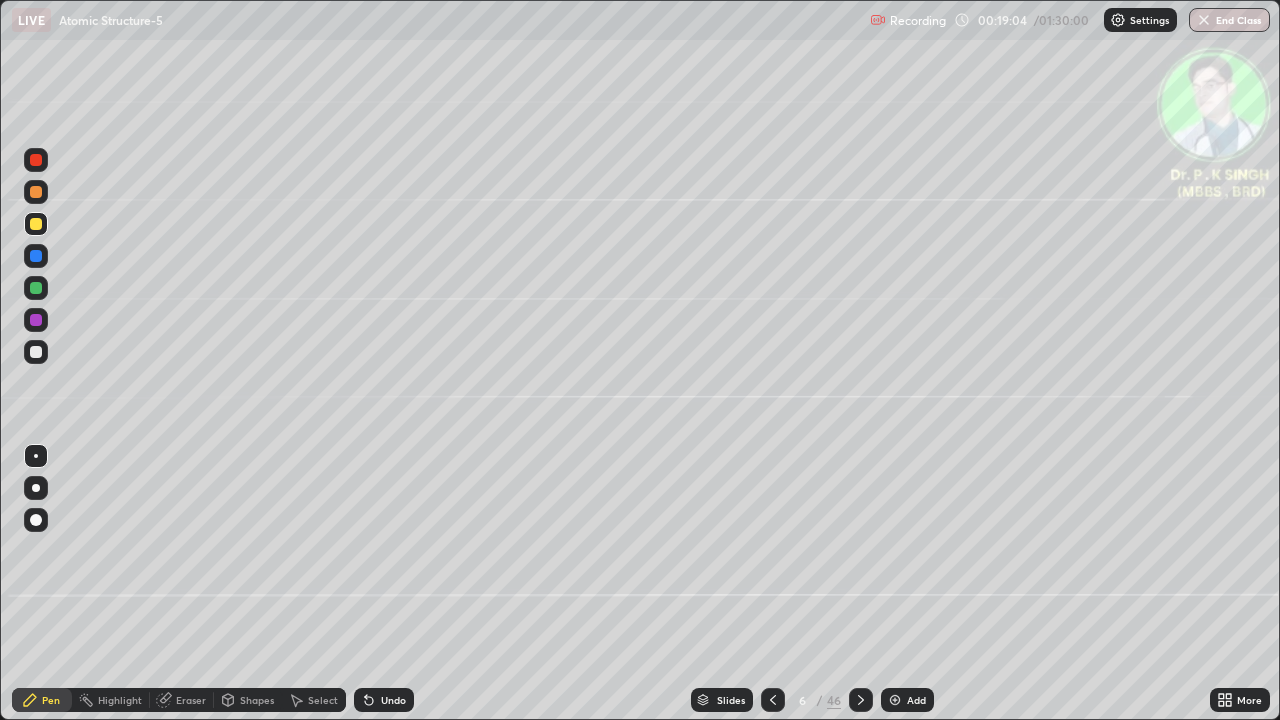 click 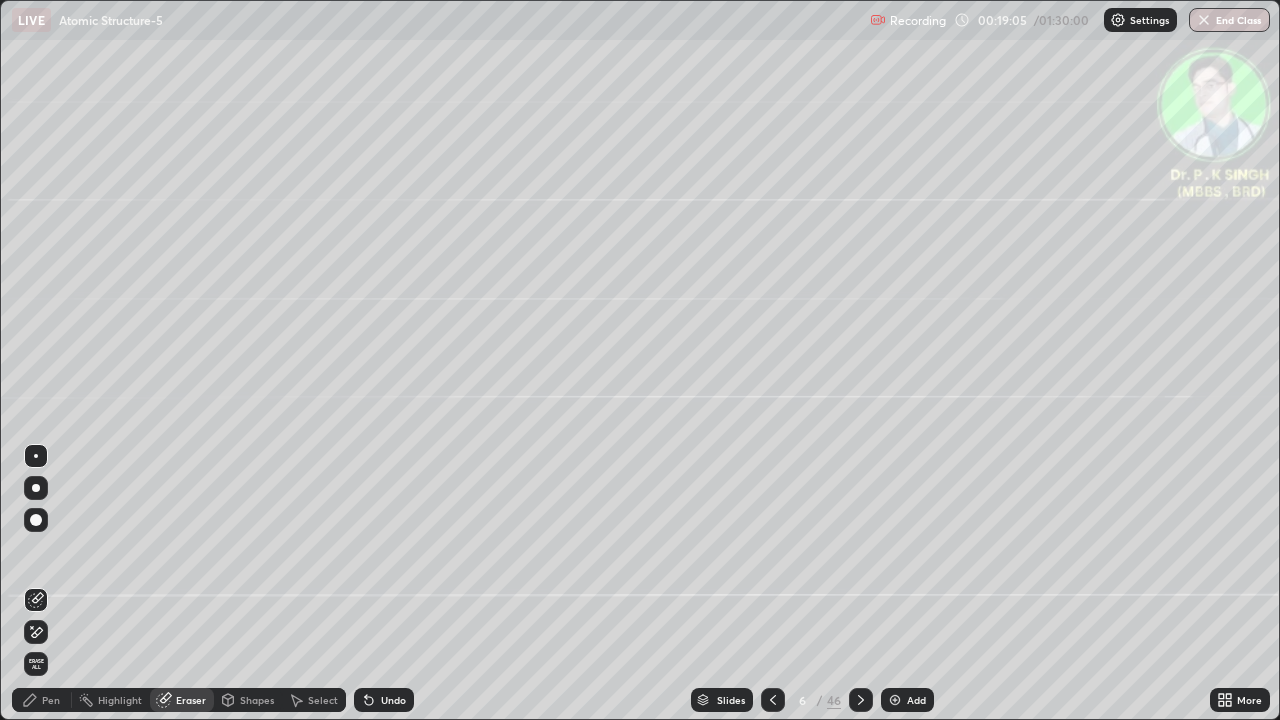 click on "Erase all" at bounding box center (36, 664) 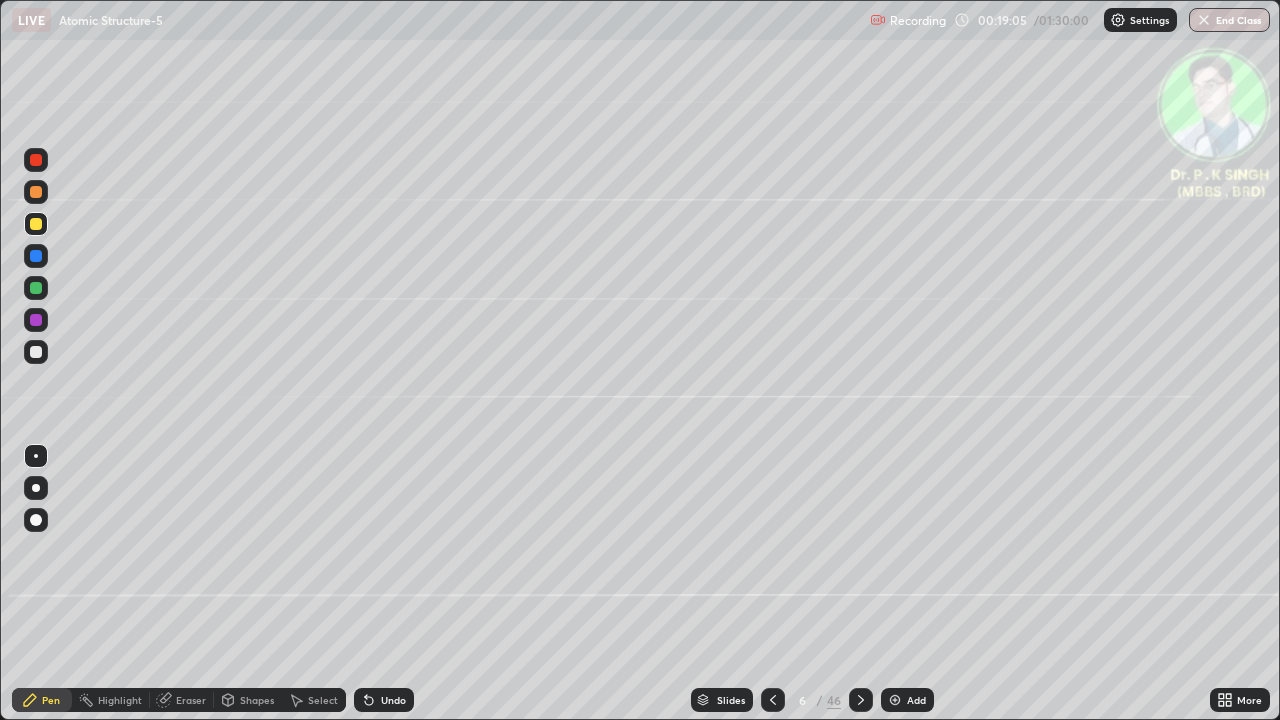 click on "Pen" at bounding box center [42, 700] 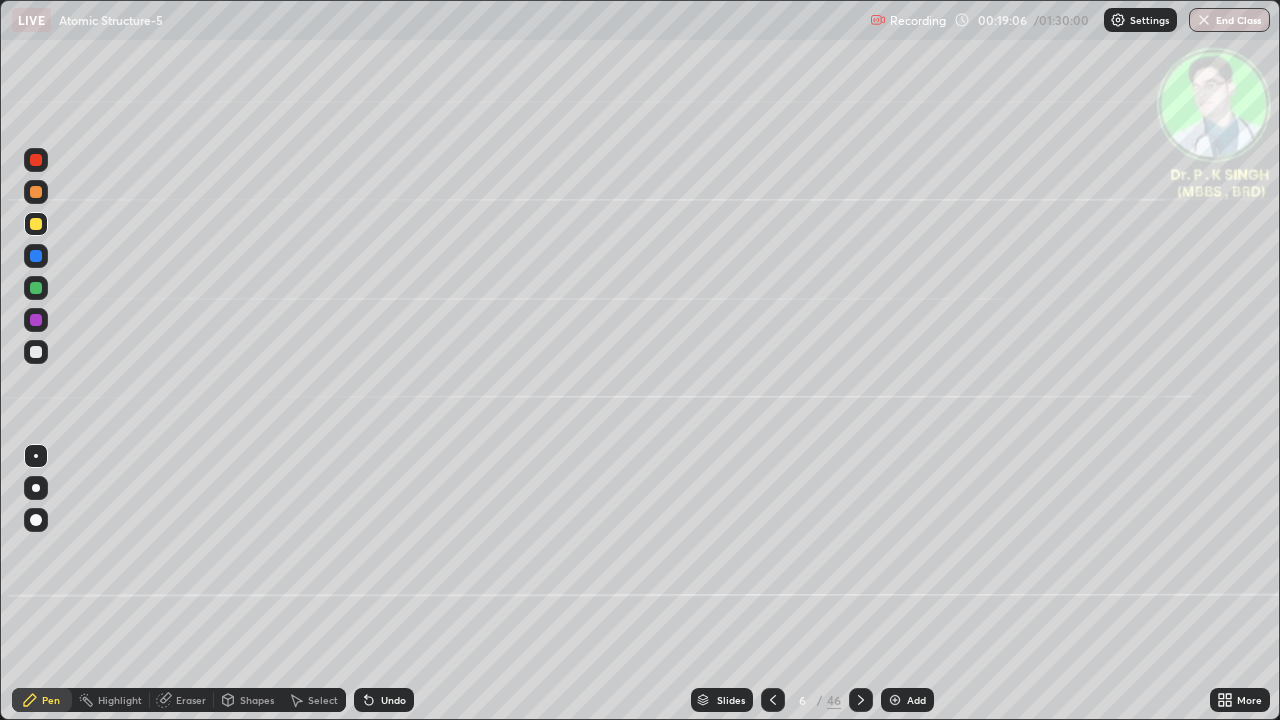 click at bounding box center (36, 224) 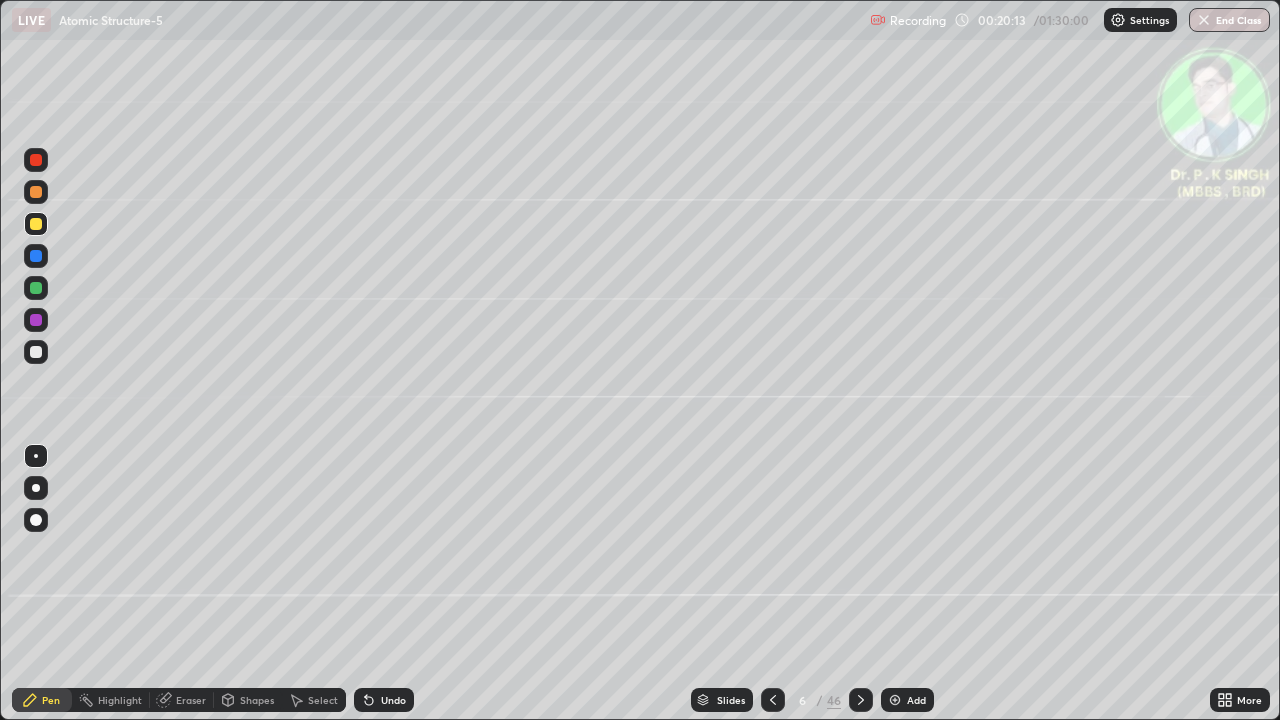 click 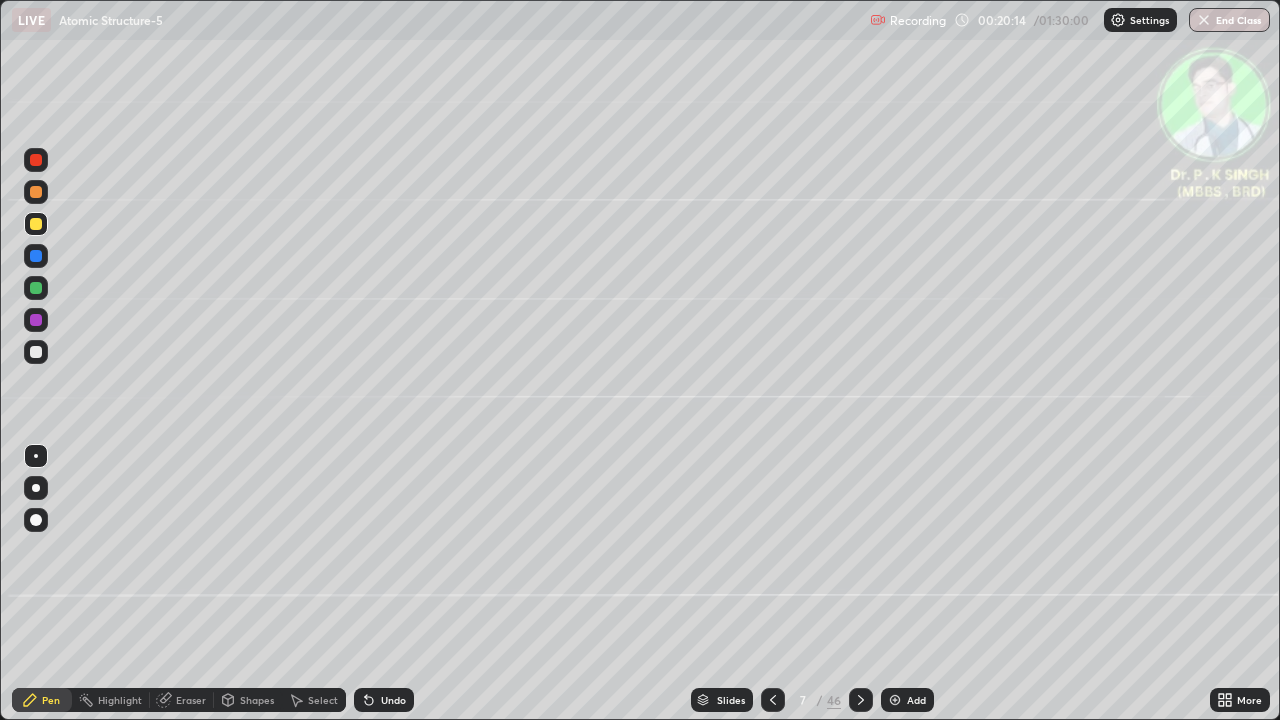 click 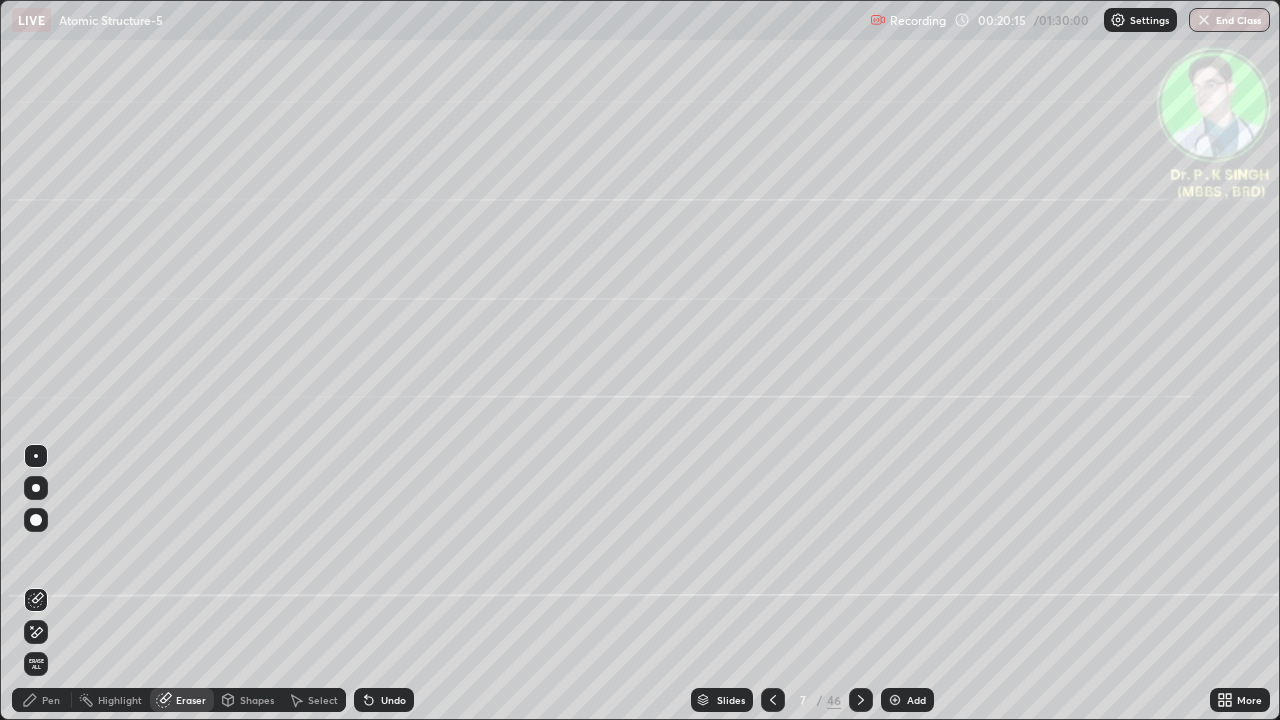 click on "Erase all" at bounding box center (36, 664) 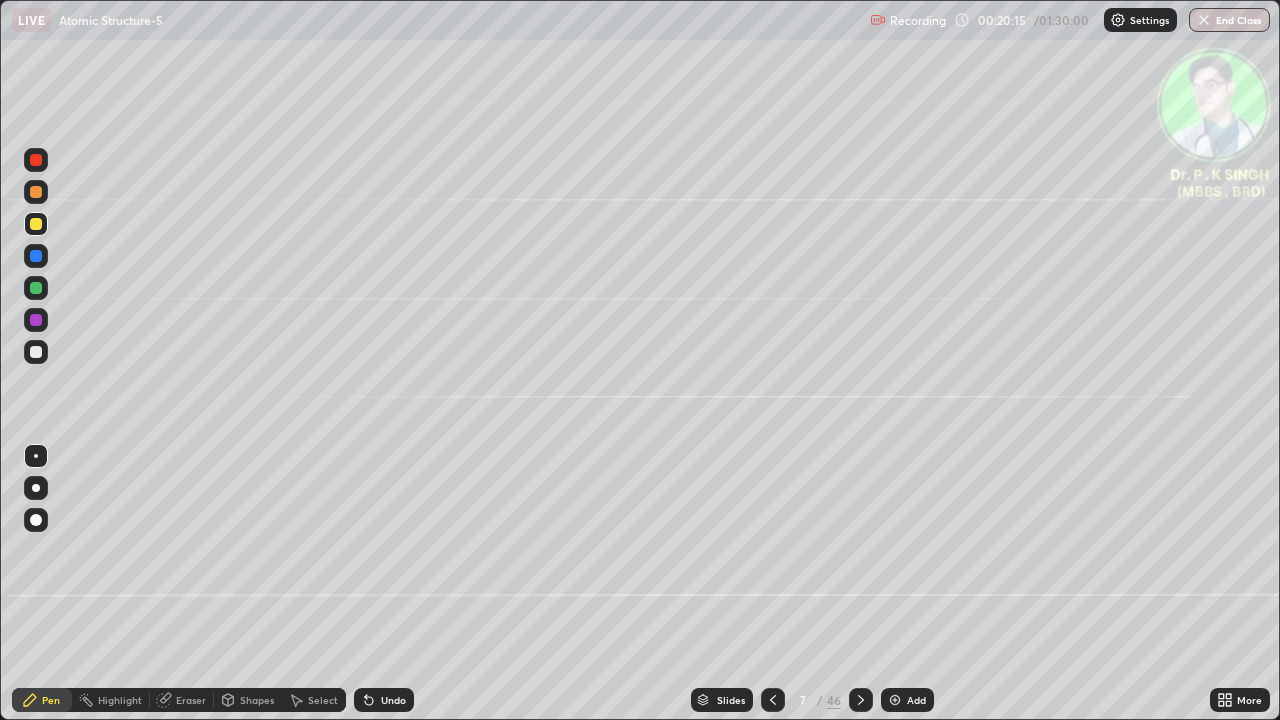 click 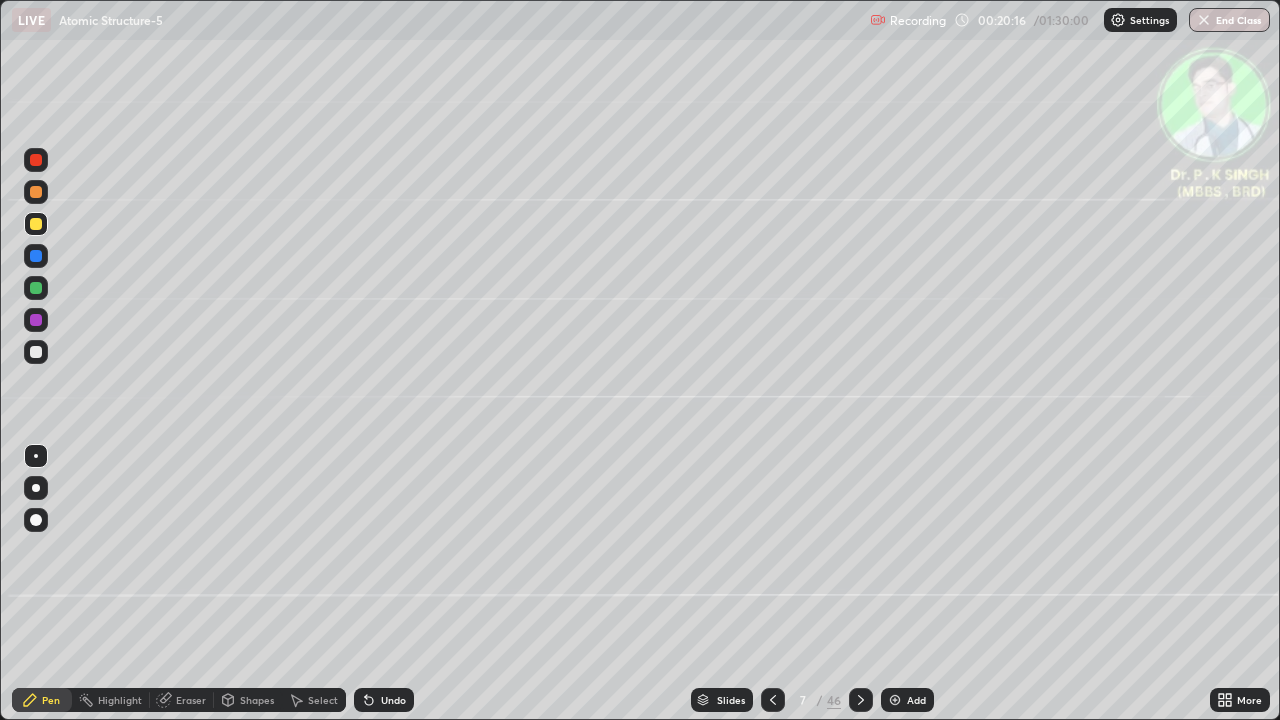 click at bounding box center [36, 288] 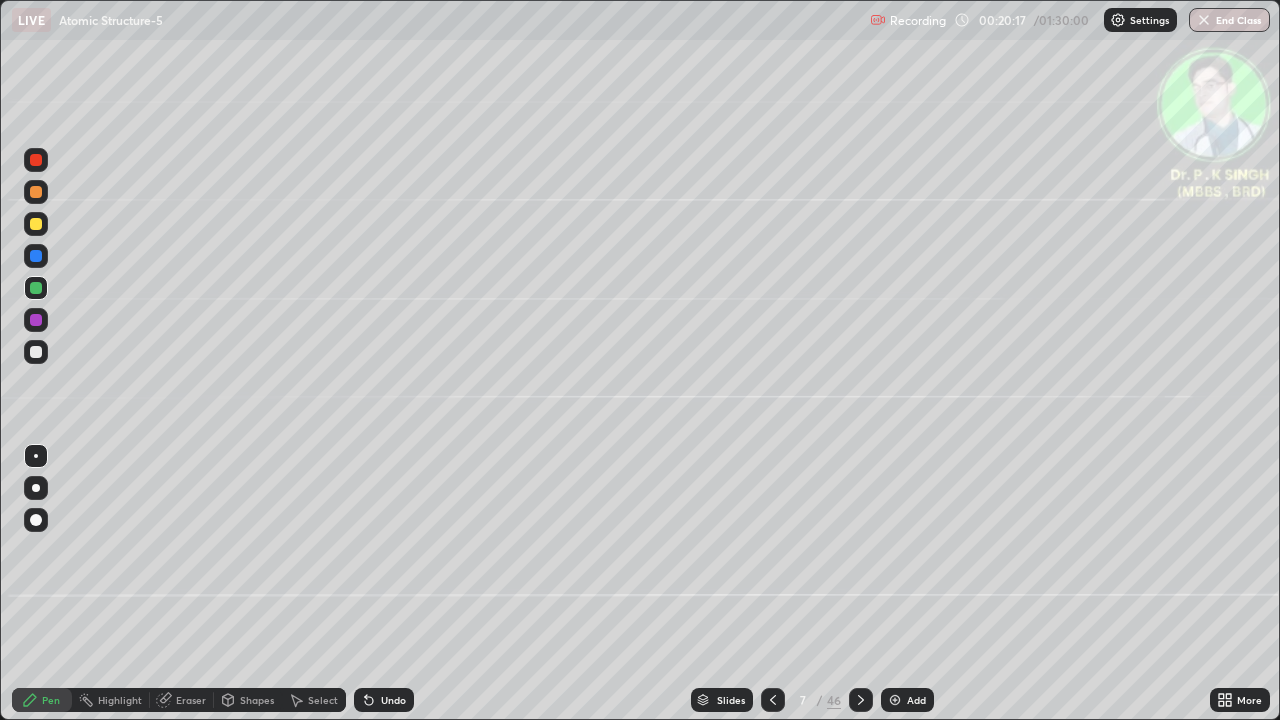 click at bounding box center (36, 288) 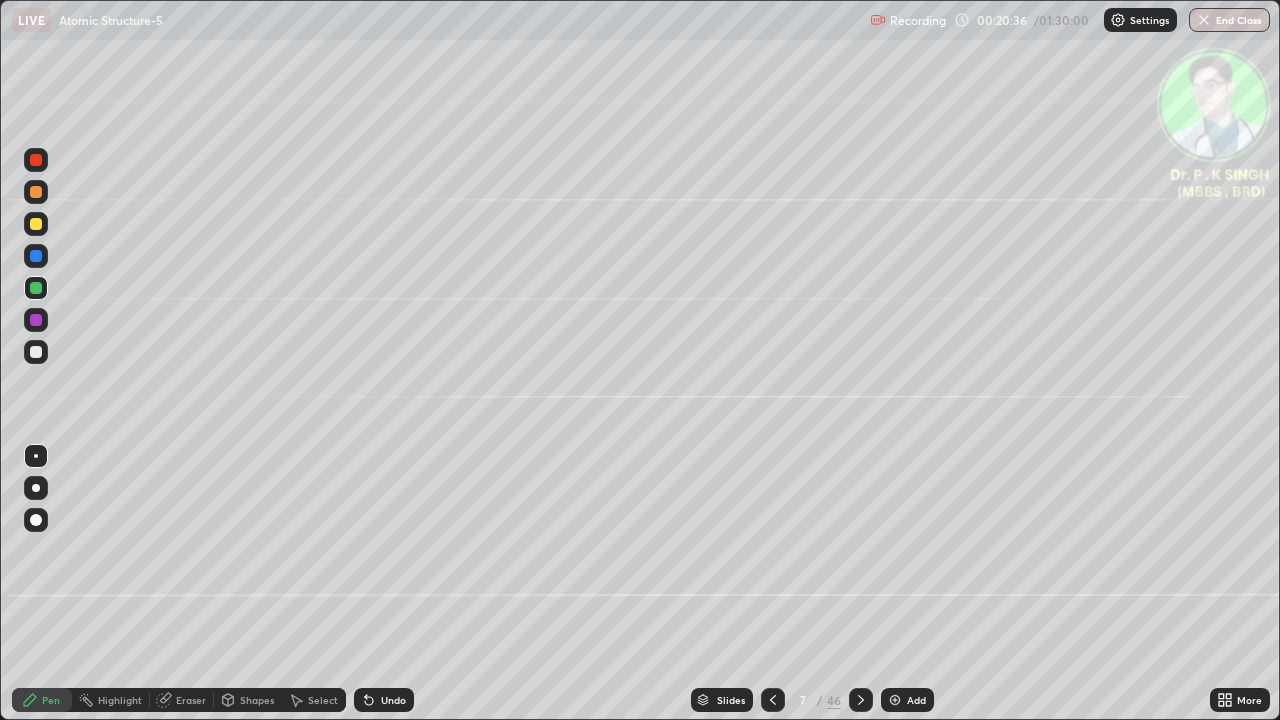 click at bounding box center [36, 224] 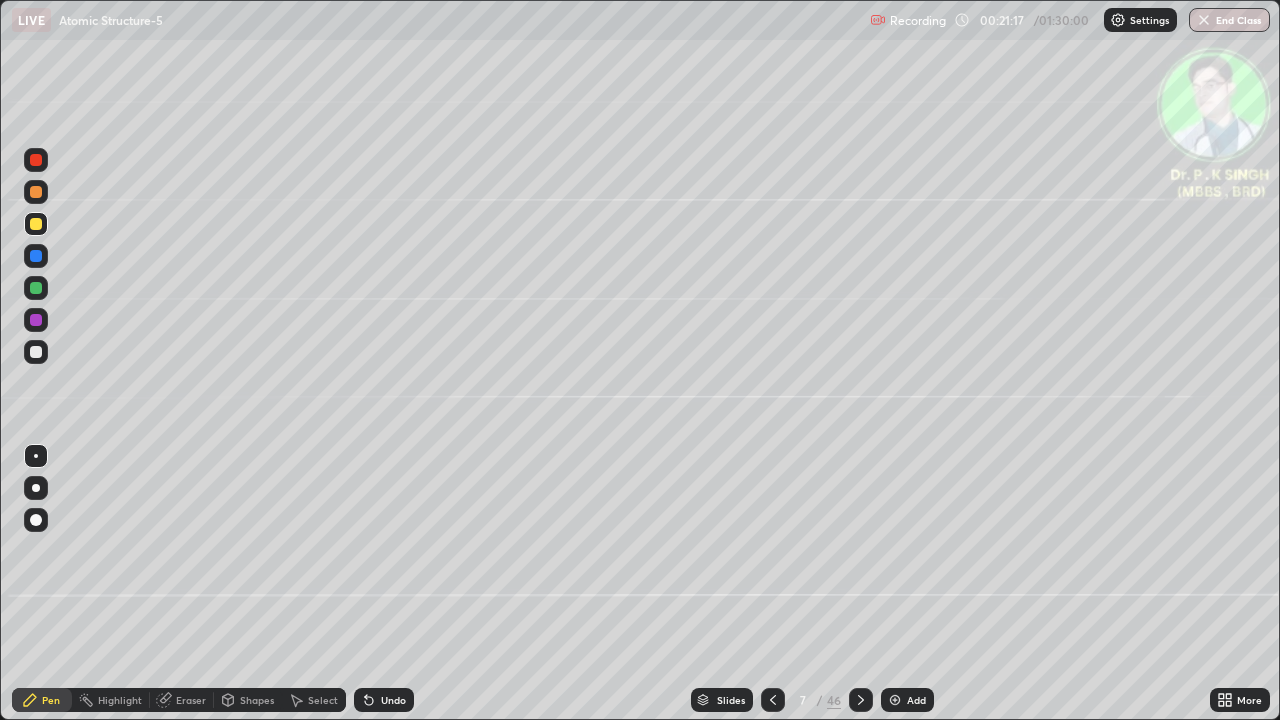 click 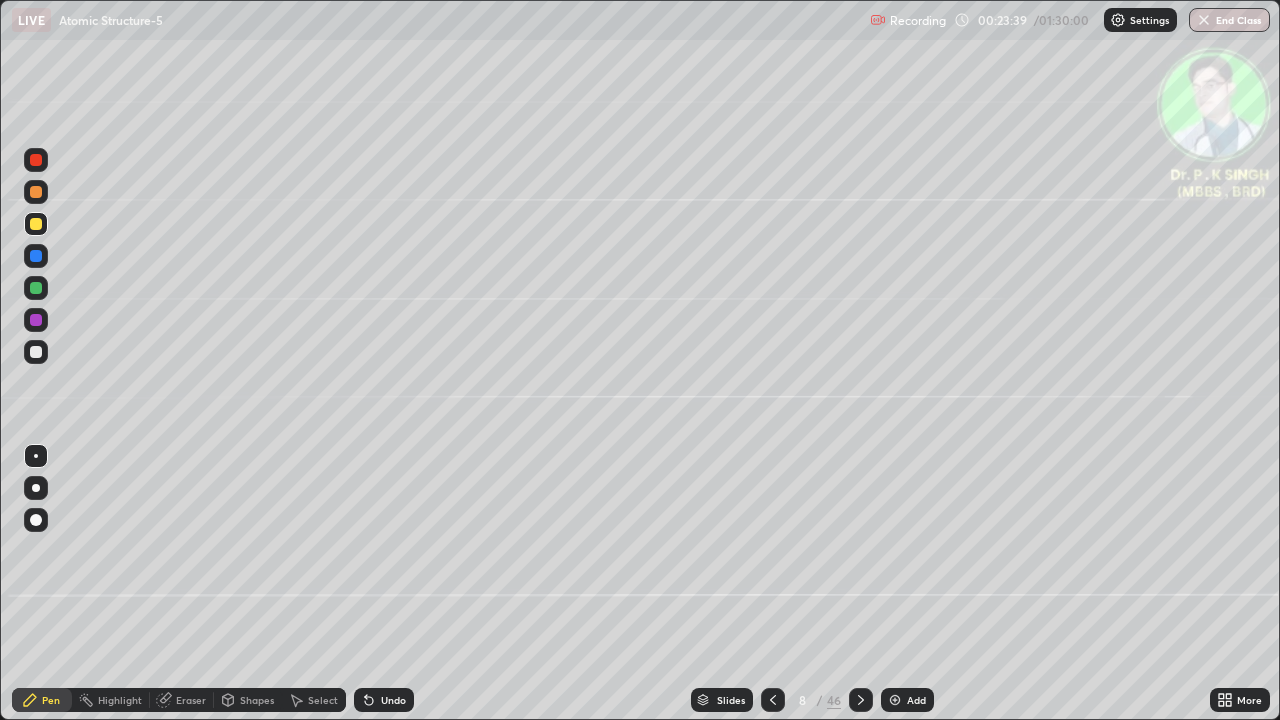 click at bounding box center [861, 700] 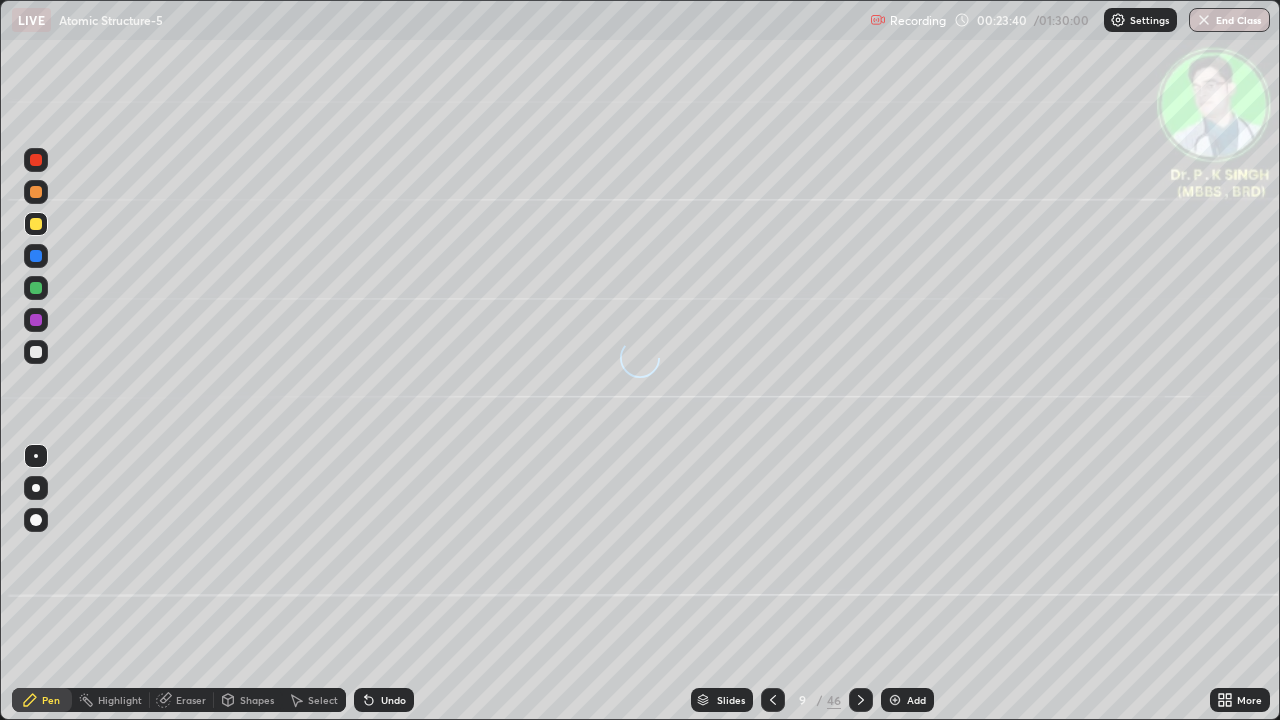 click at bounding box center (36, 224) 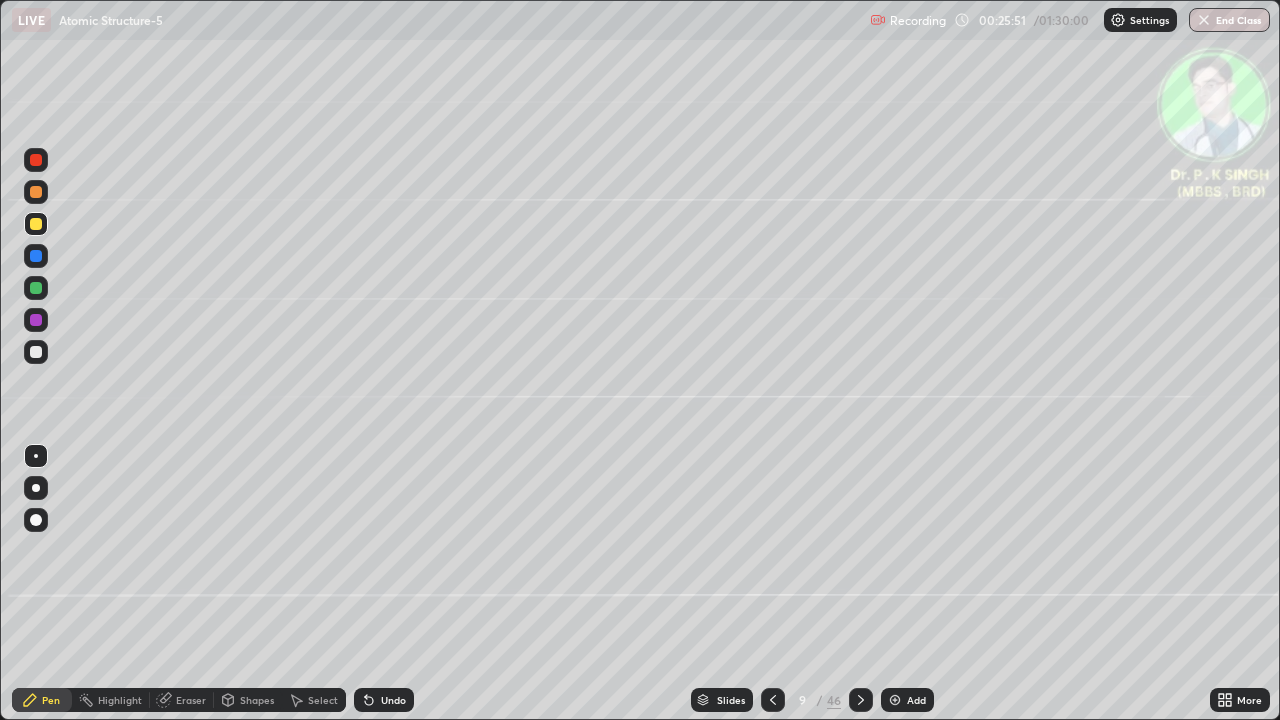 click 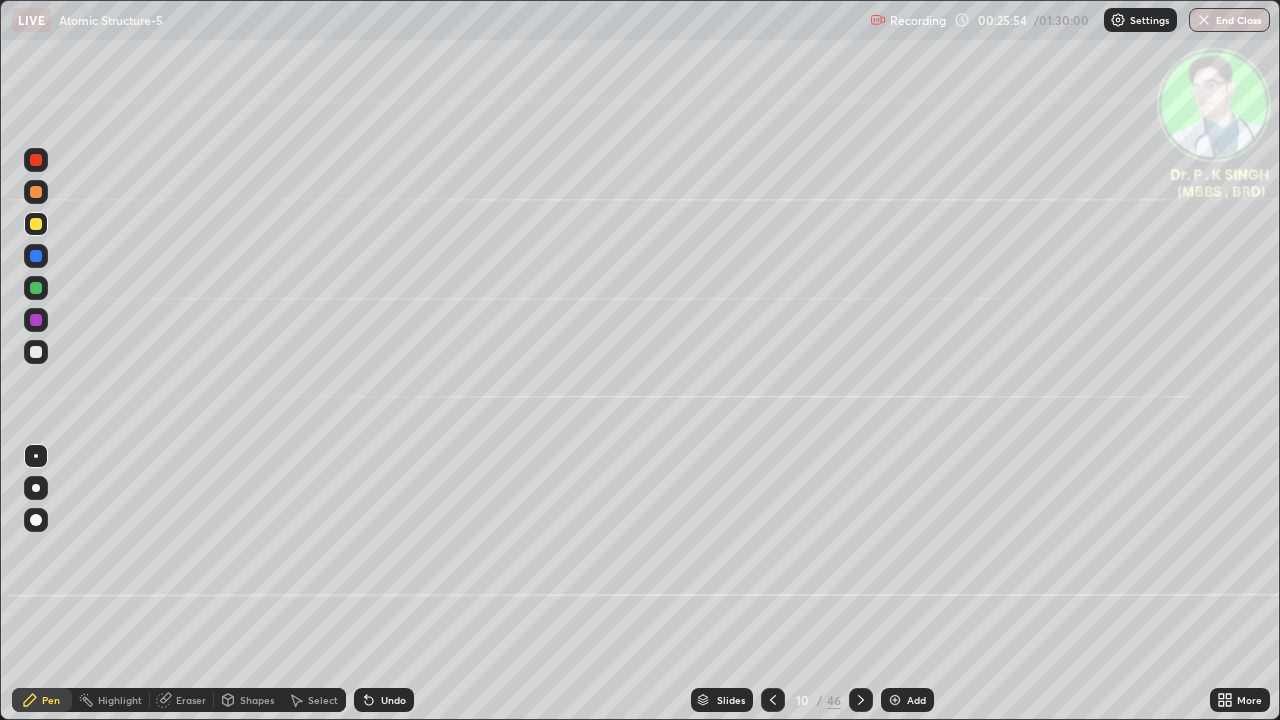 click at bounding box center (36, 224) 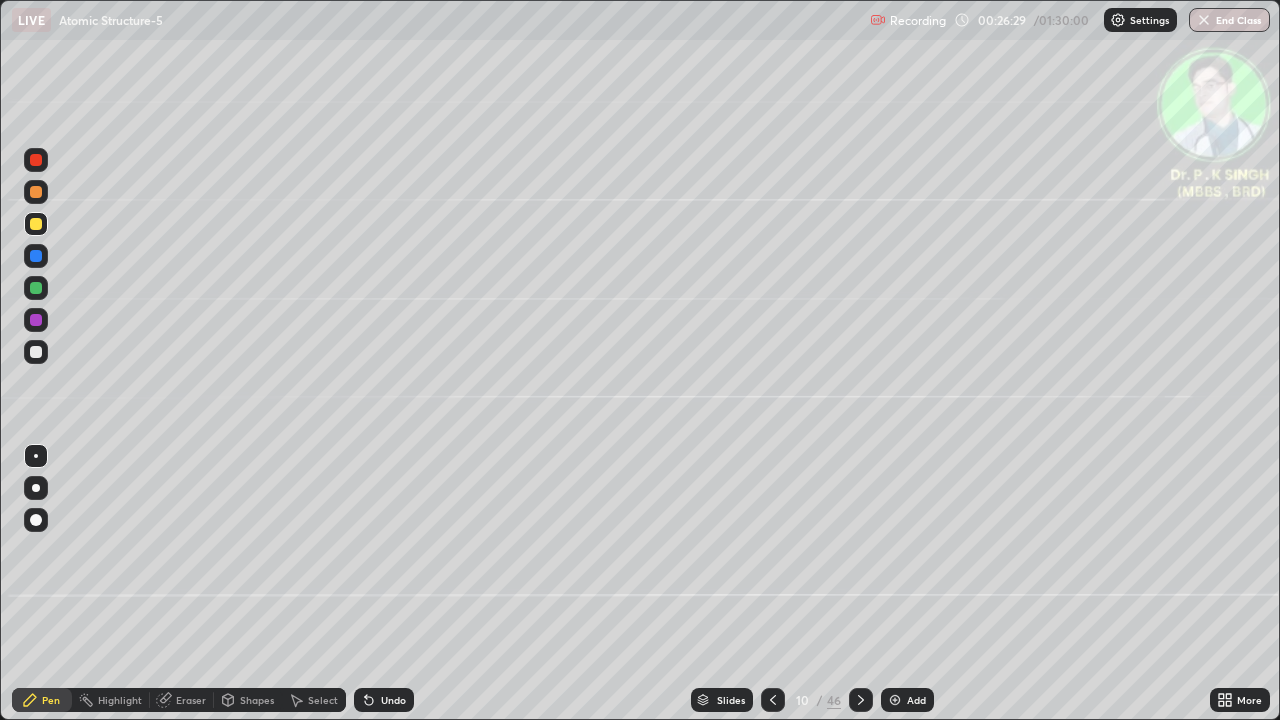 click on "Pen" at bounding box center (42, 700) 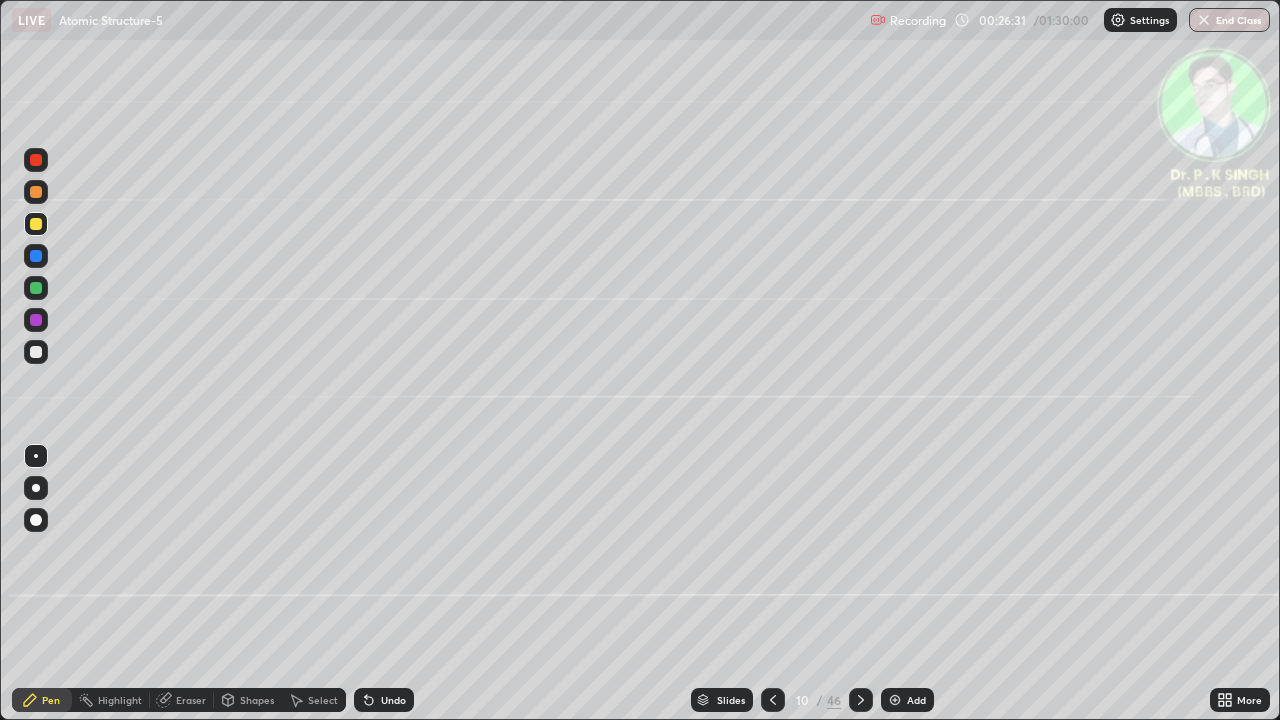 click at bounding box center [36, 288] 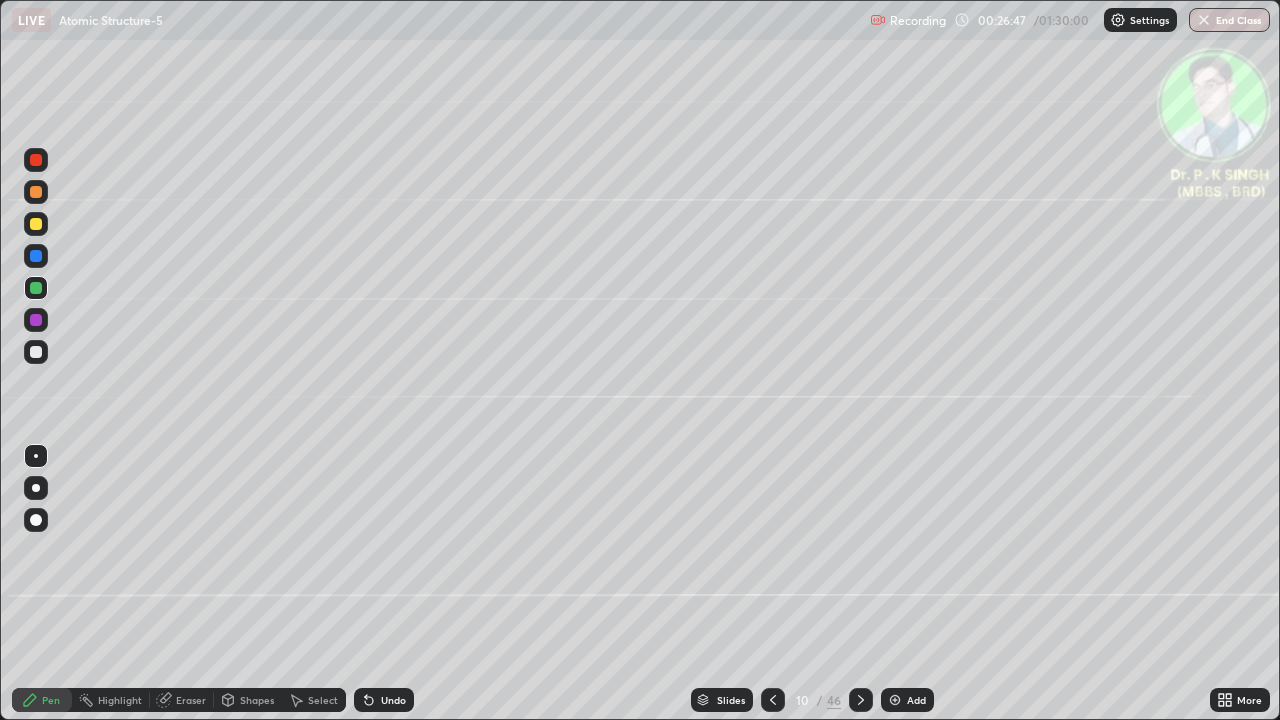 click at bounding box center [36, 224] 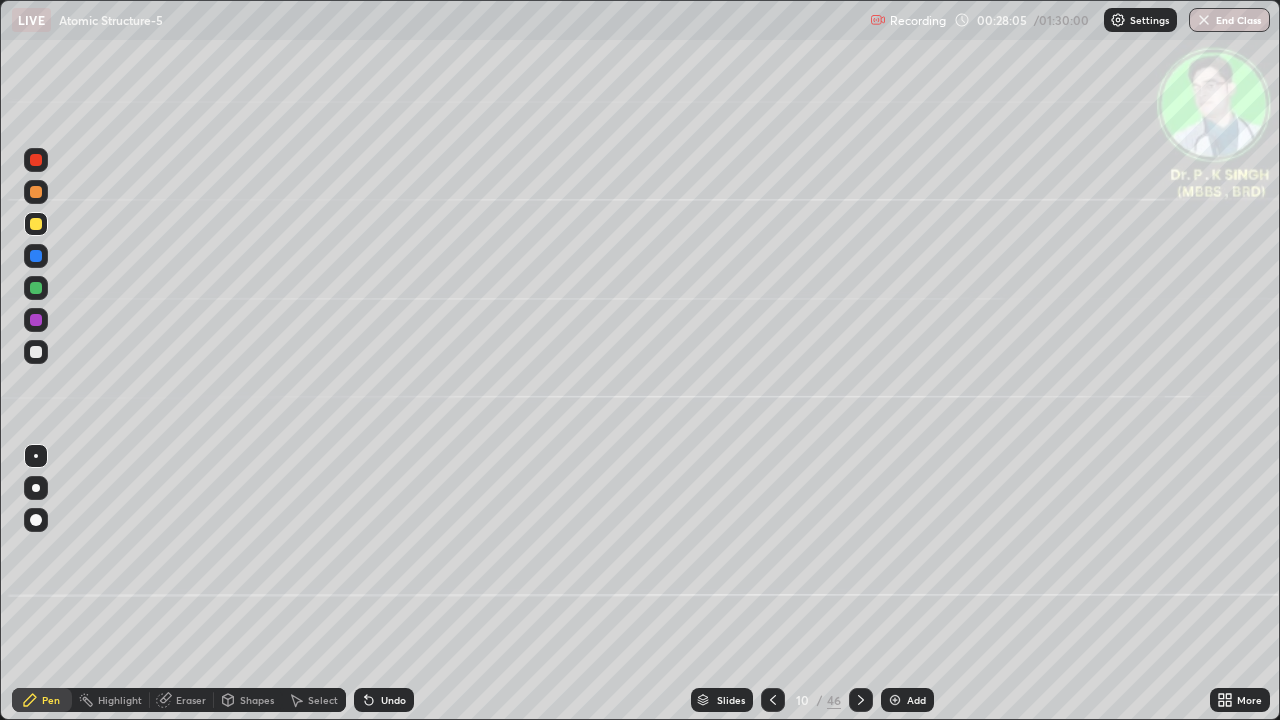 click on "Slides 10 / 46 Add" at bounding box center (812, 700) 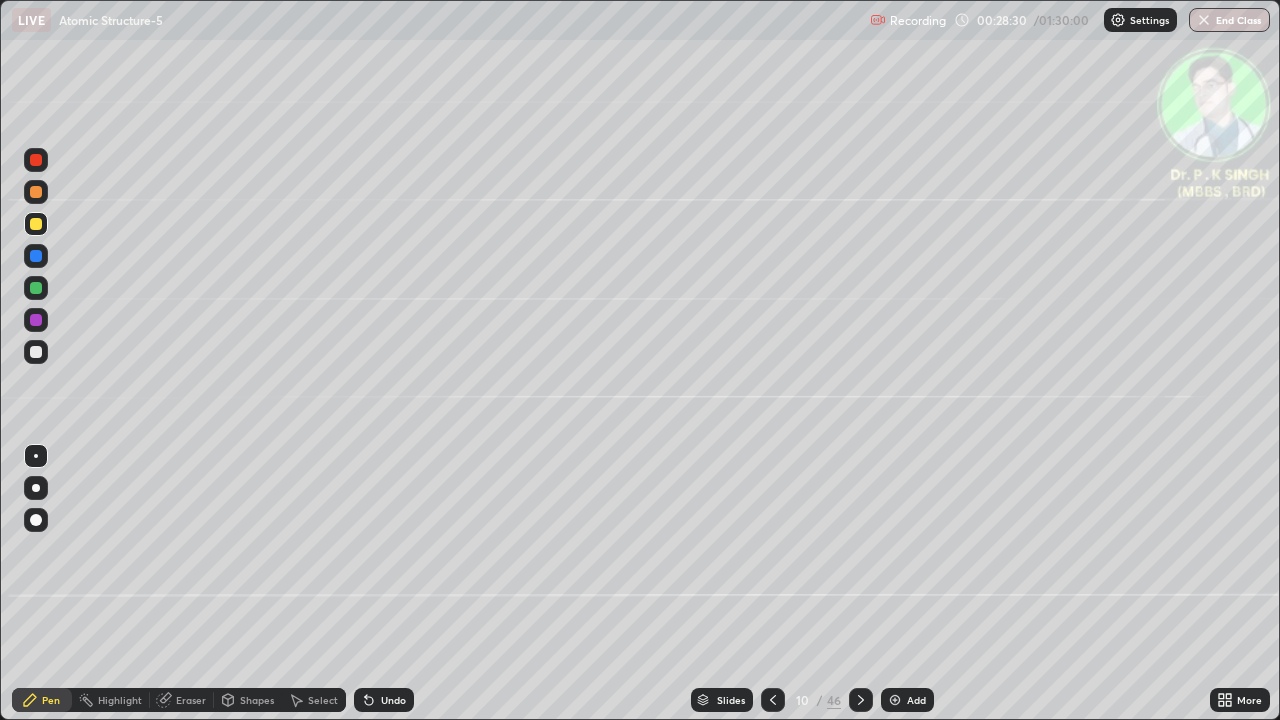 click at bounding box center [773, 700] 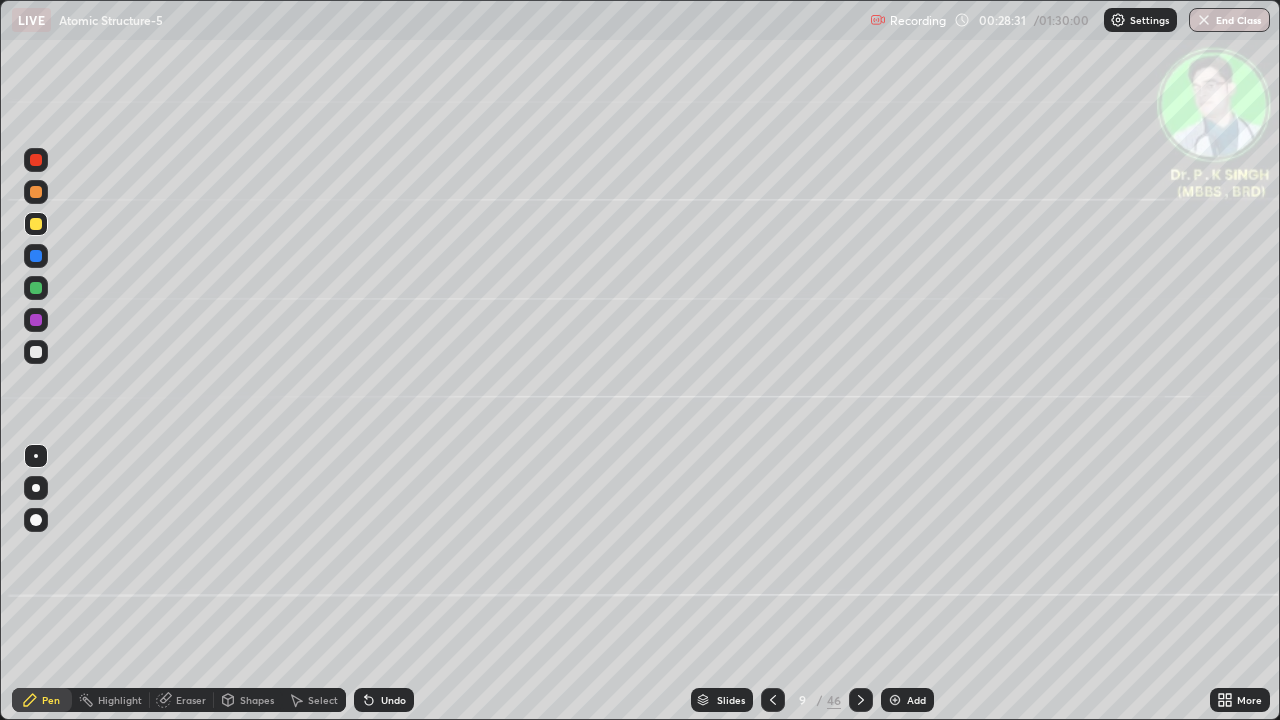 click 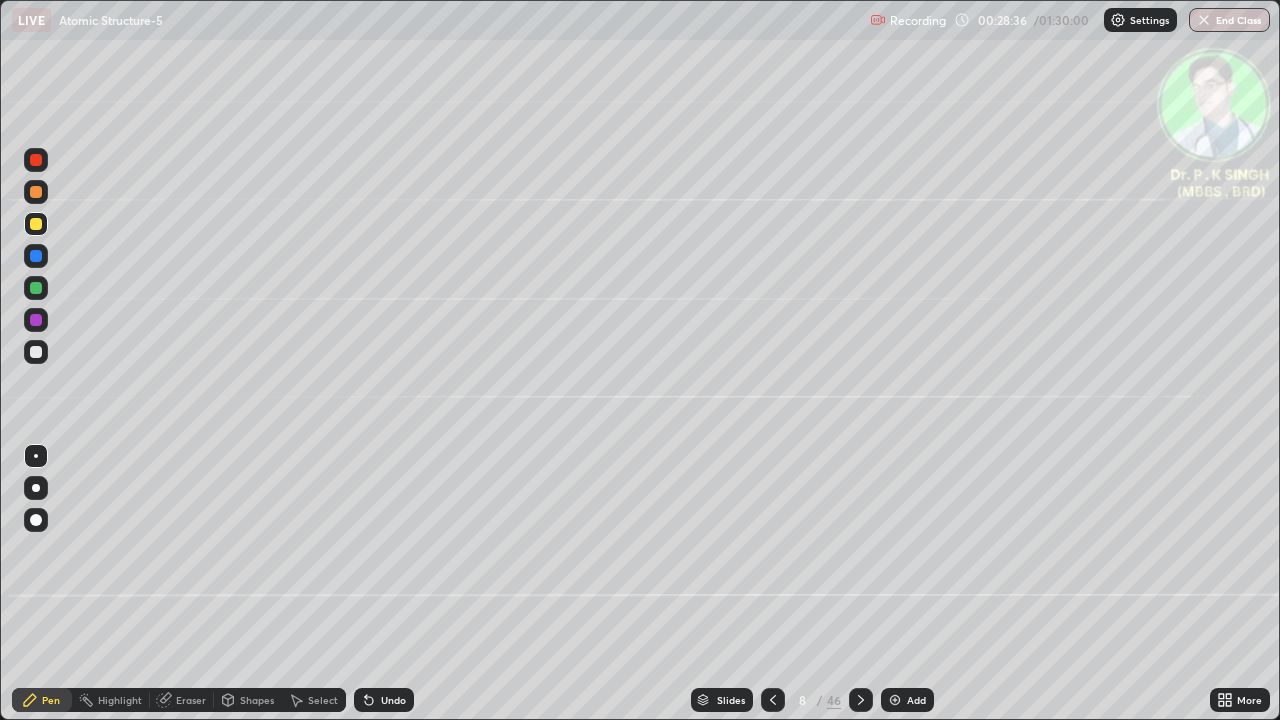 click 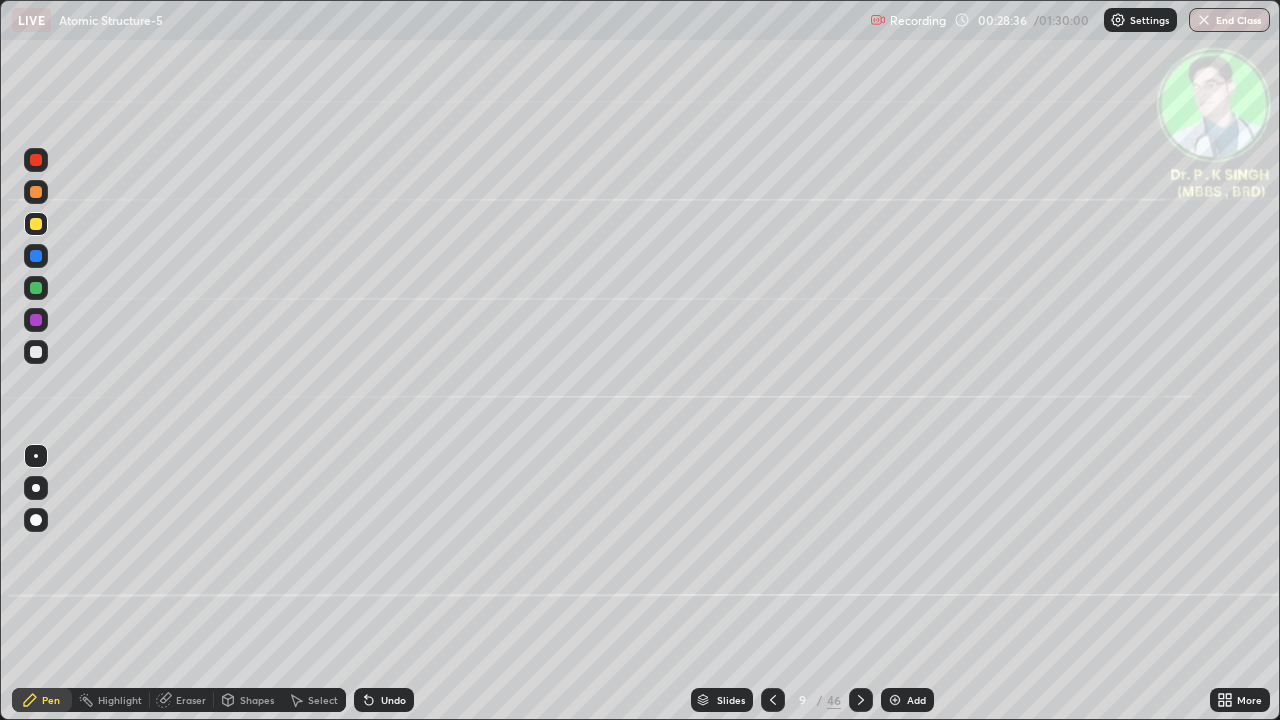 click 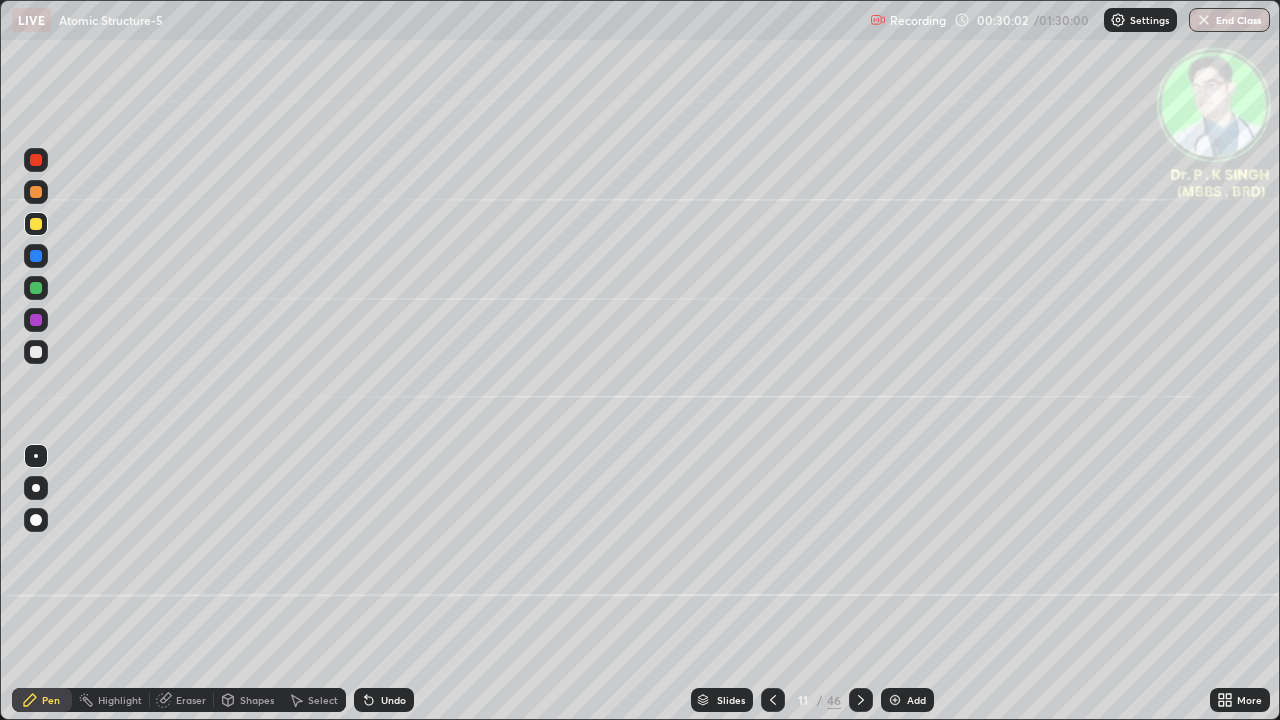 click 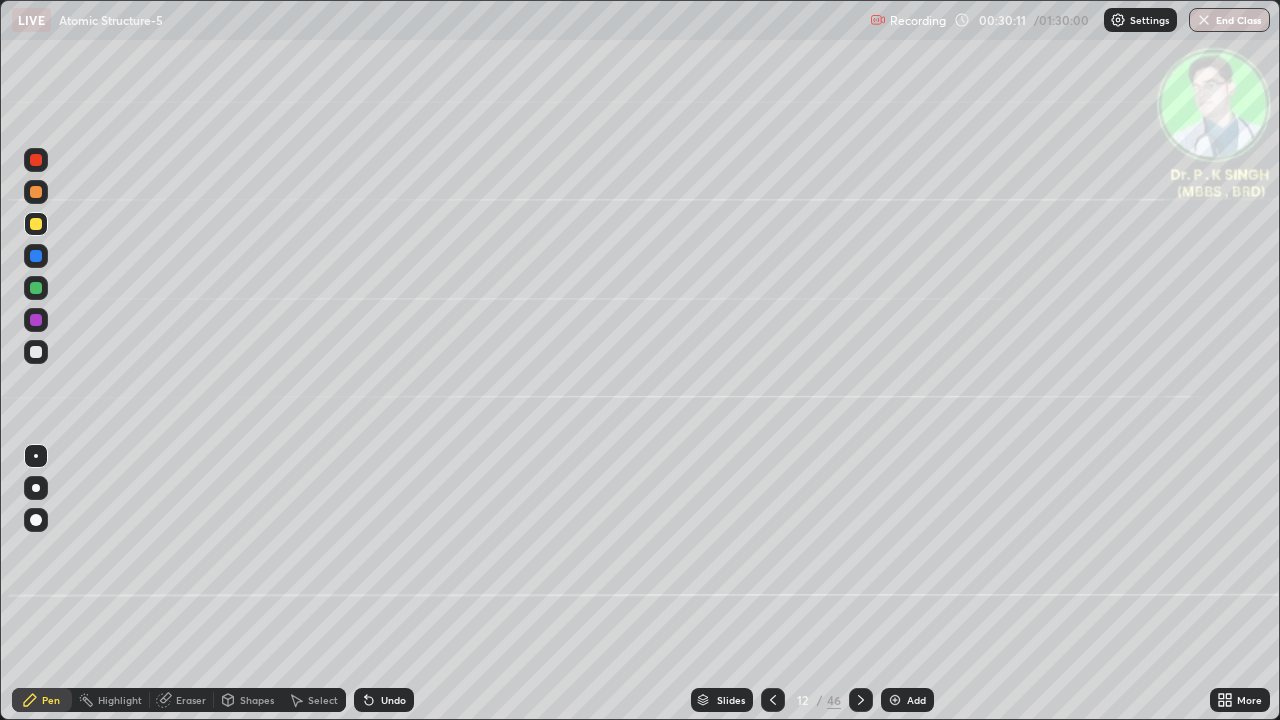 click 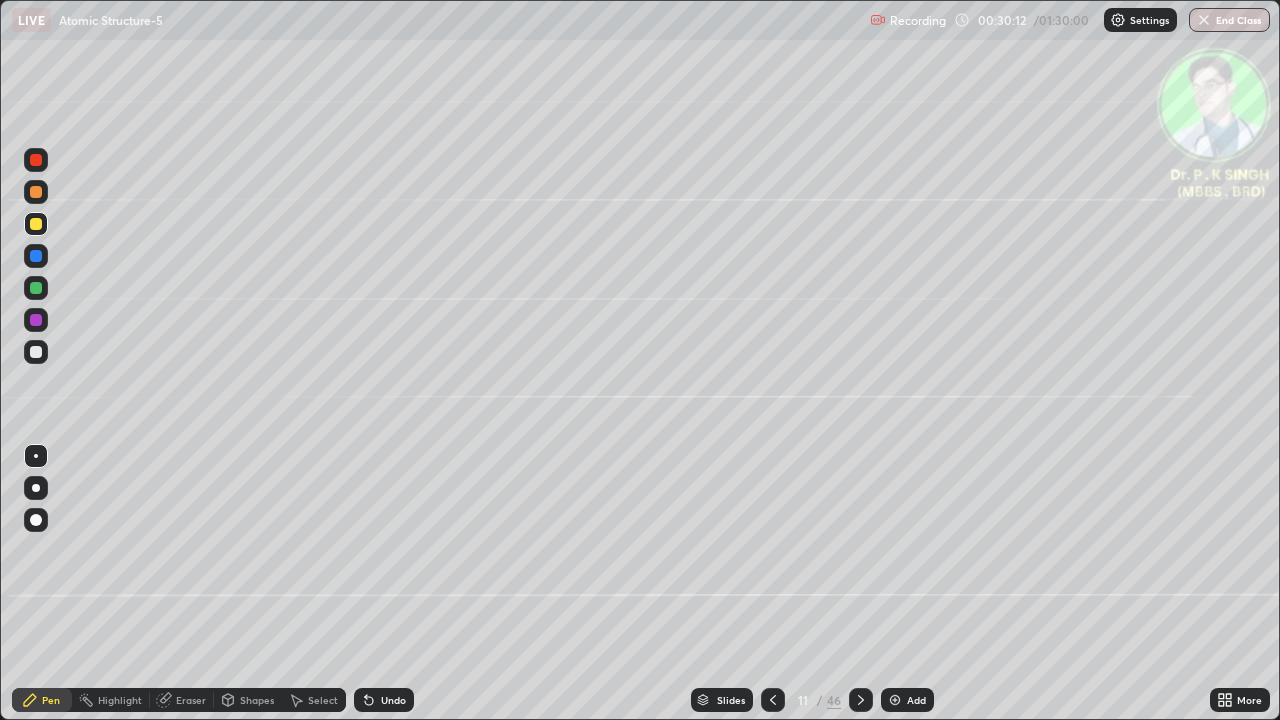 click 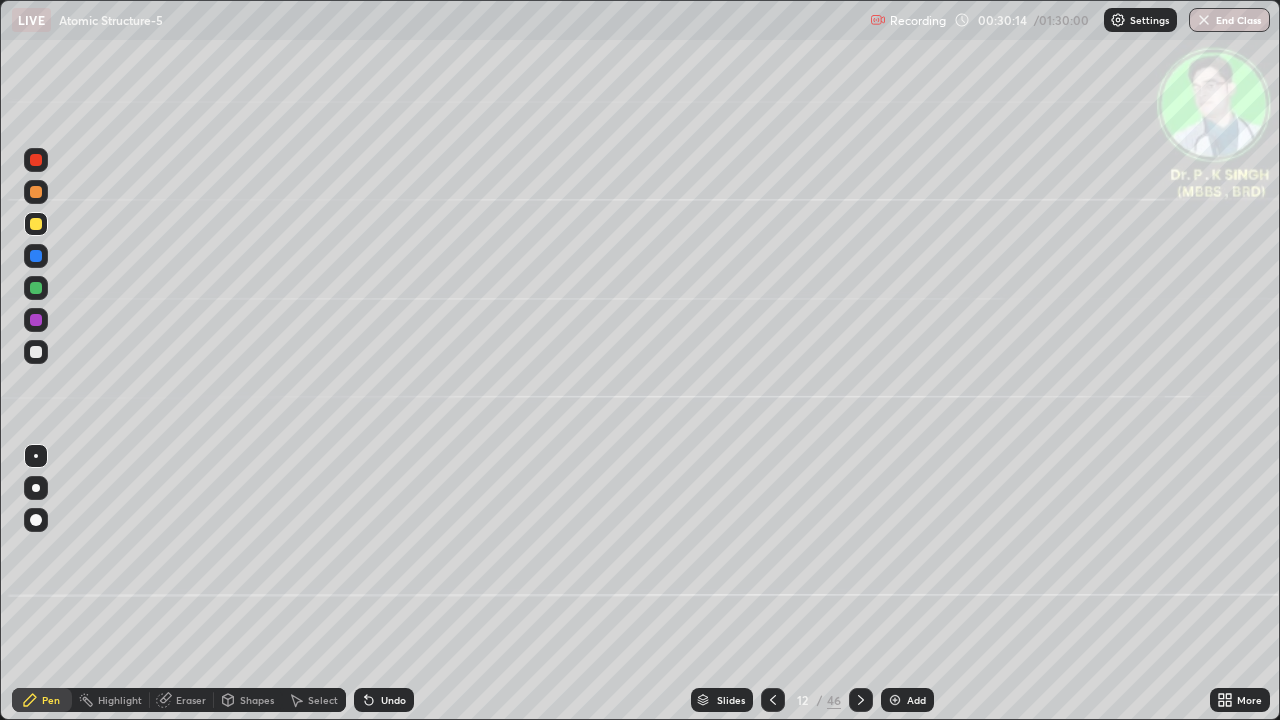 click on "Eraser" at bounding box center (182, 700) 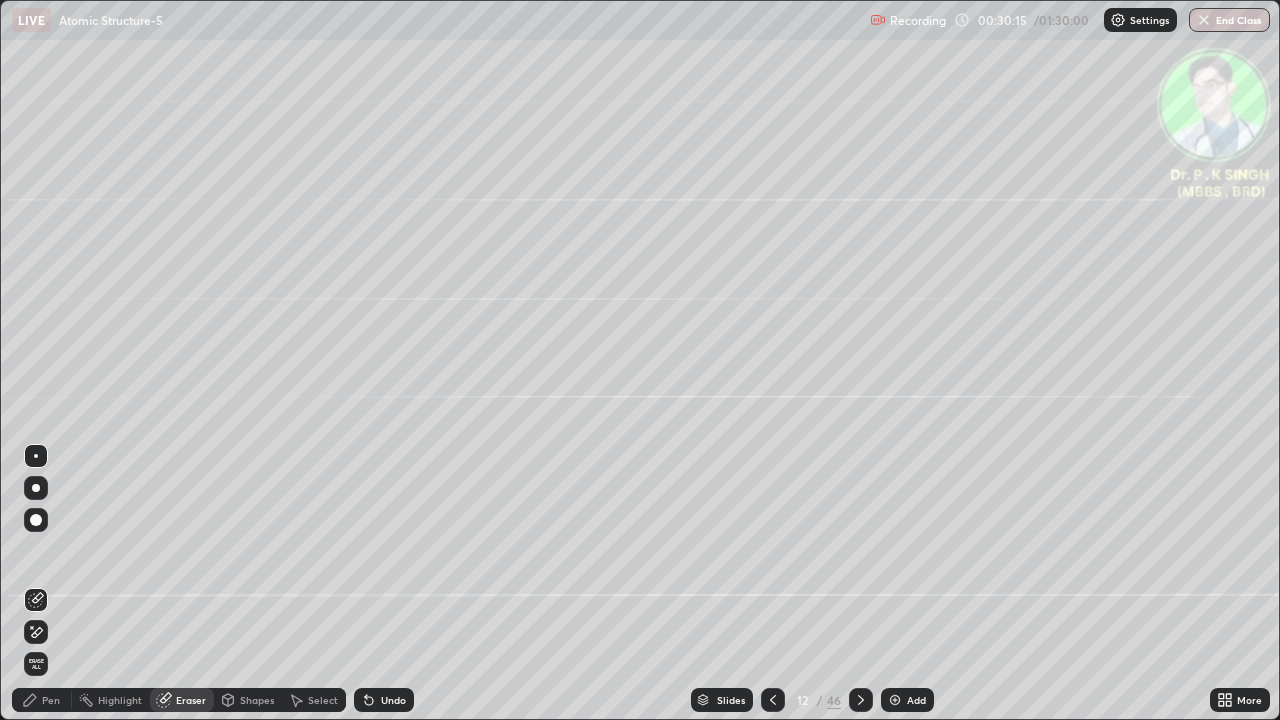 click 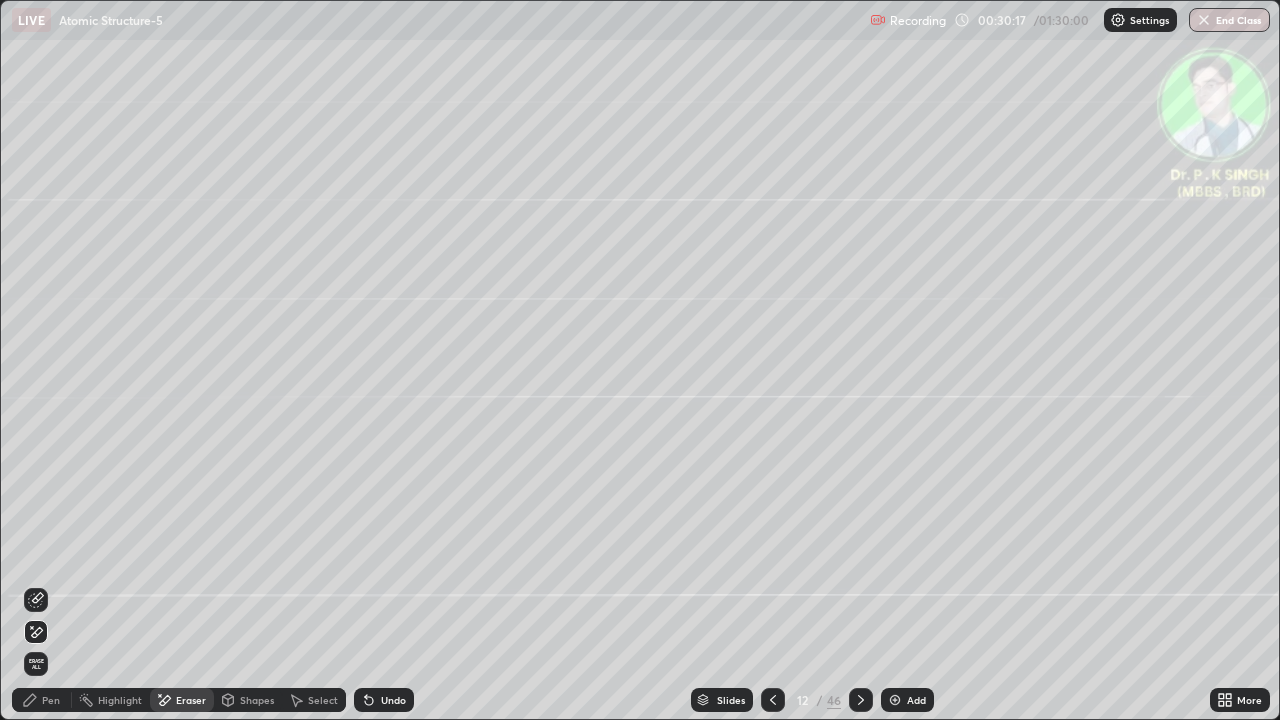 click on "Pen" at bounding box center (51, 700) 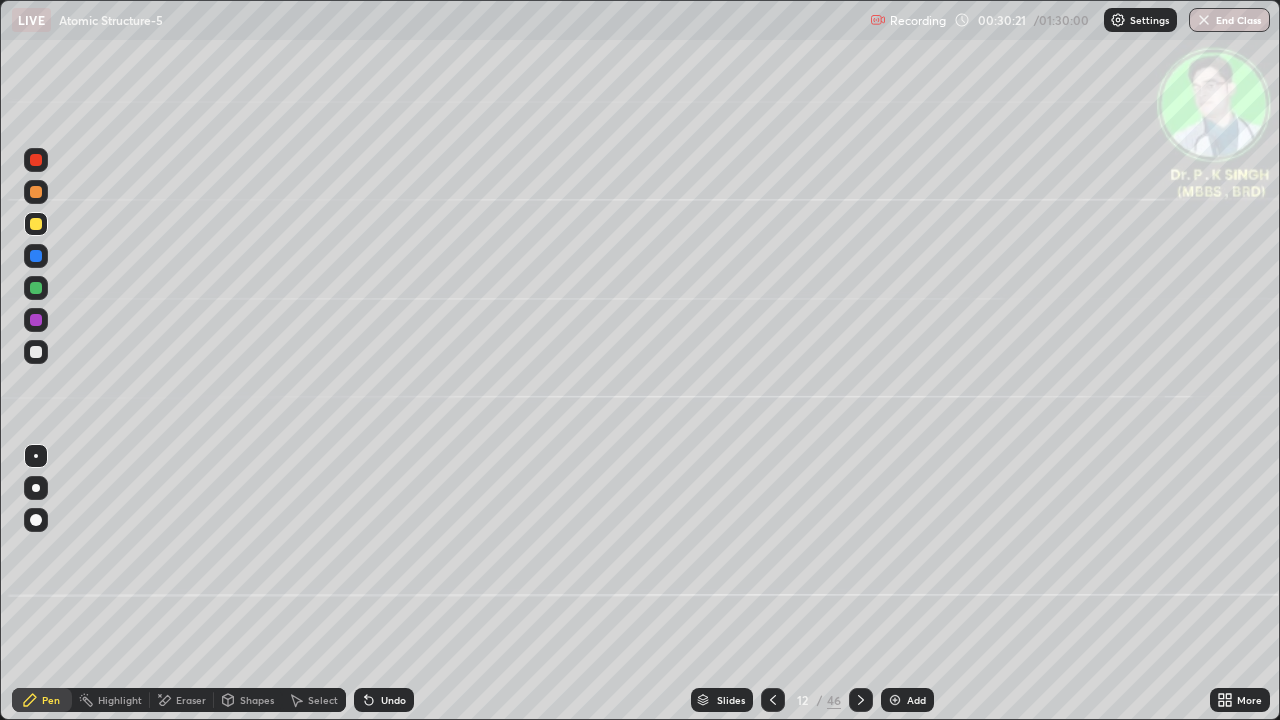 click 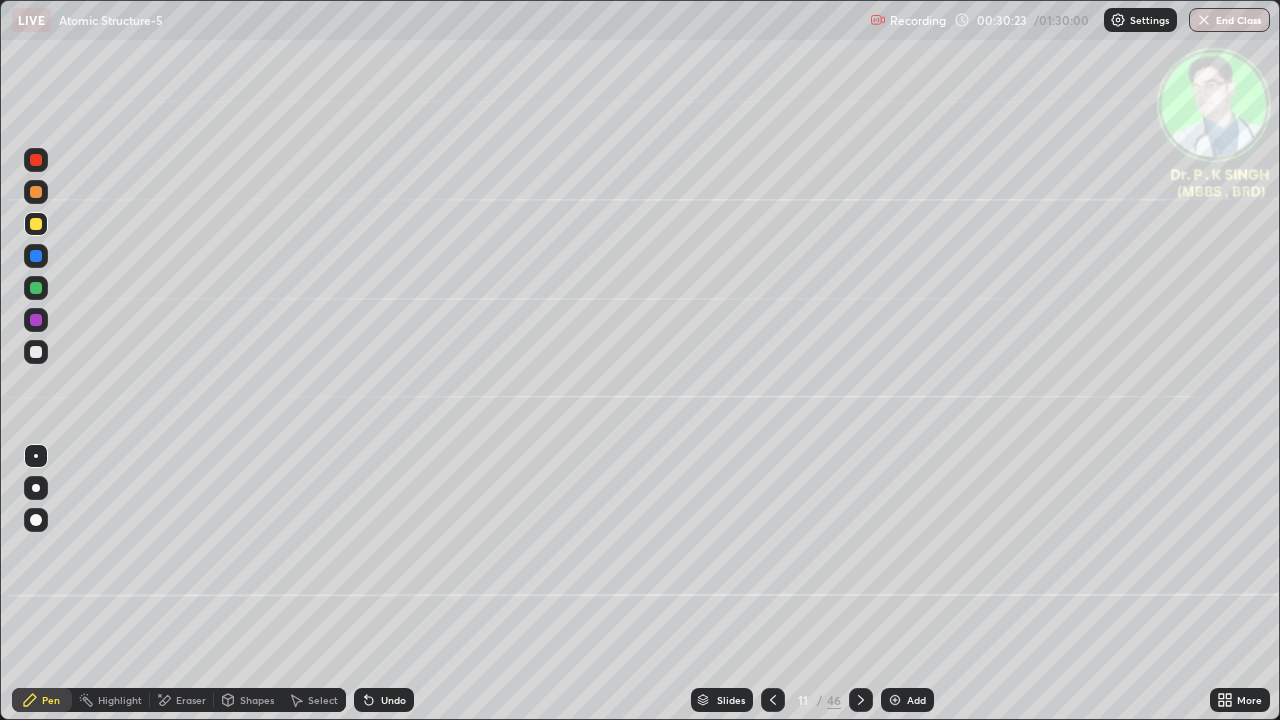 click at bounding box center [861, 700] 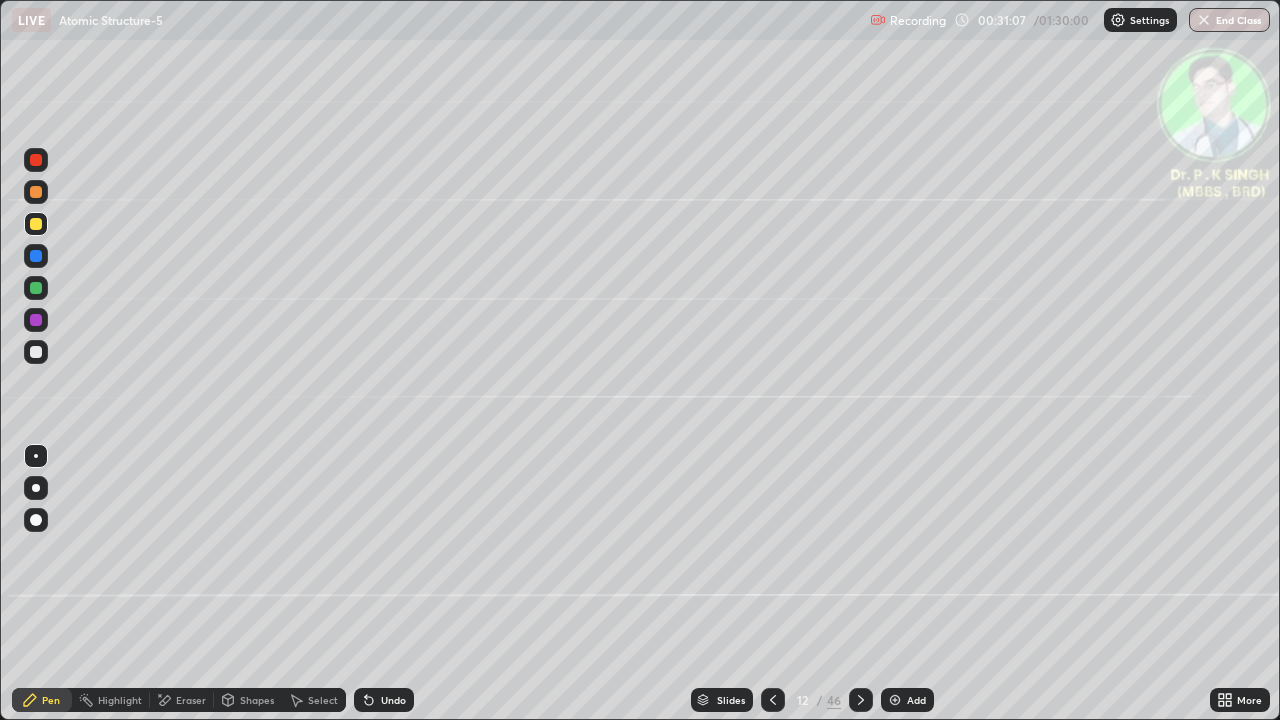 click 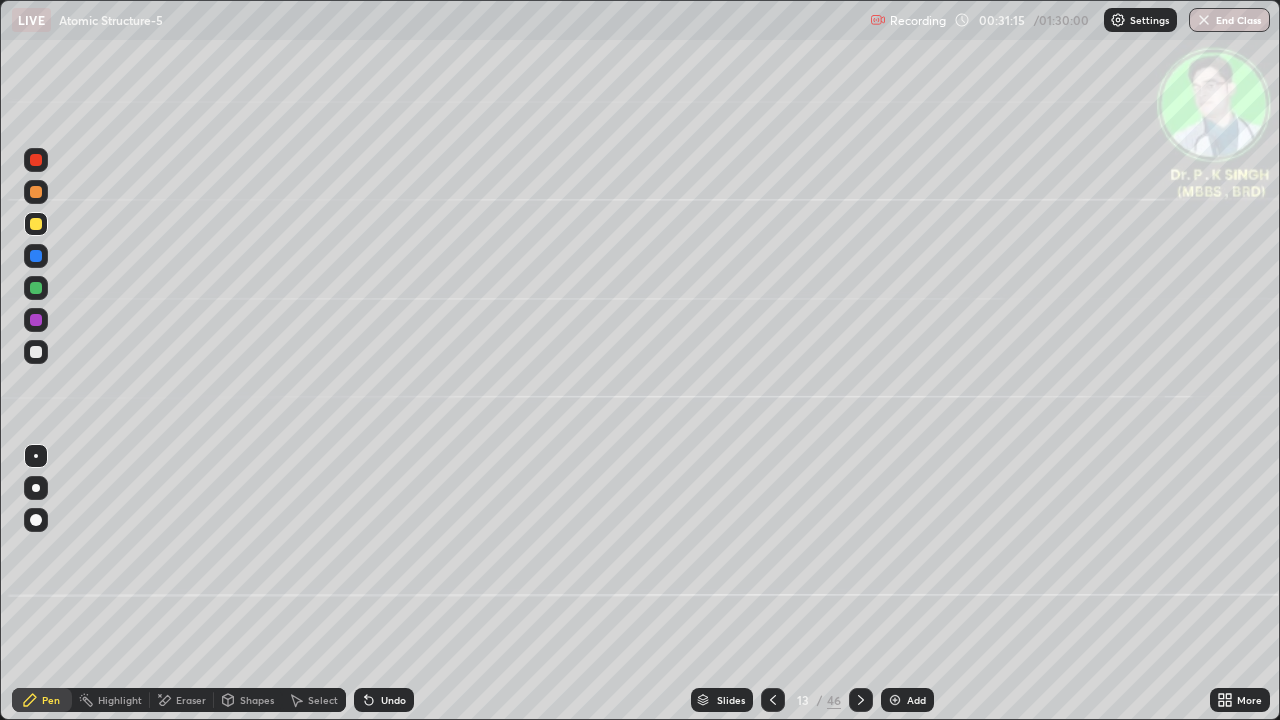 click 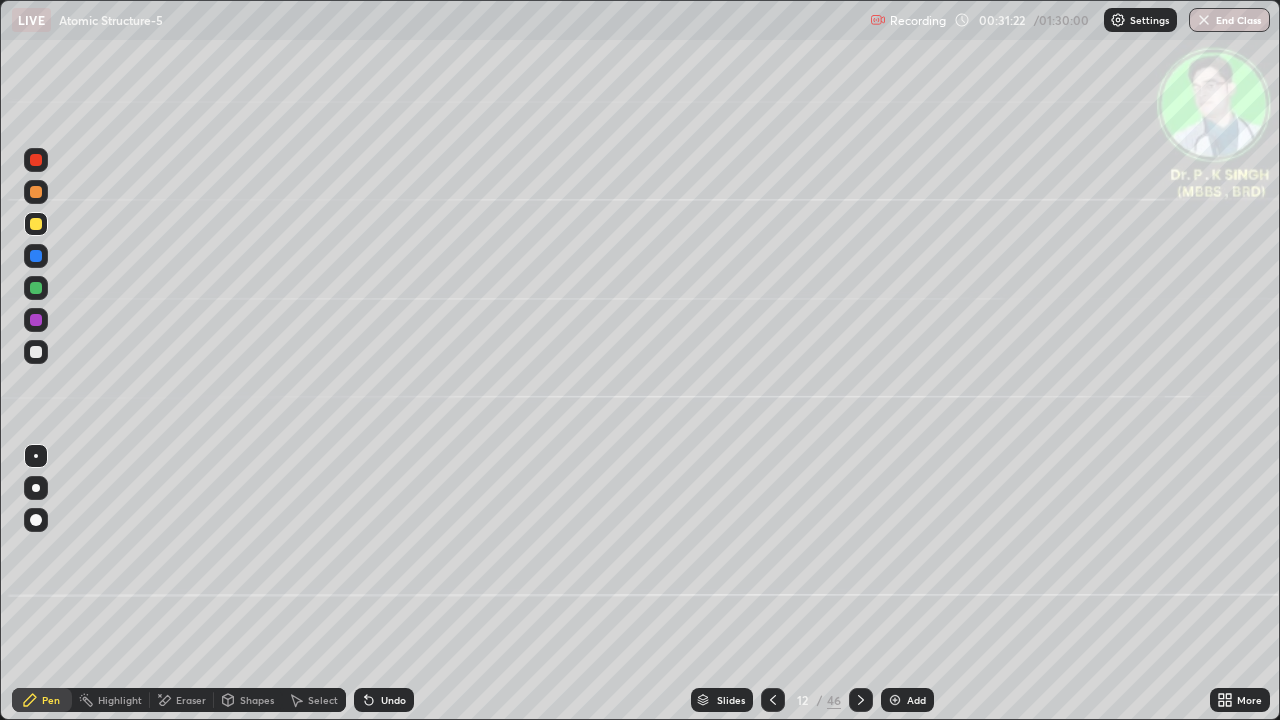 click 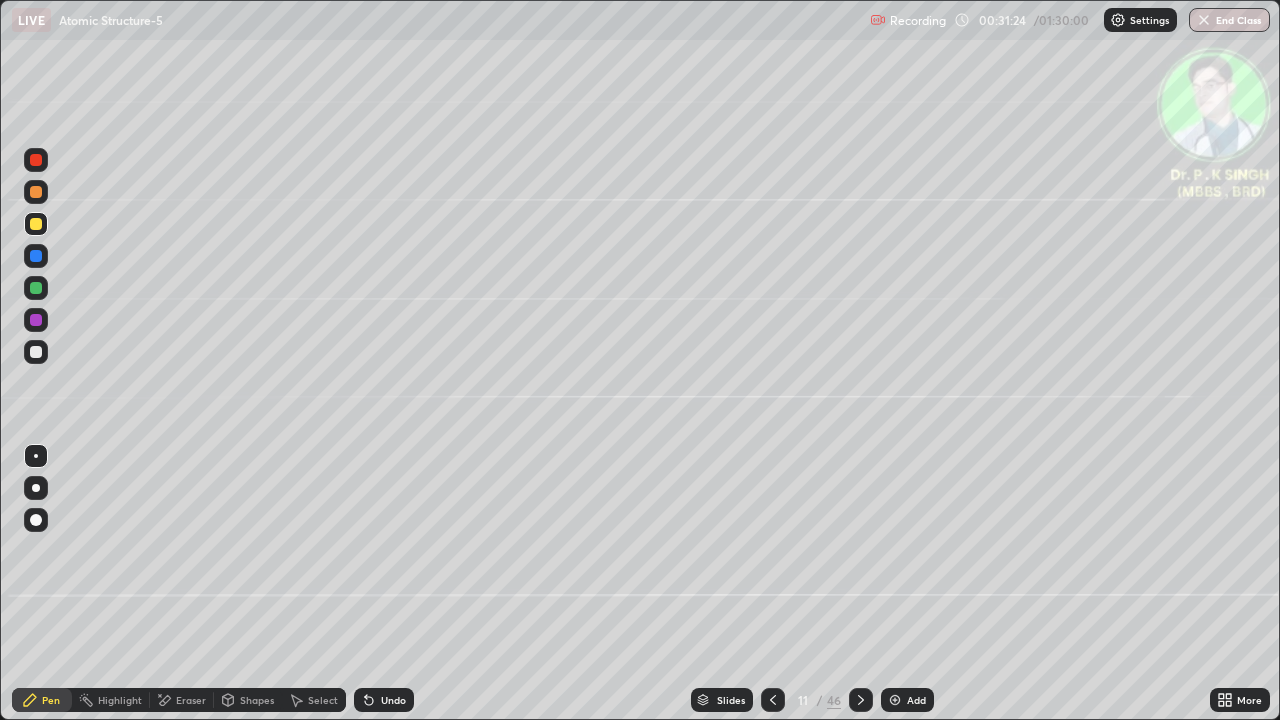 click 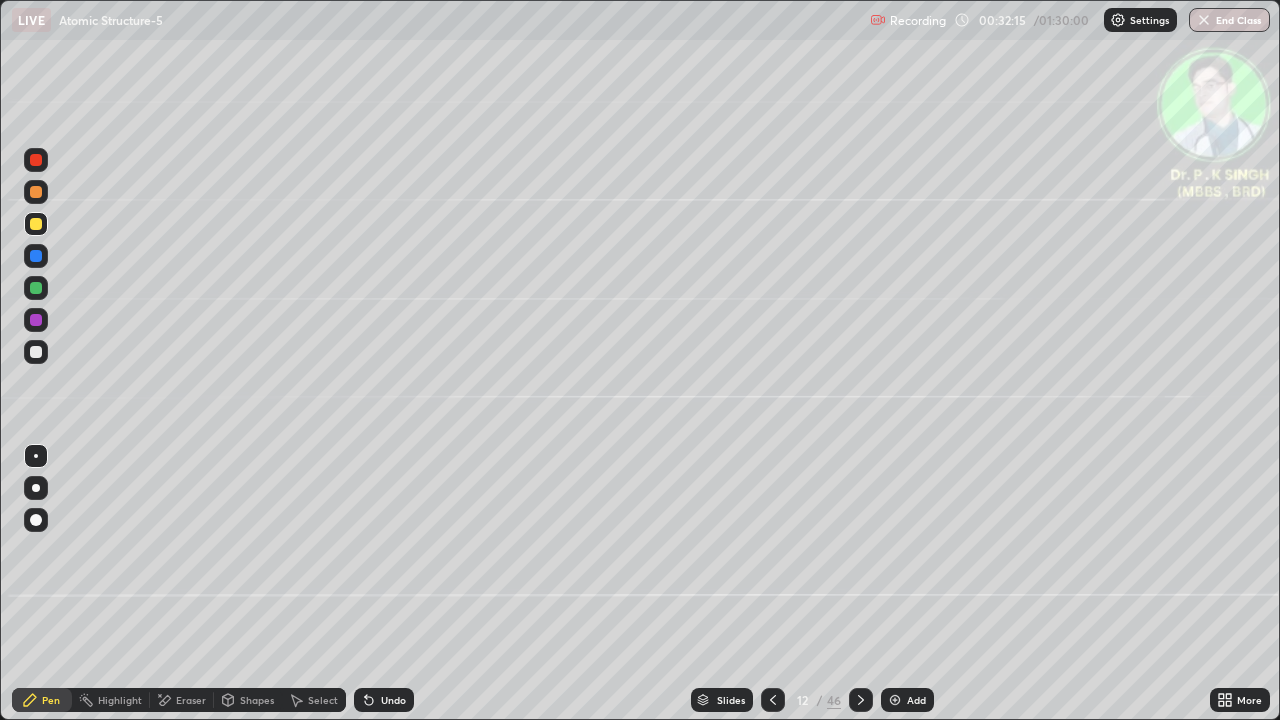 click at bounding box center (861, 700) 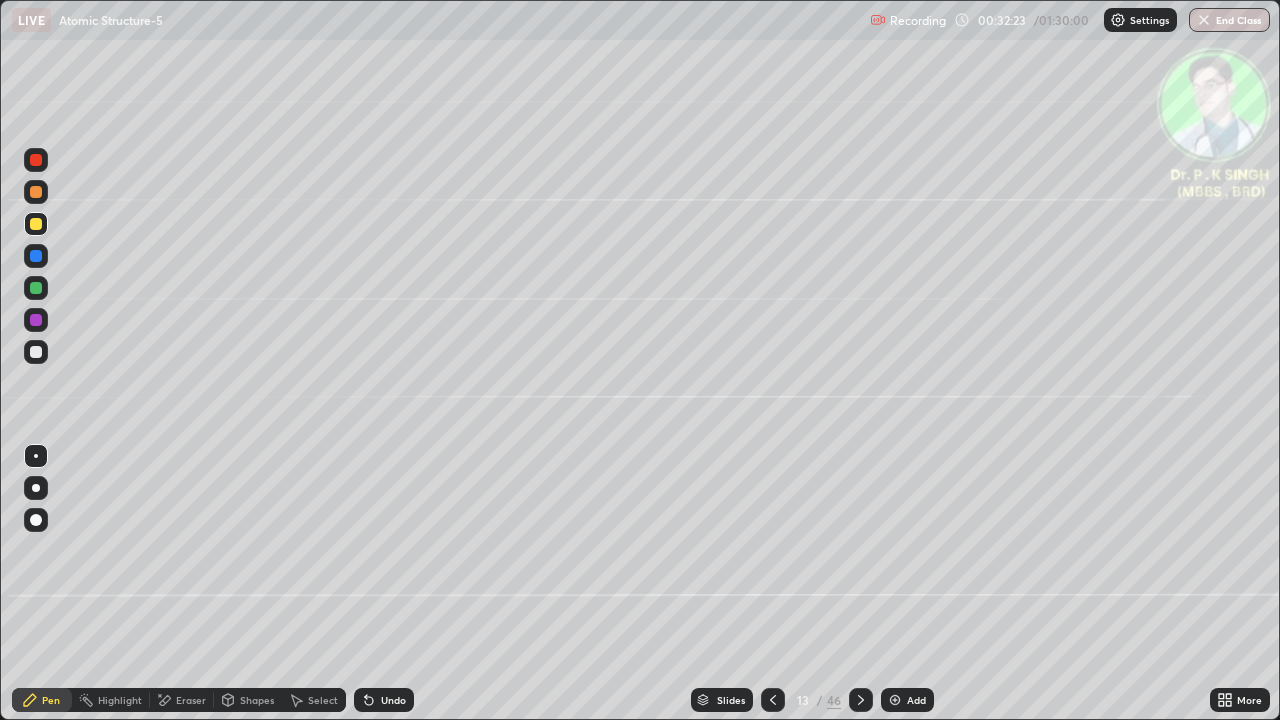 click at bounding box center [36, 288] 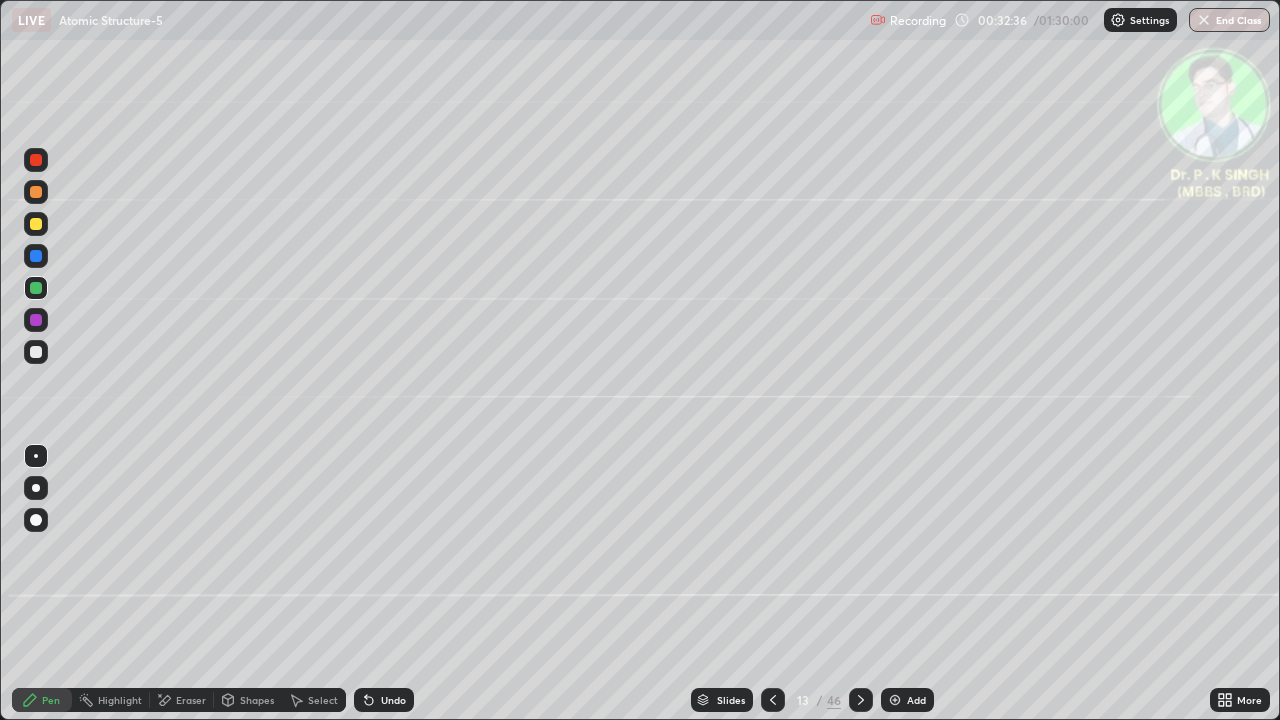click at bounding box center (36, 224) 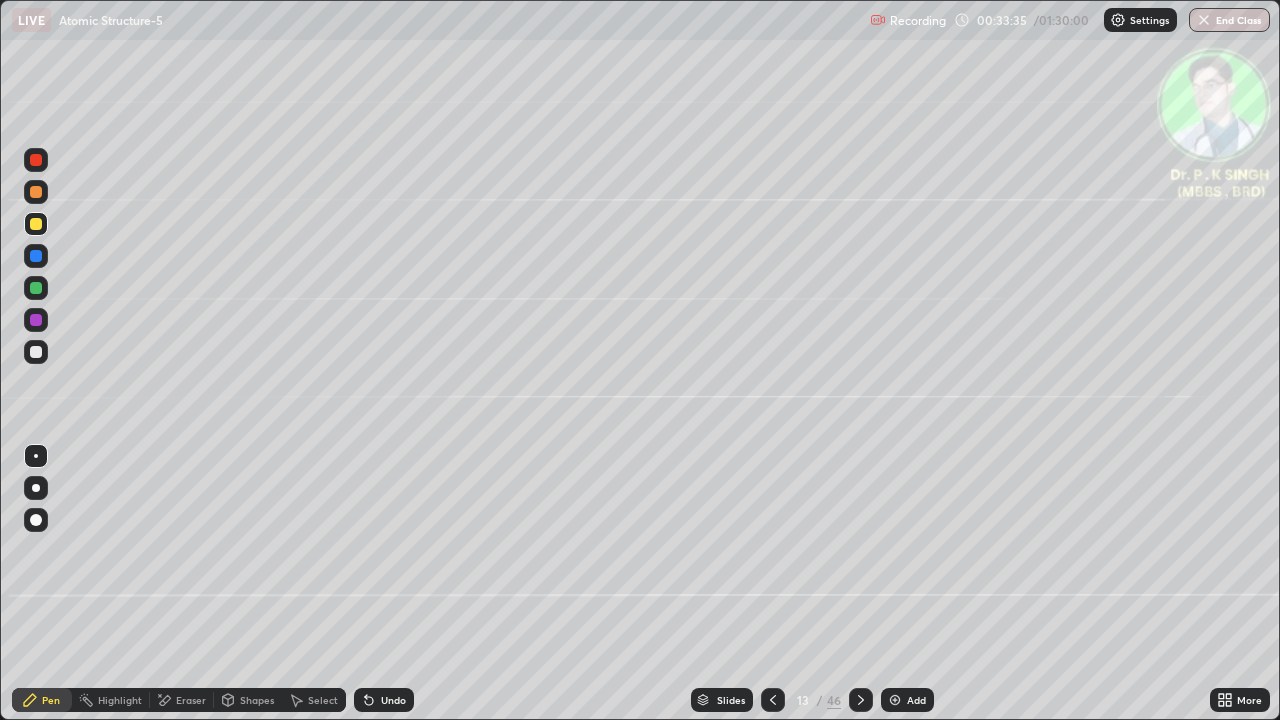 click at bounding box center [36, 288] 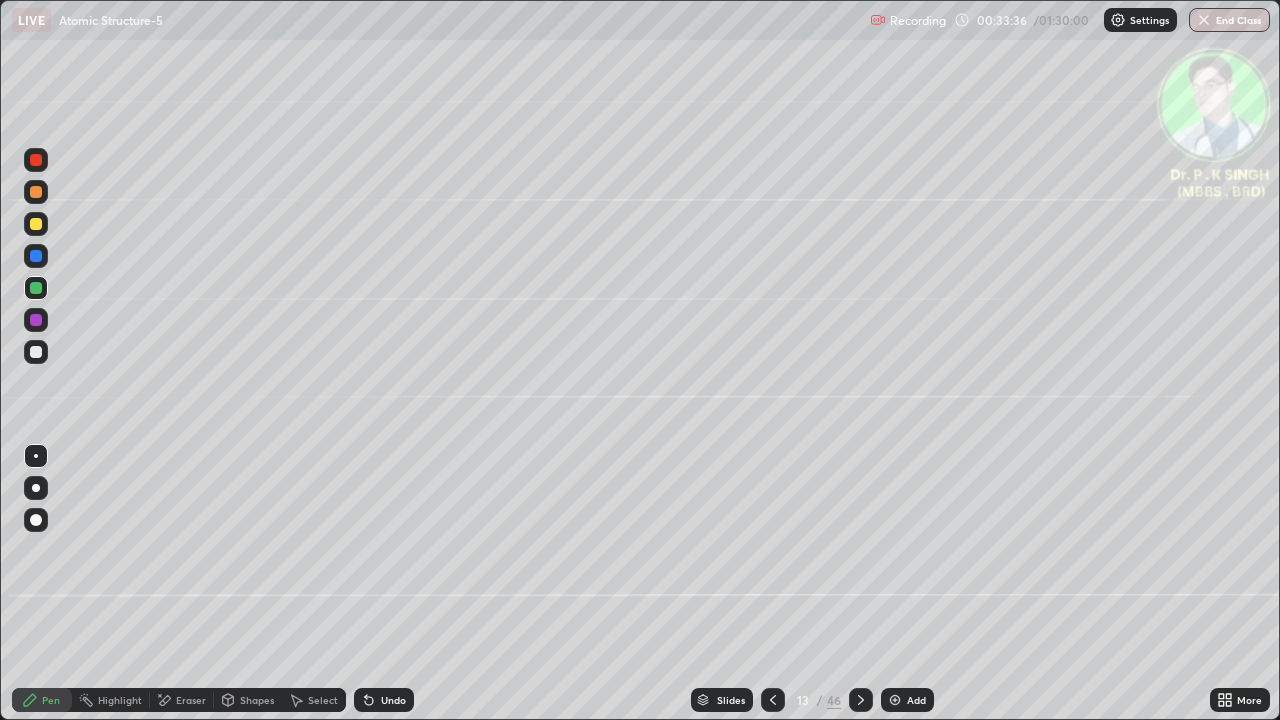 click 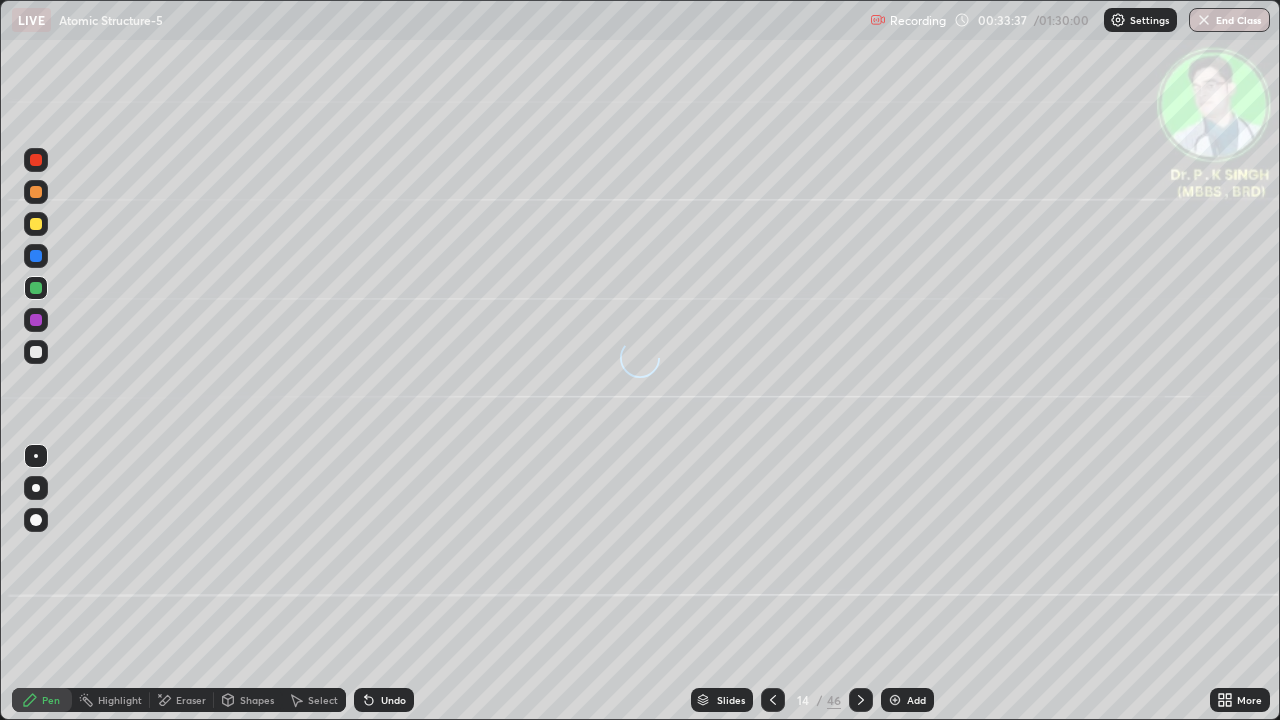 click at bounding box center [36, 256] 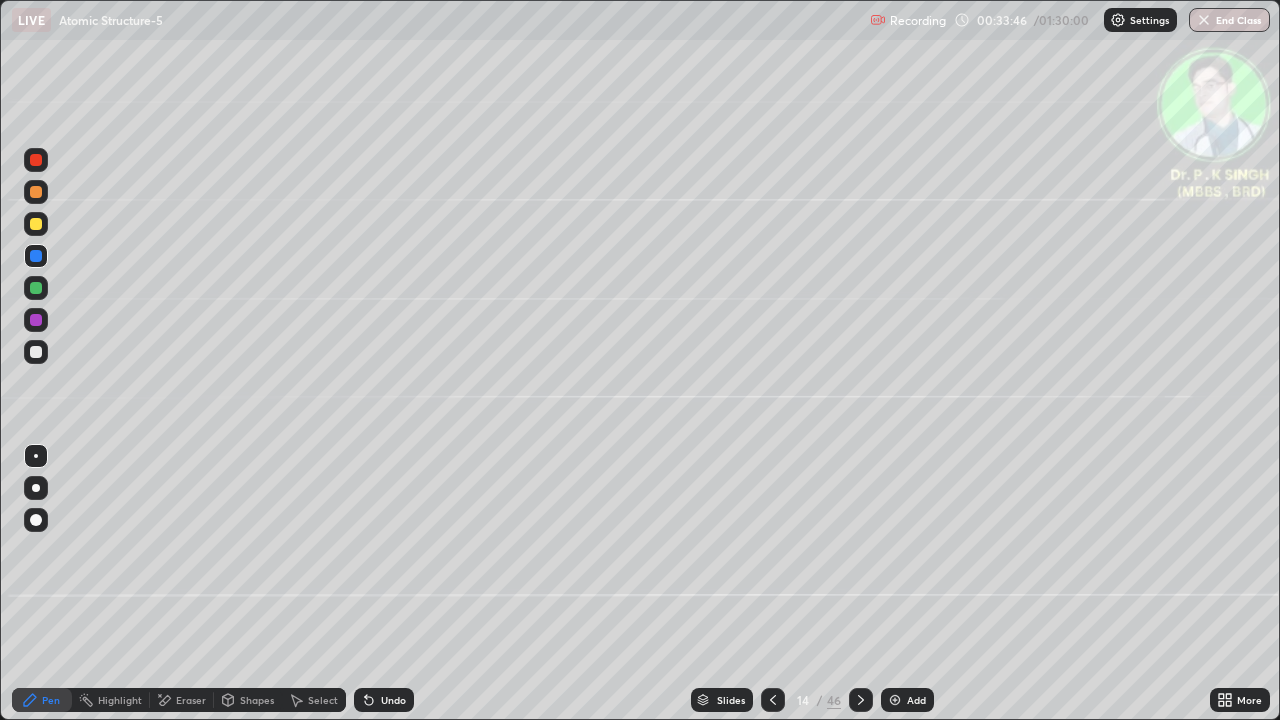 click at bounding box center (36, 224) 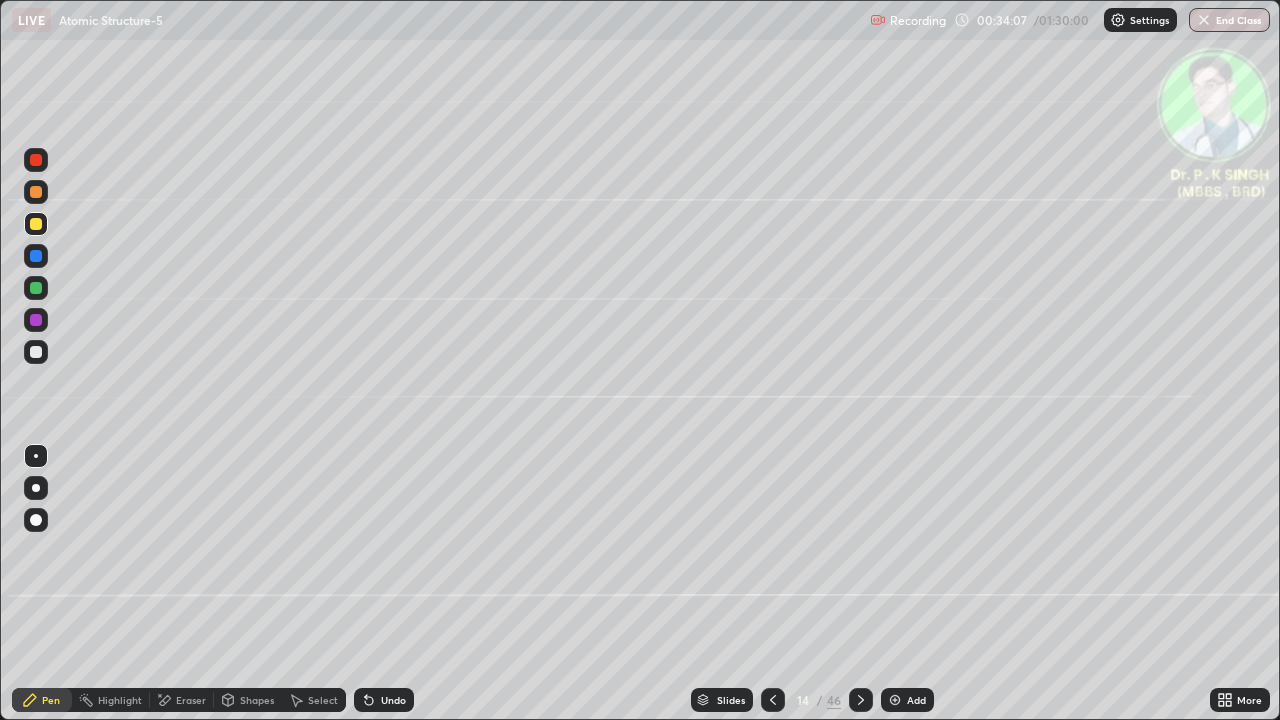 click on "Slides 14 / 46 Add" at bounding box center (812, 700) 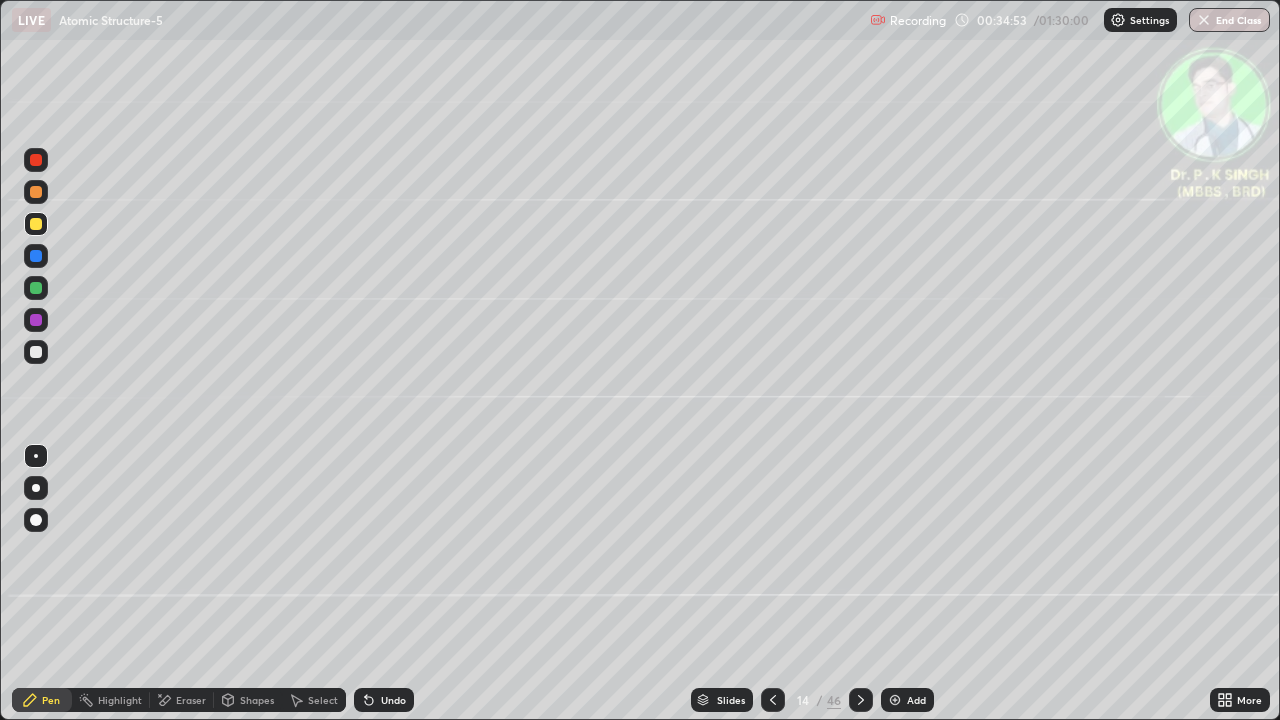 click 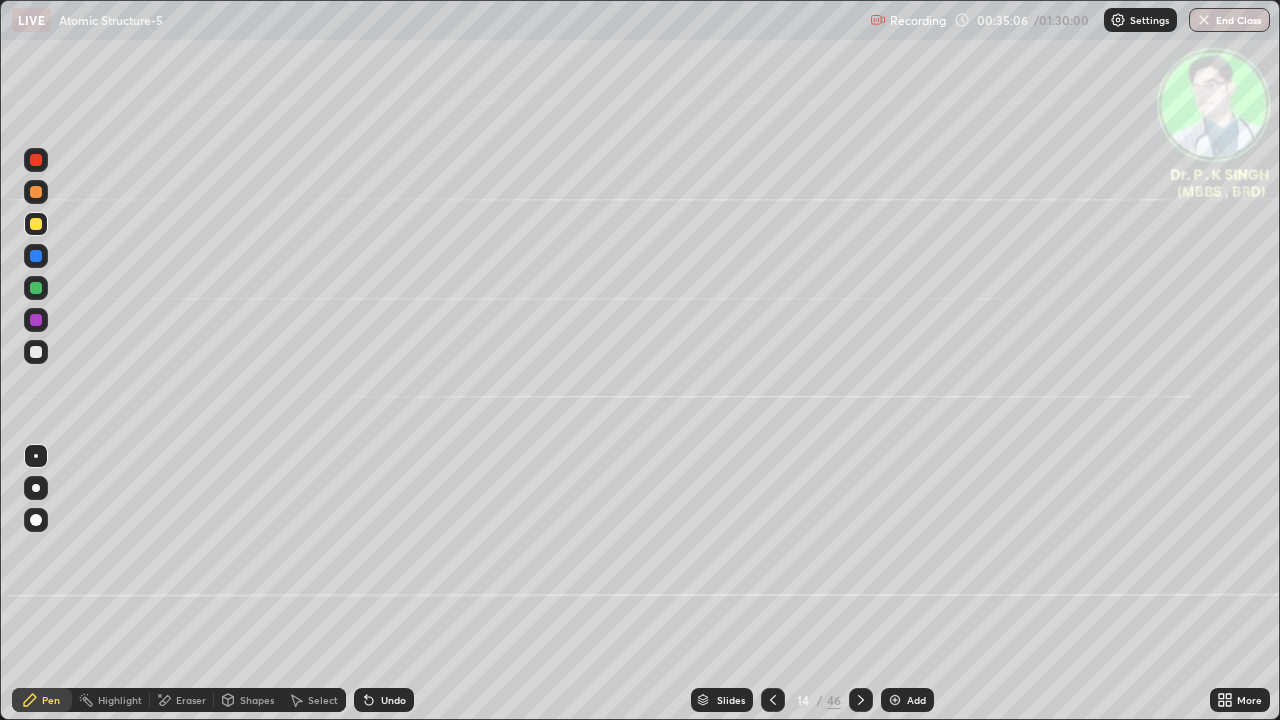 click 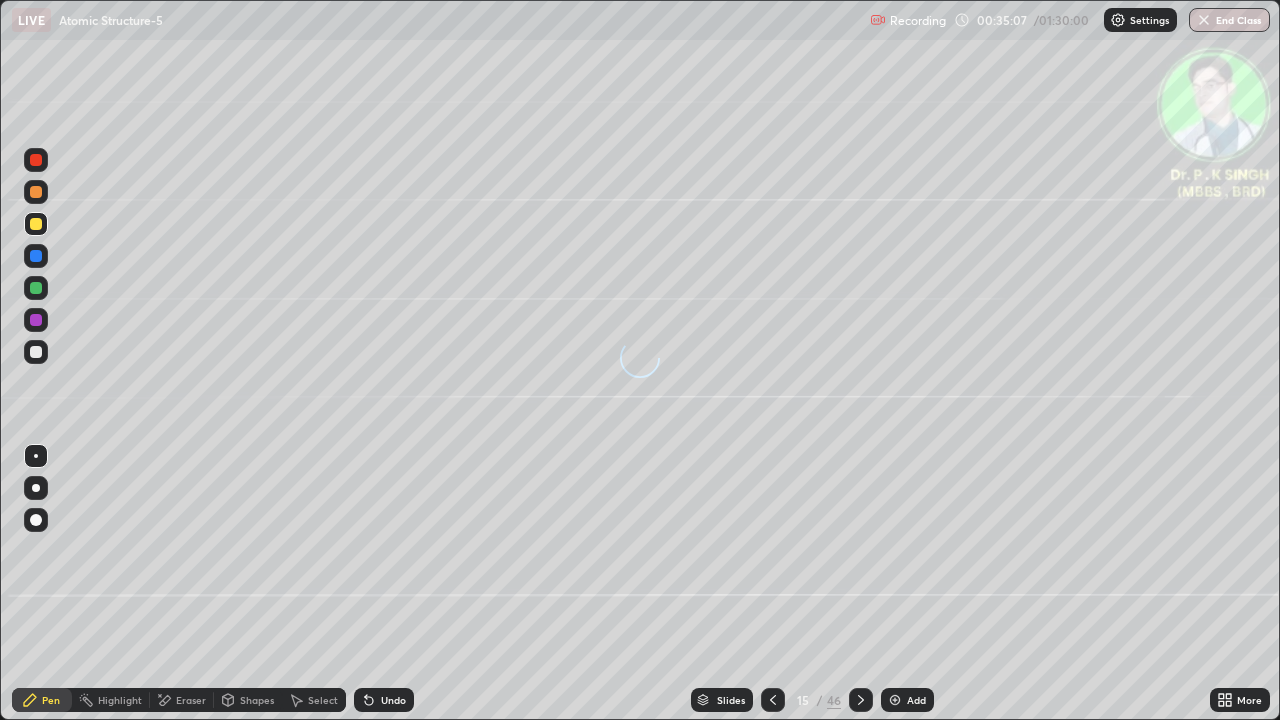 click at bounding box center [36, 256] 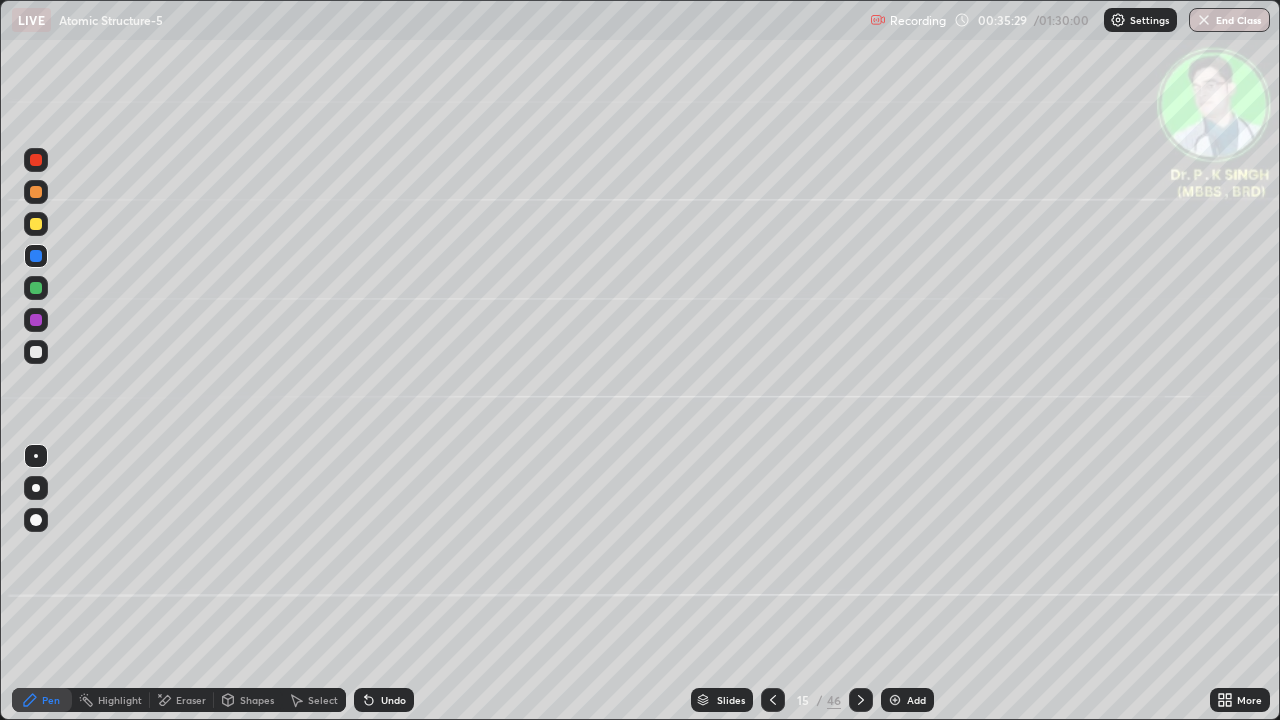 click at bounding box center (36, 224) 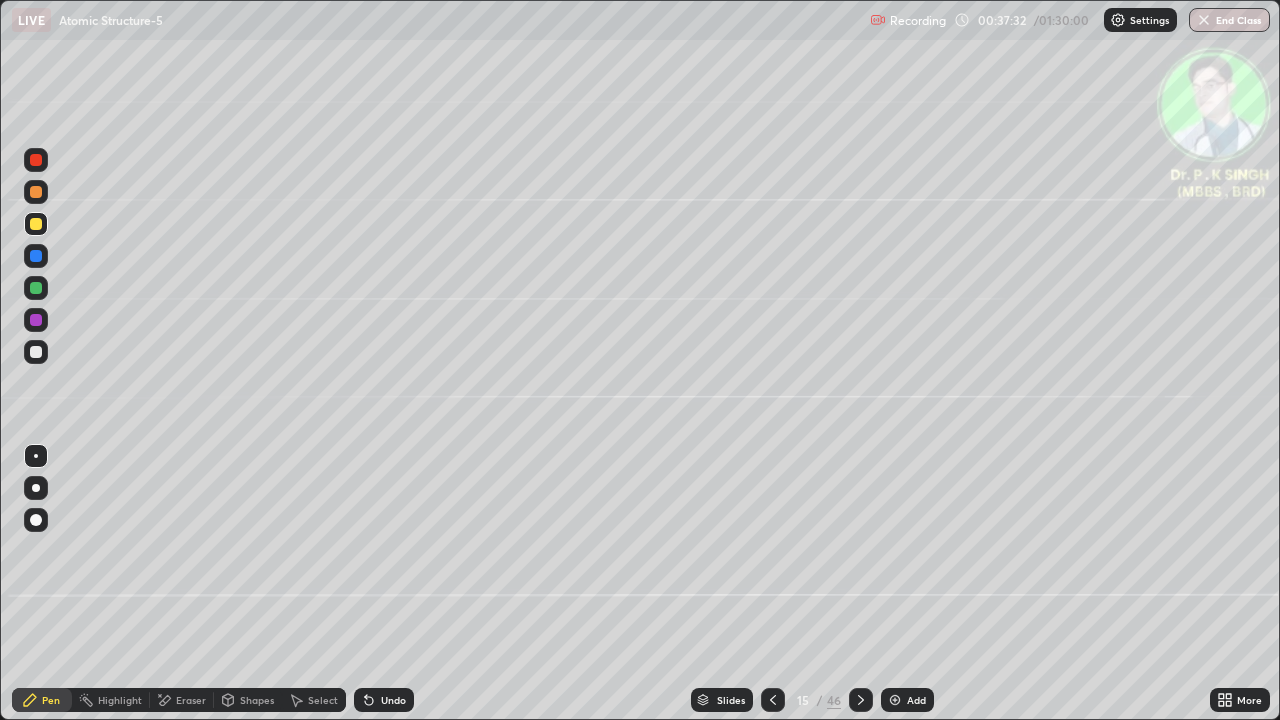 click 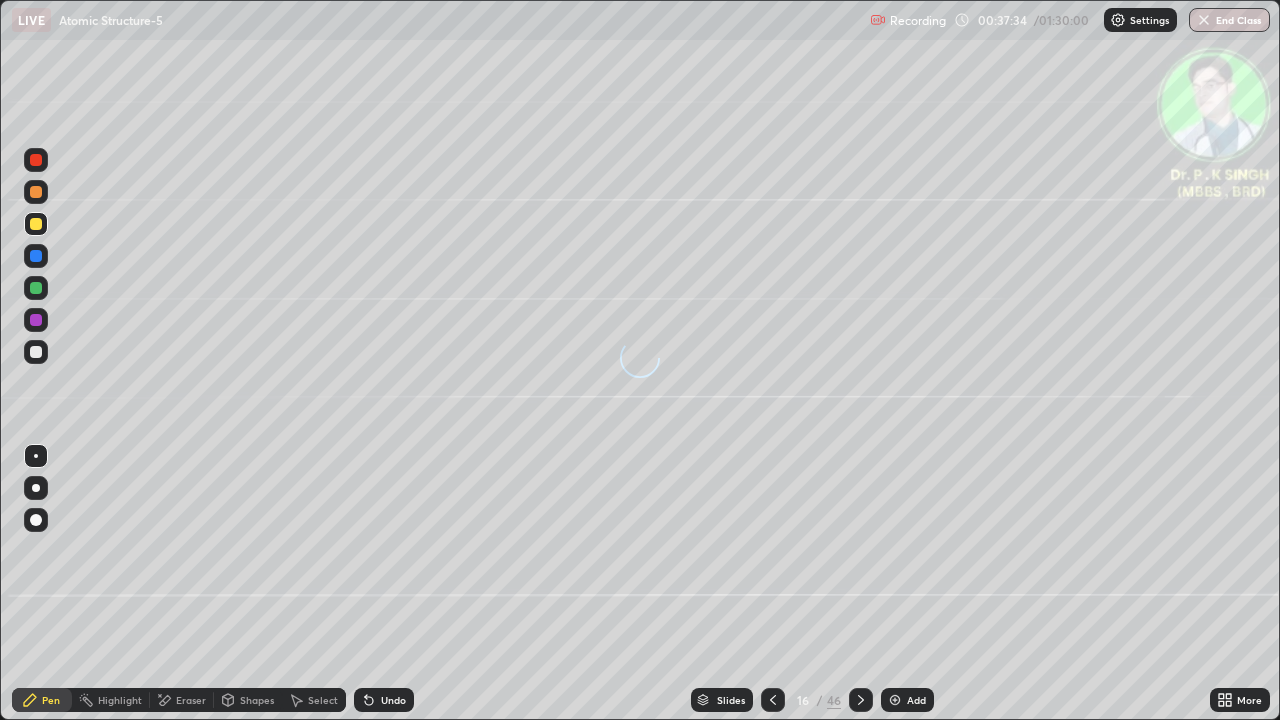 click at bounding box center [36, 256] 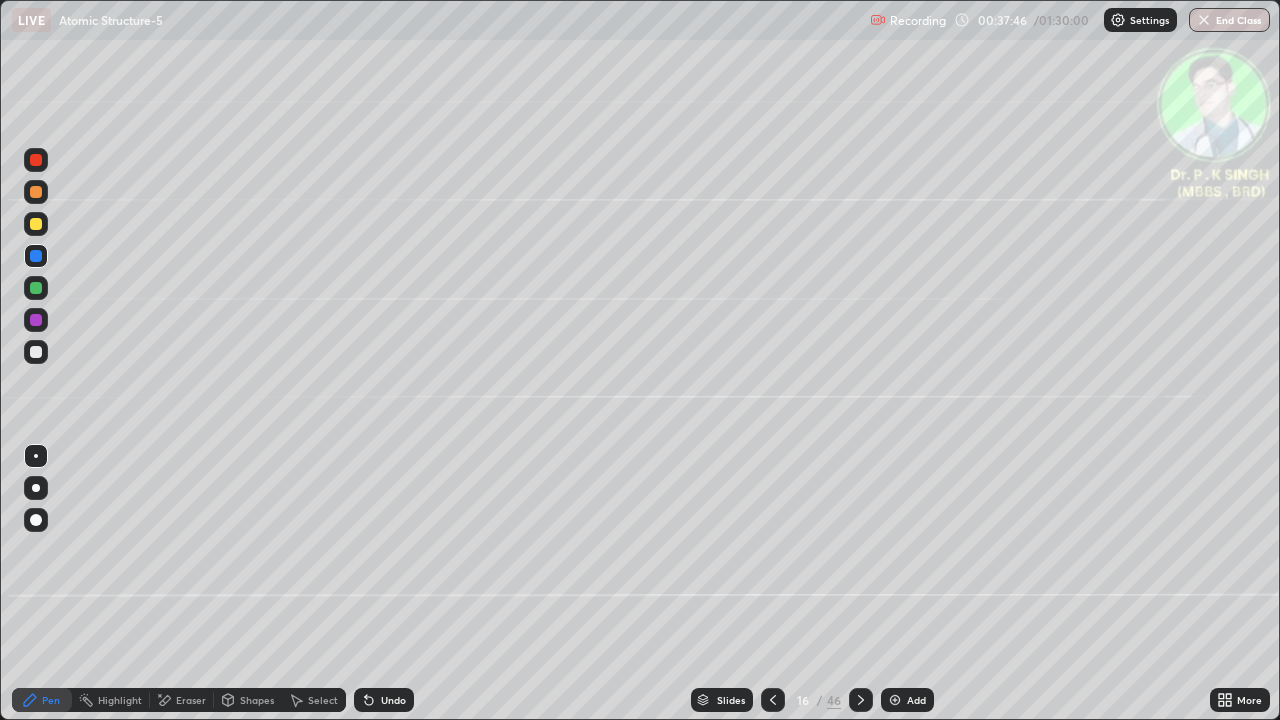 click at bounding box center [36, 224] 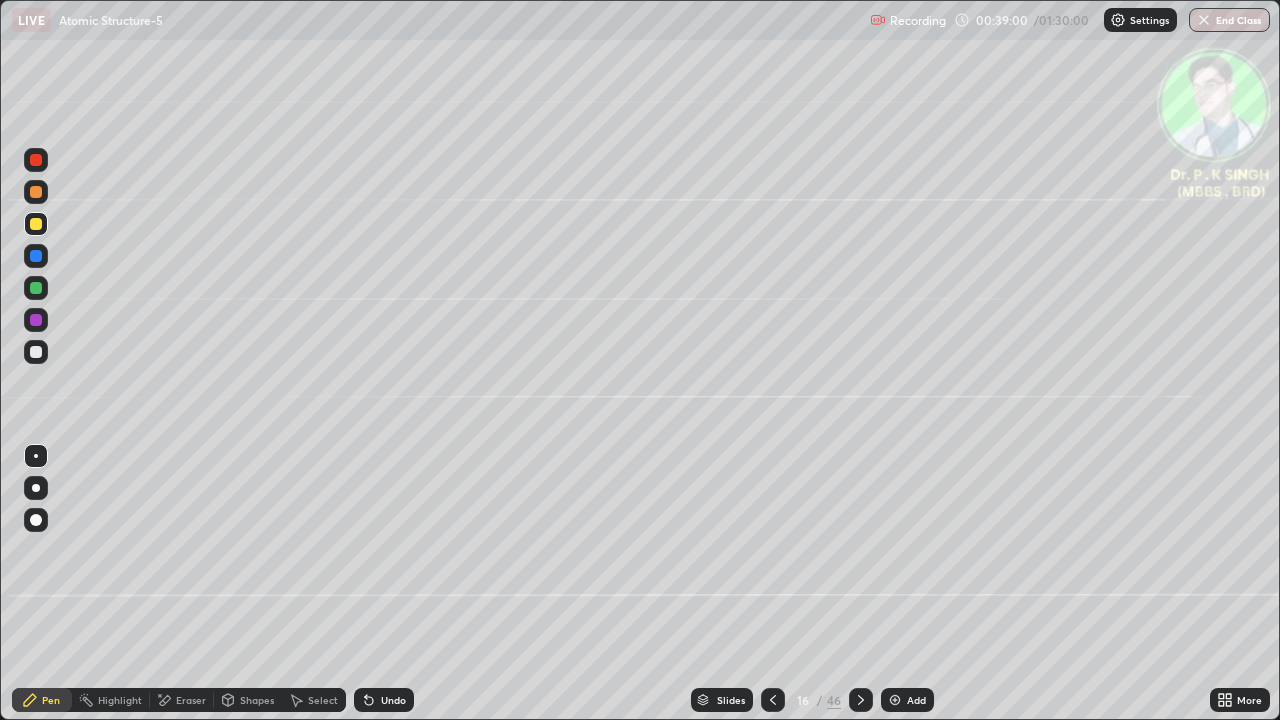 click at bounding box center (36, 256) 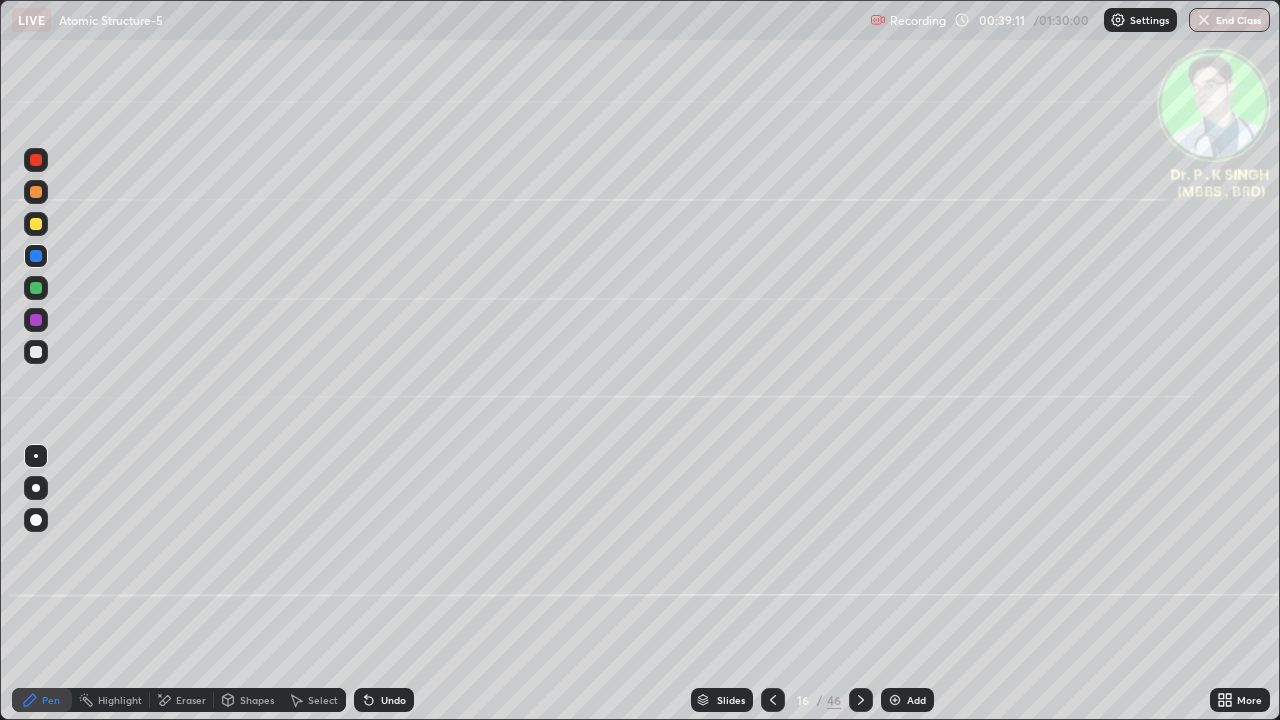 click at bounding box center [36, 224] 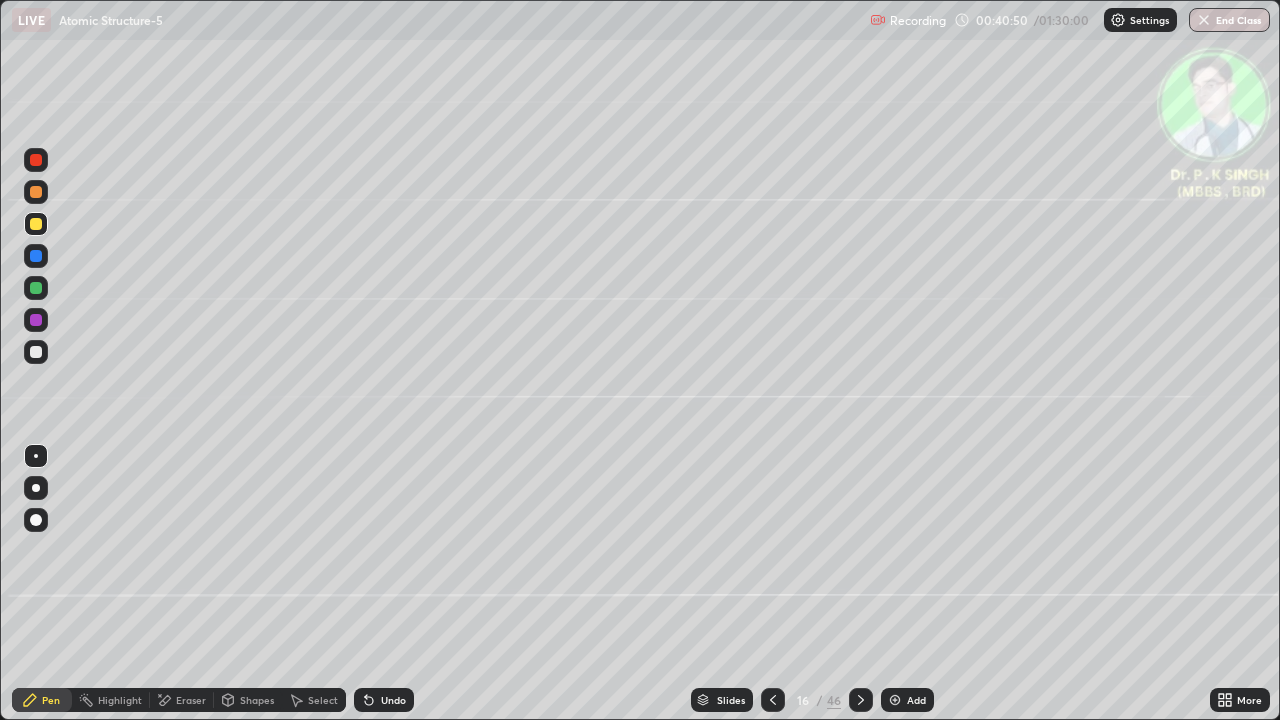 click 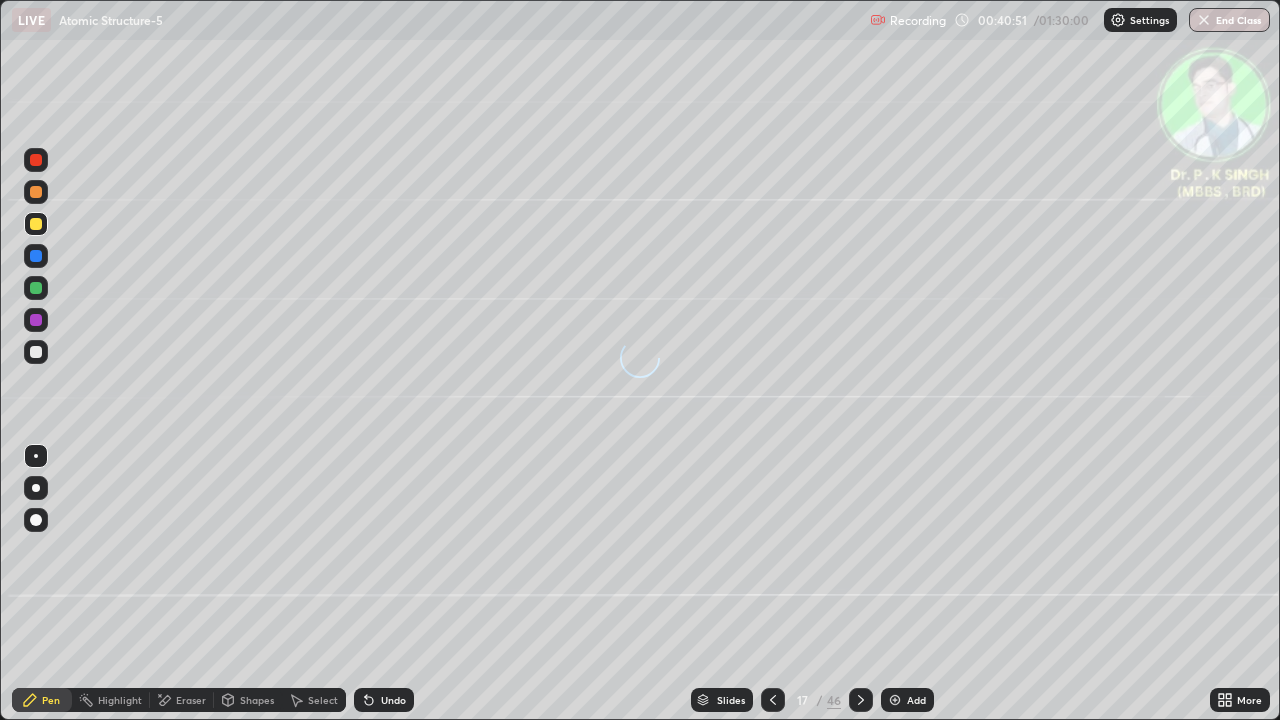 click at bounding box center [36, 256] 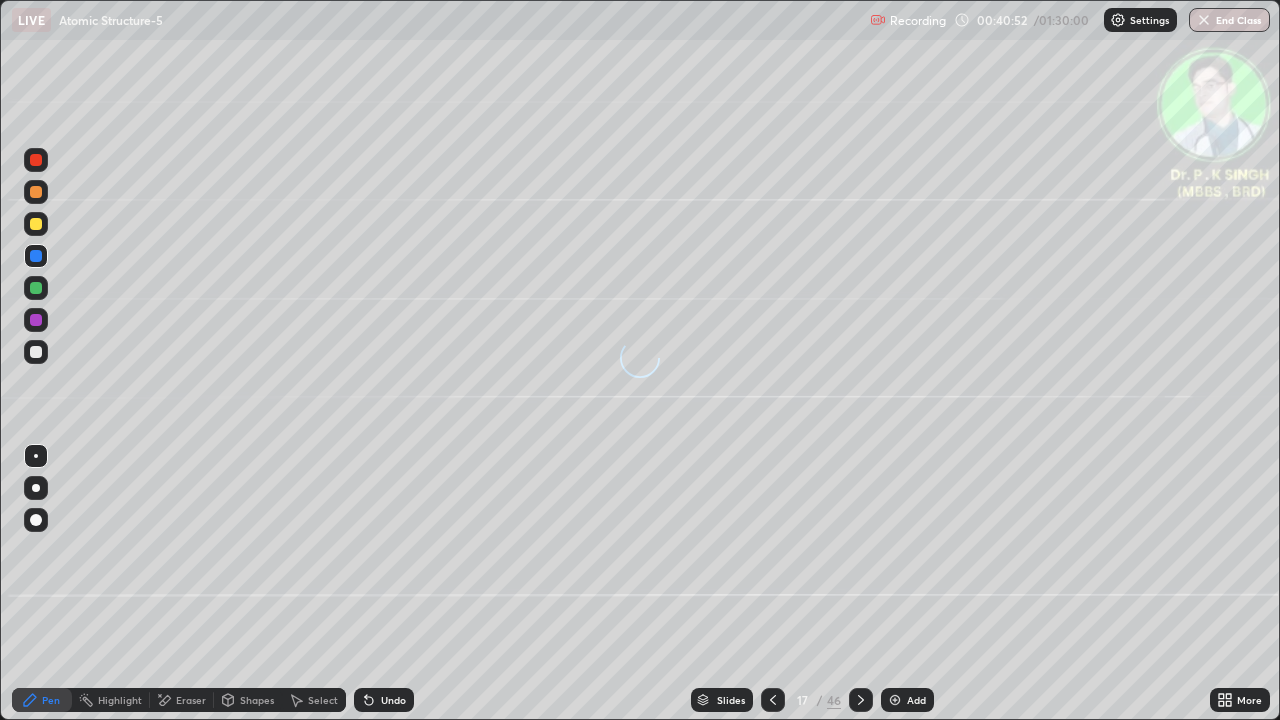 click at bounding box center [36, 256] 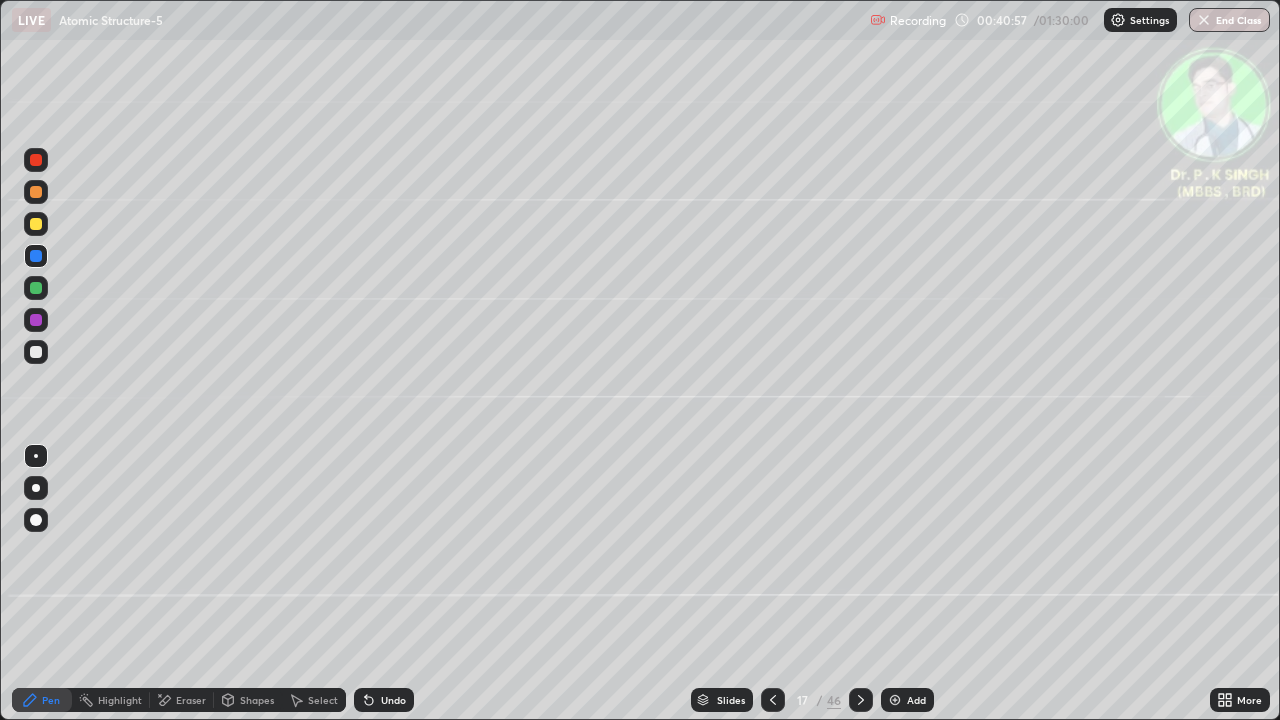 click at bounding box center [36, 224] 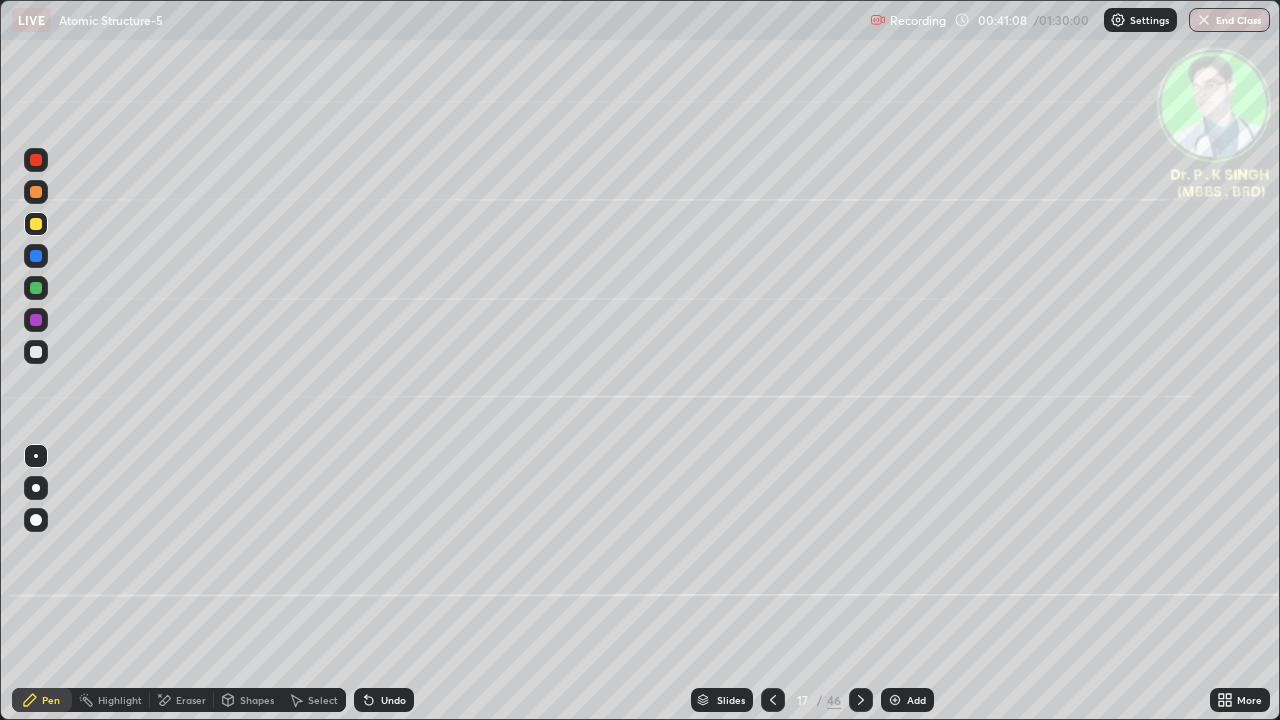 click 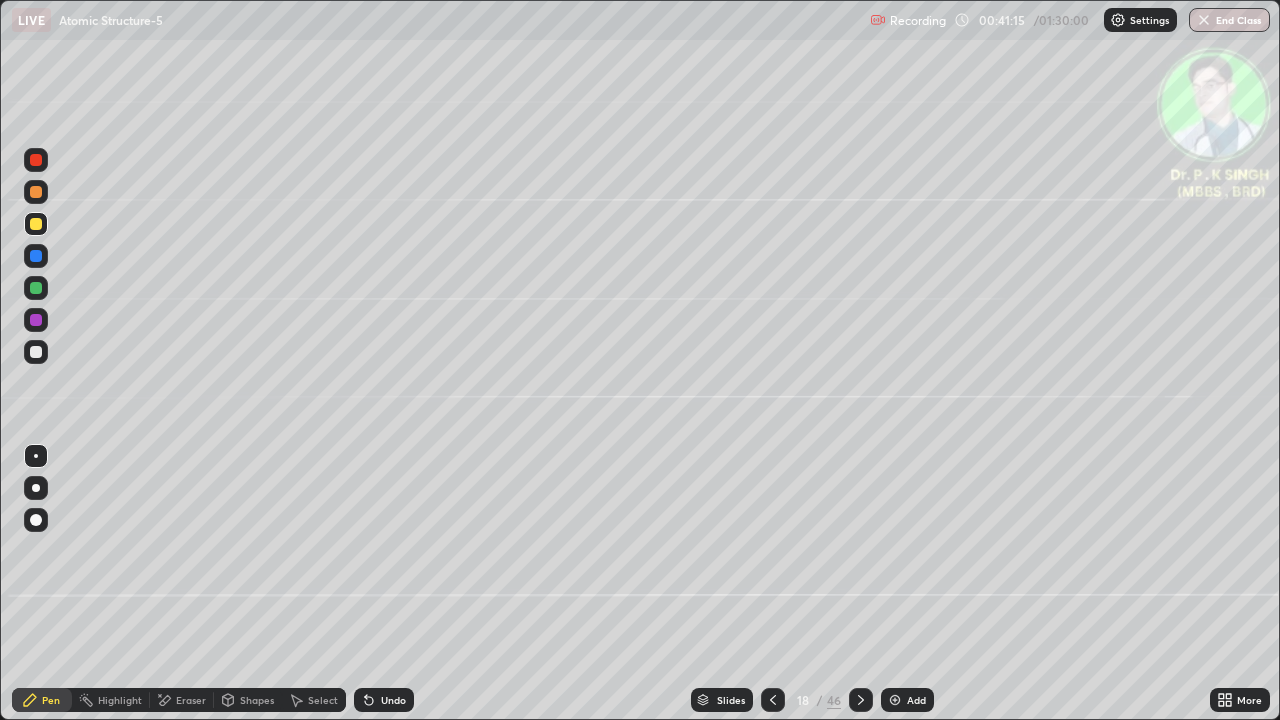 click 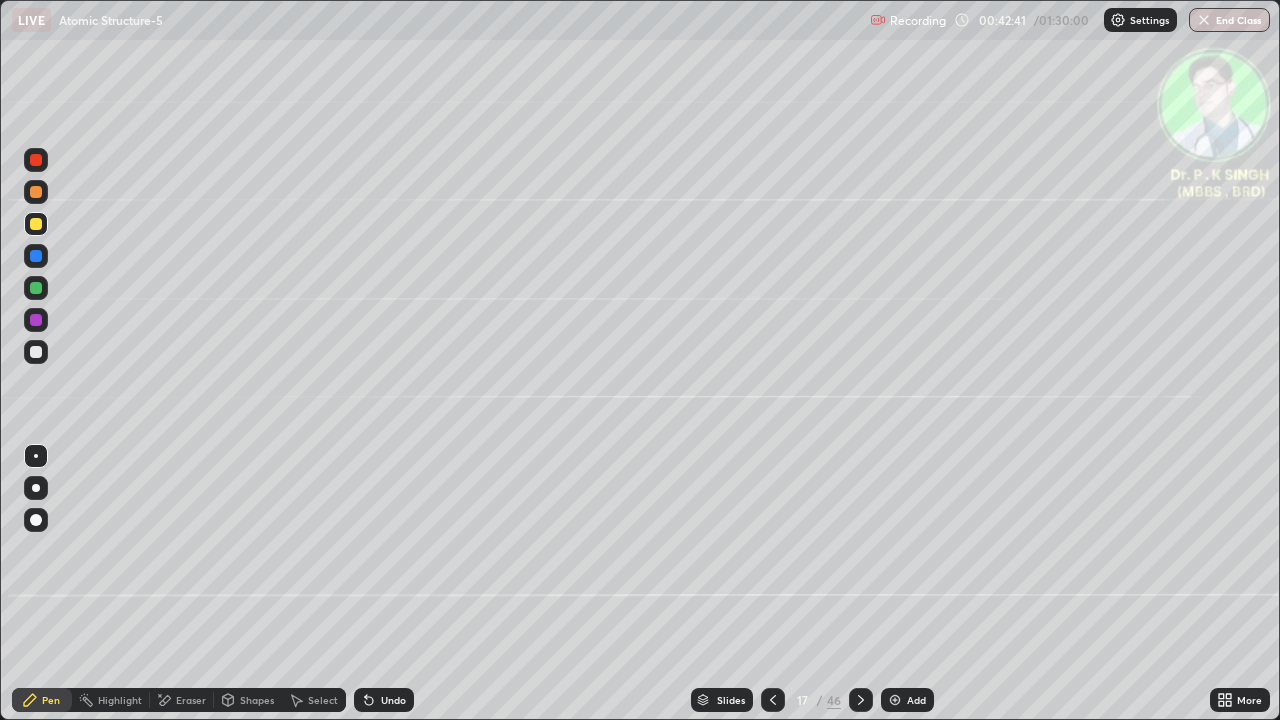 click 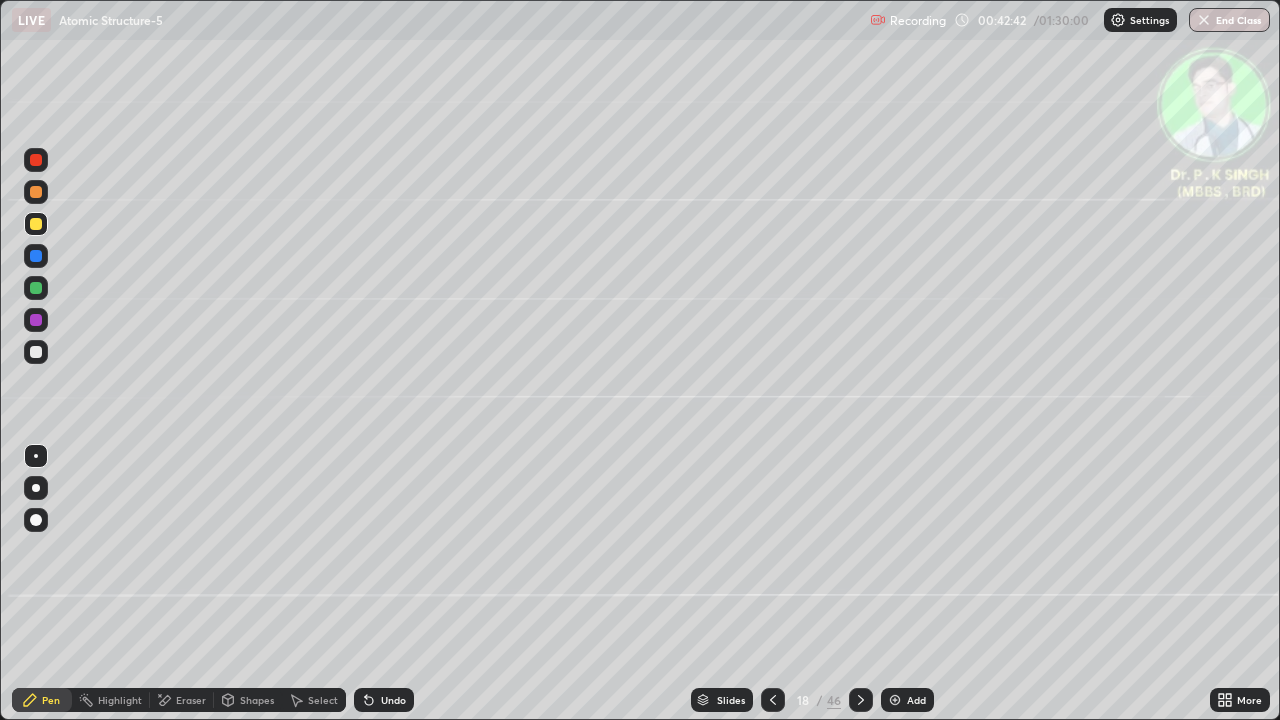 click at bounding box center [36, 288] 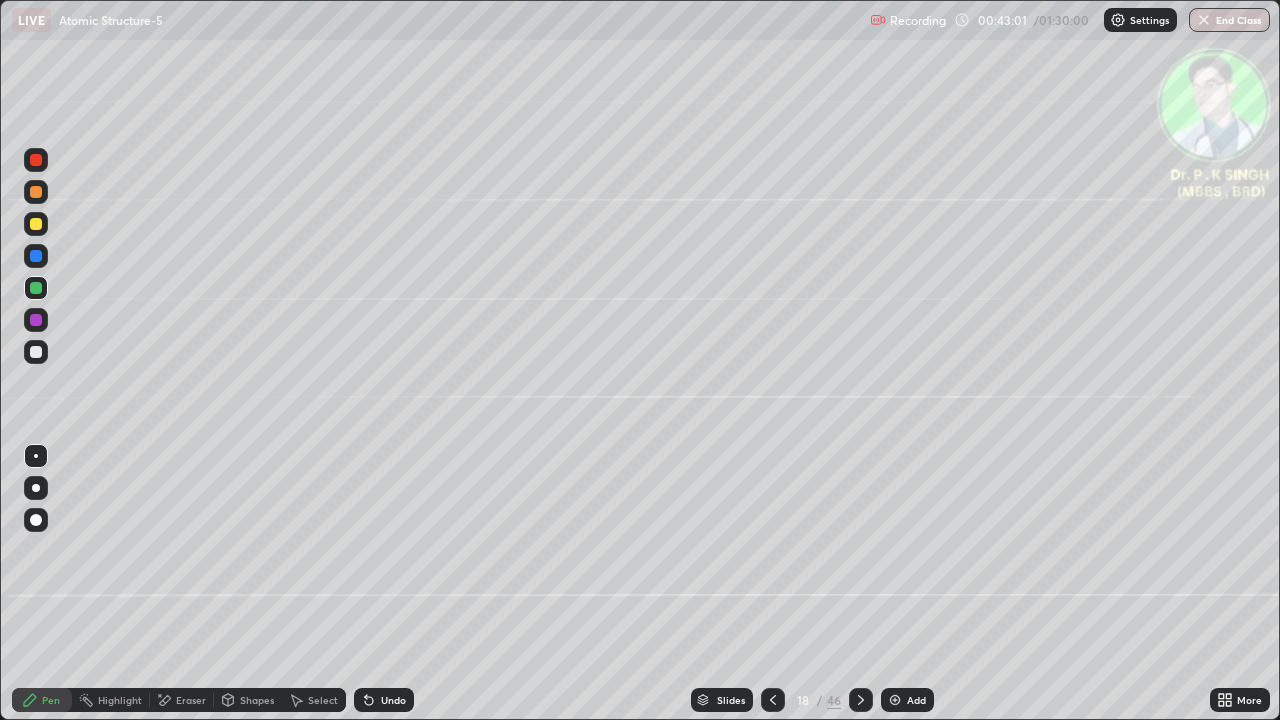 click 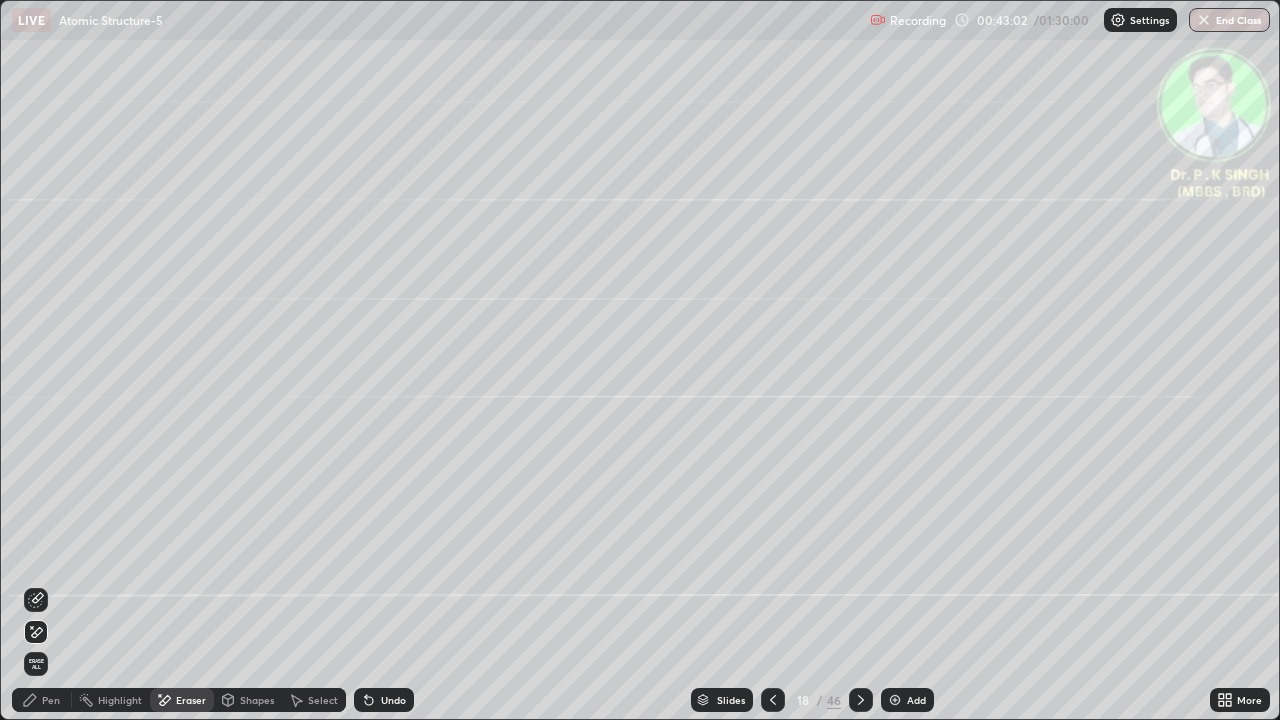 click 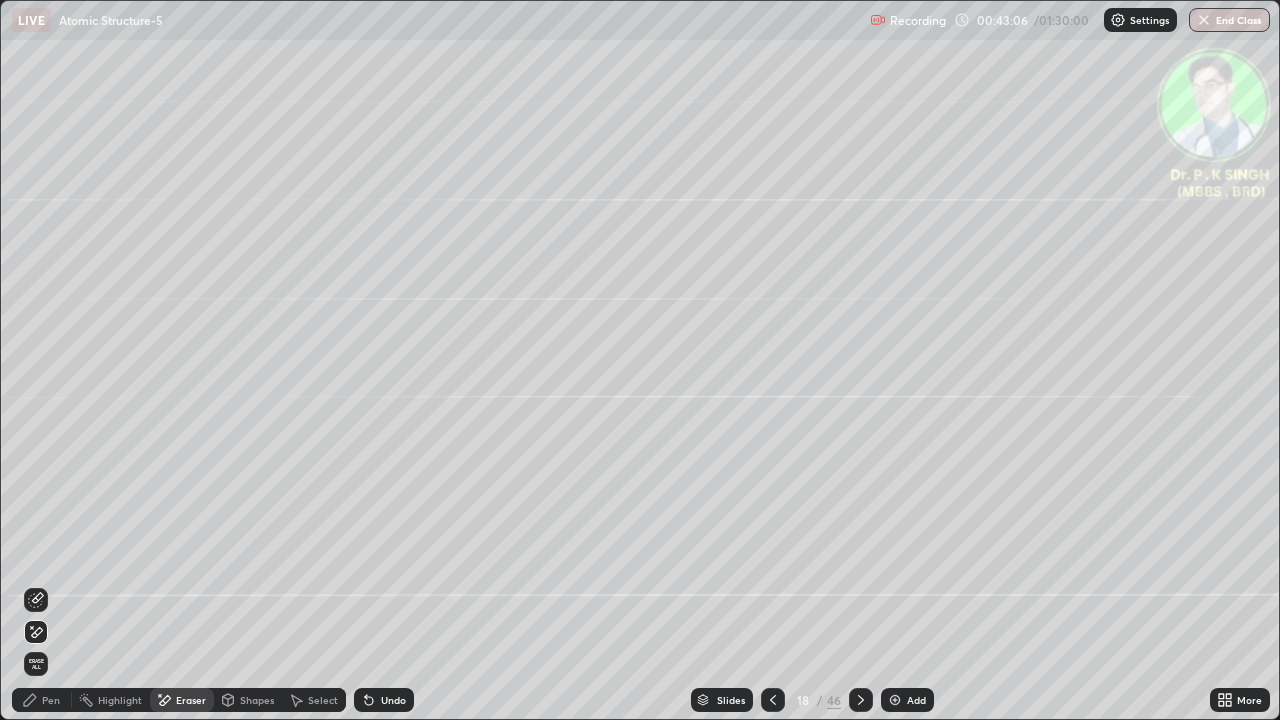 click 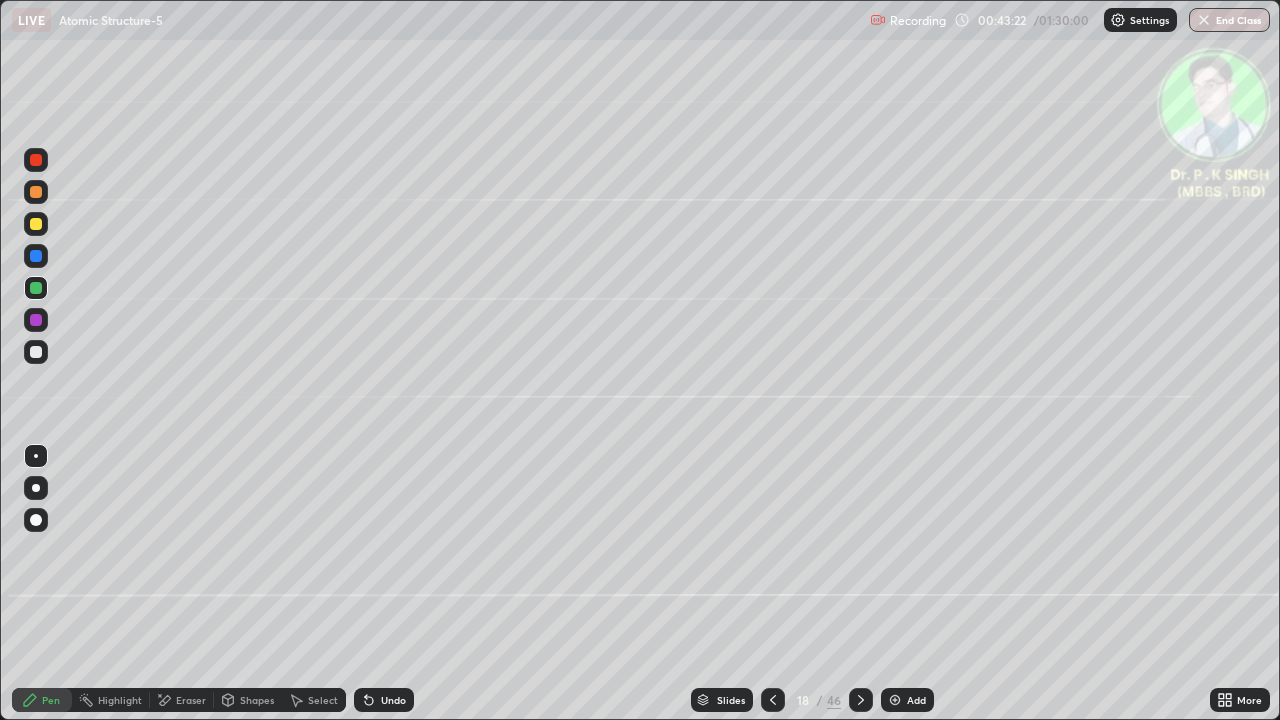 click at bounding box center (36, 288) 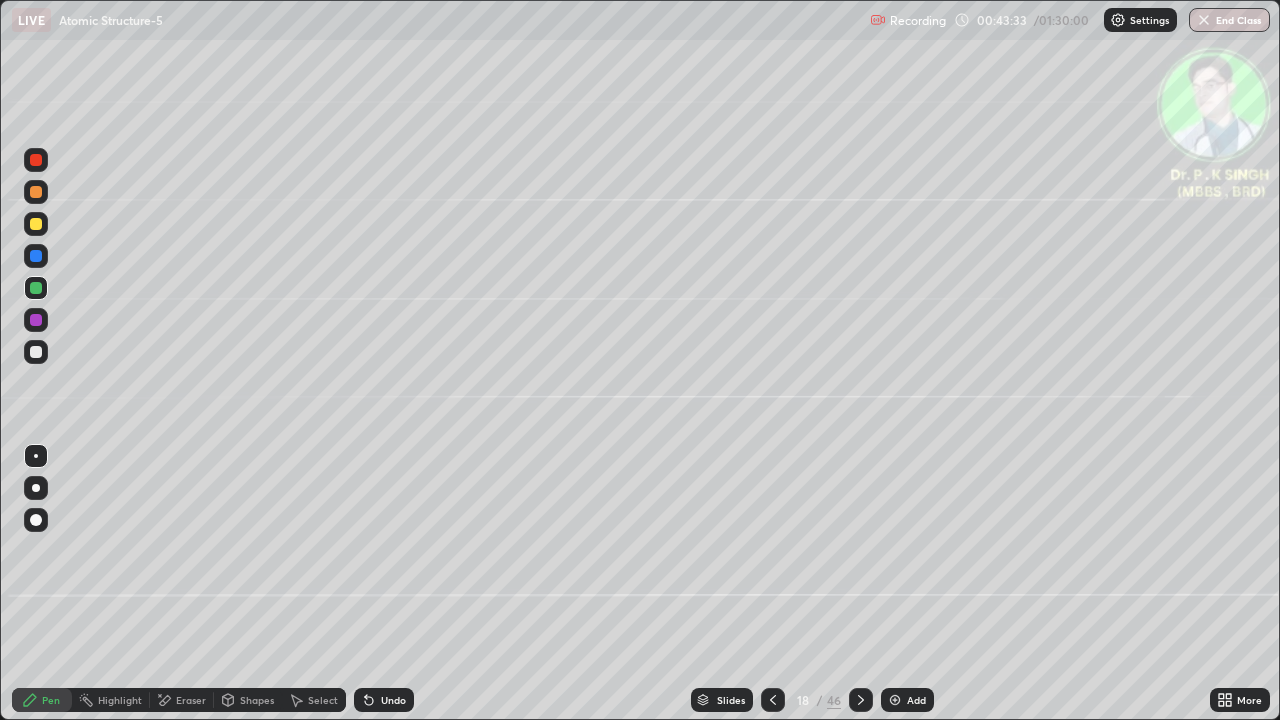 click at bounding box center [36, 224] 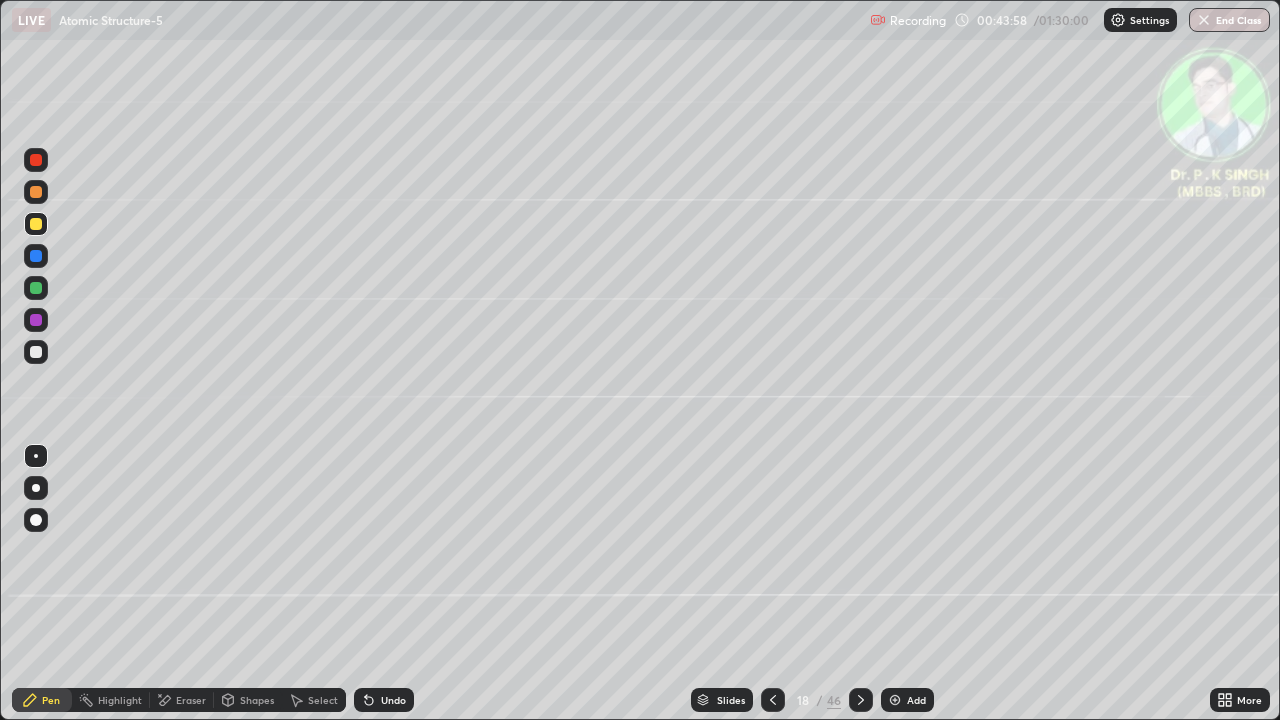 click at bounding box center (861, 700) 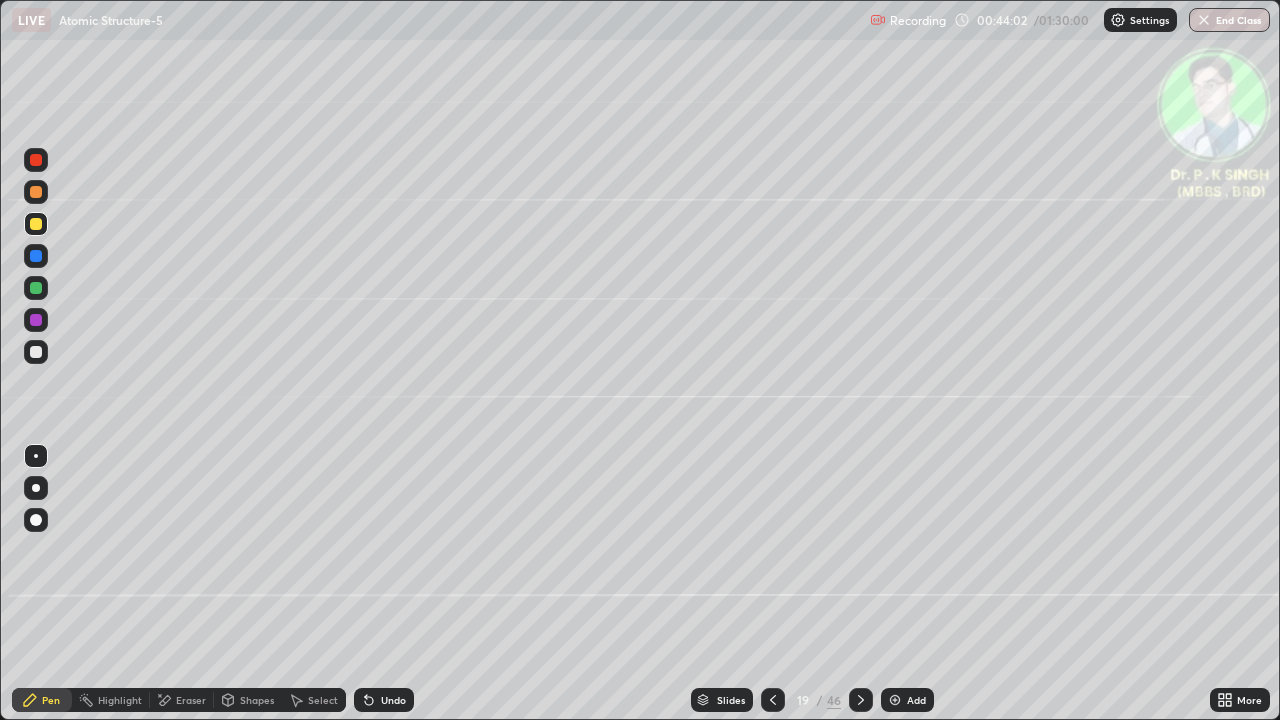 click at bounding box center [36, 256] 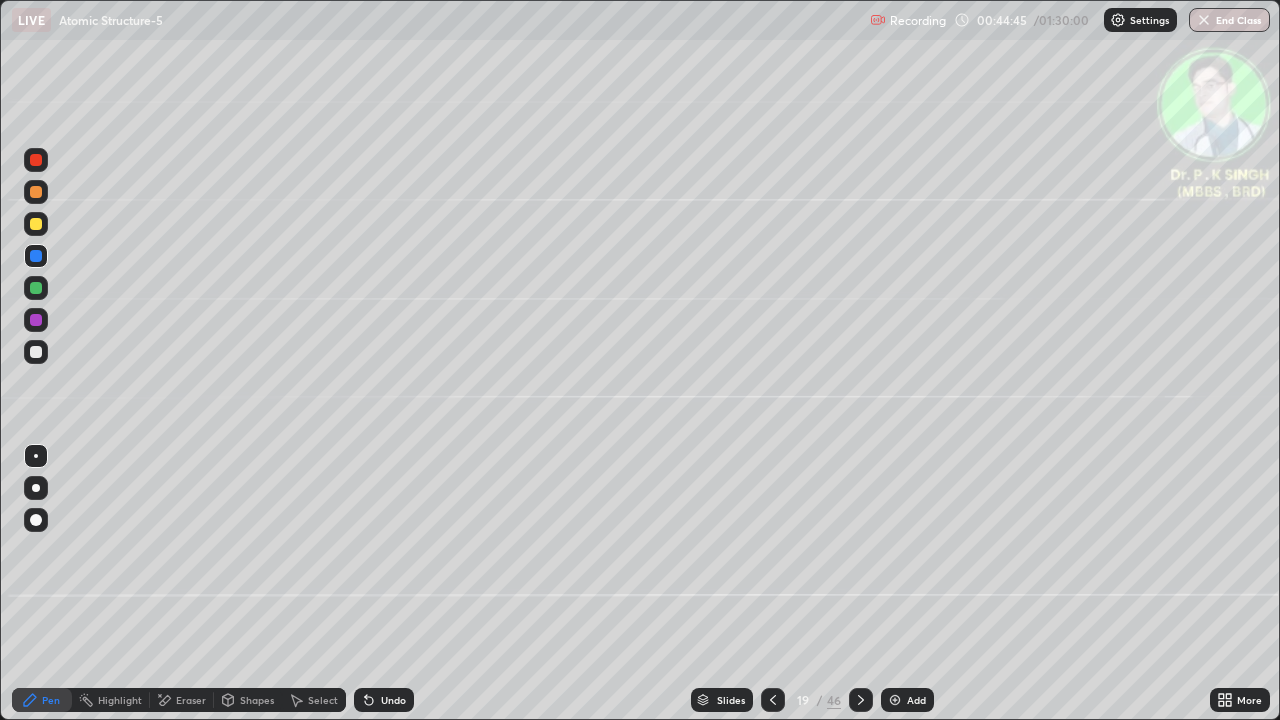 click at bounding box center (36, 256) 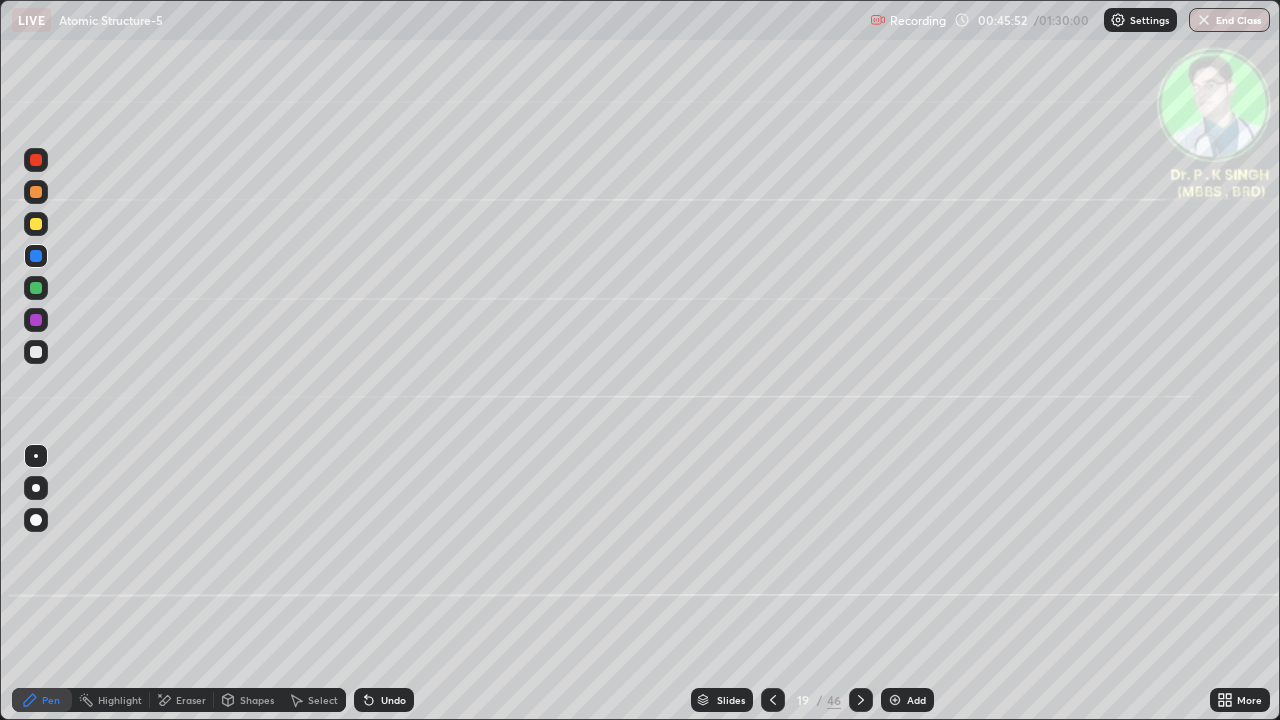 click at bounding box center [36, 160] 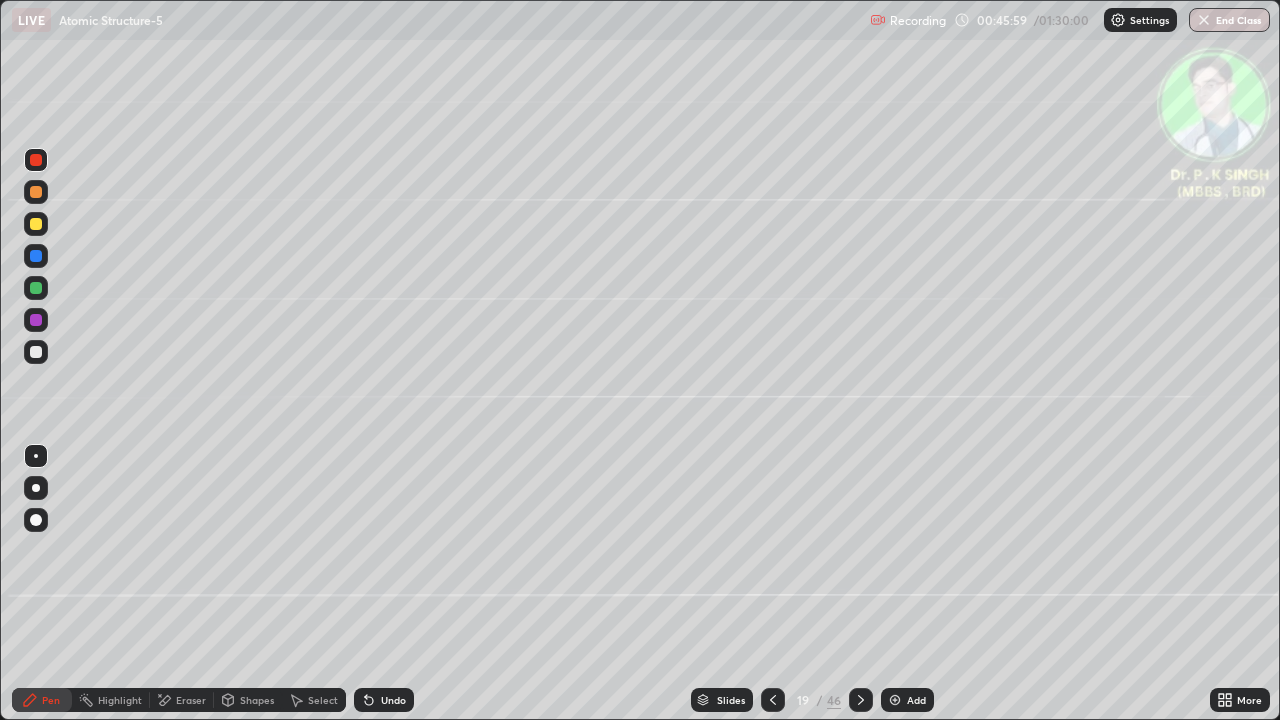 click at bounding box center (36, 192) 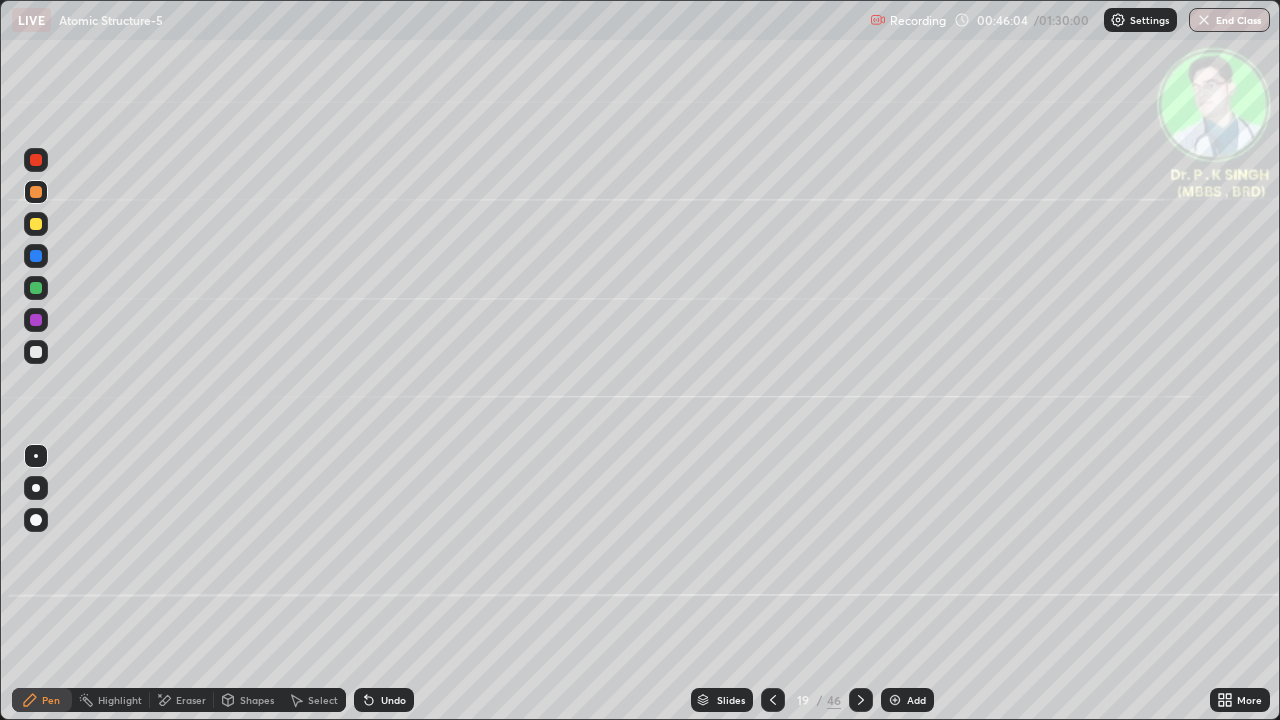 click at bounding box center (36, 224) 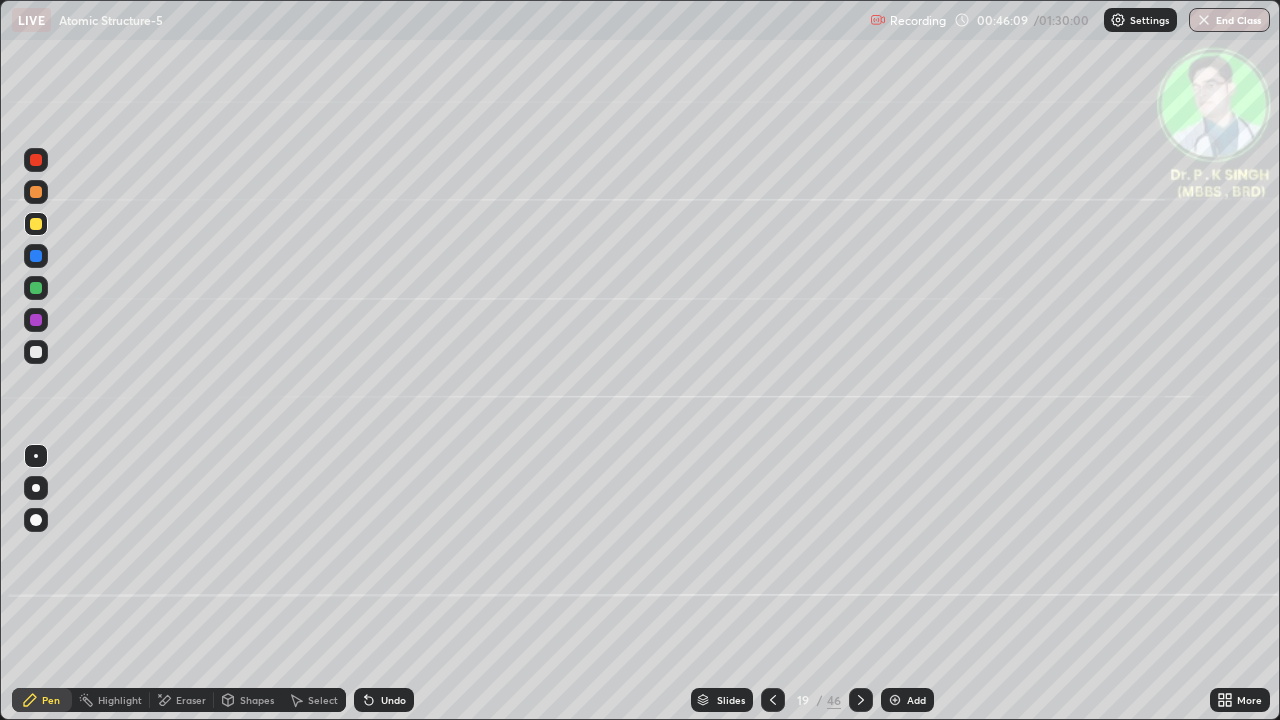 click at bounding box center (36, 288) 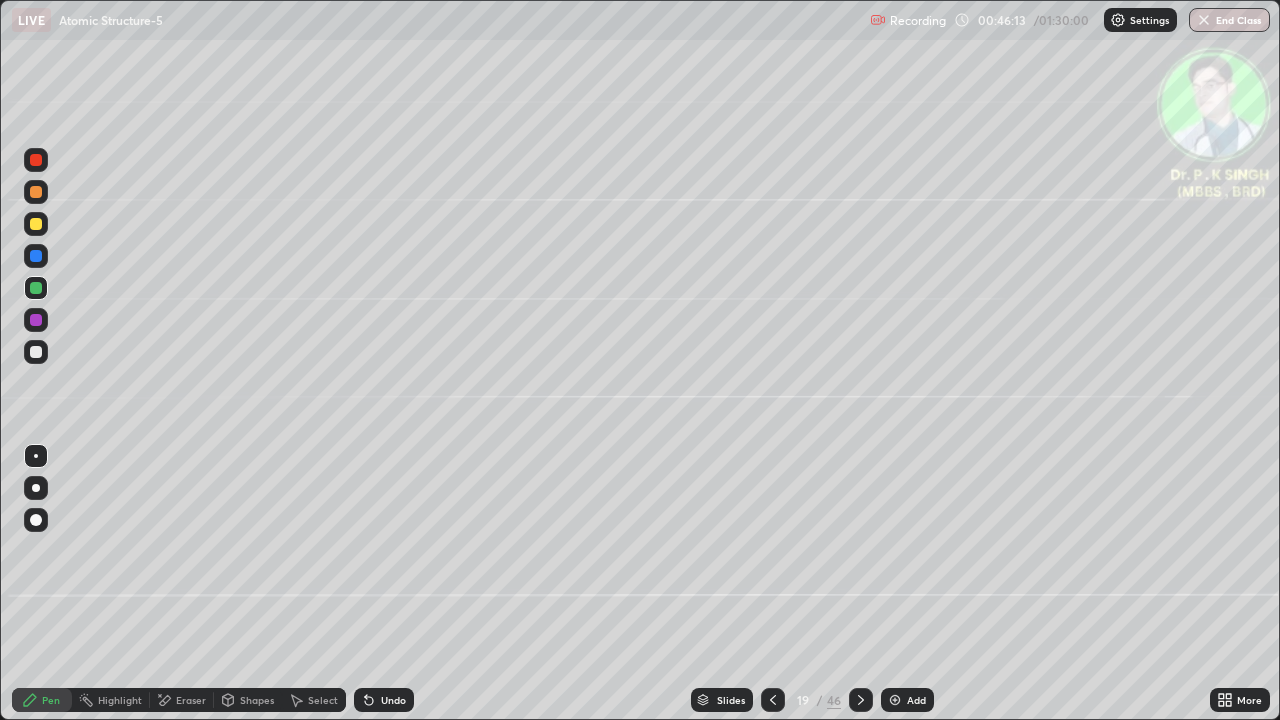 click at bounding box center [36, 256] 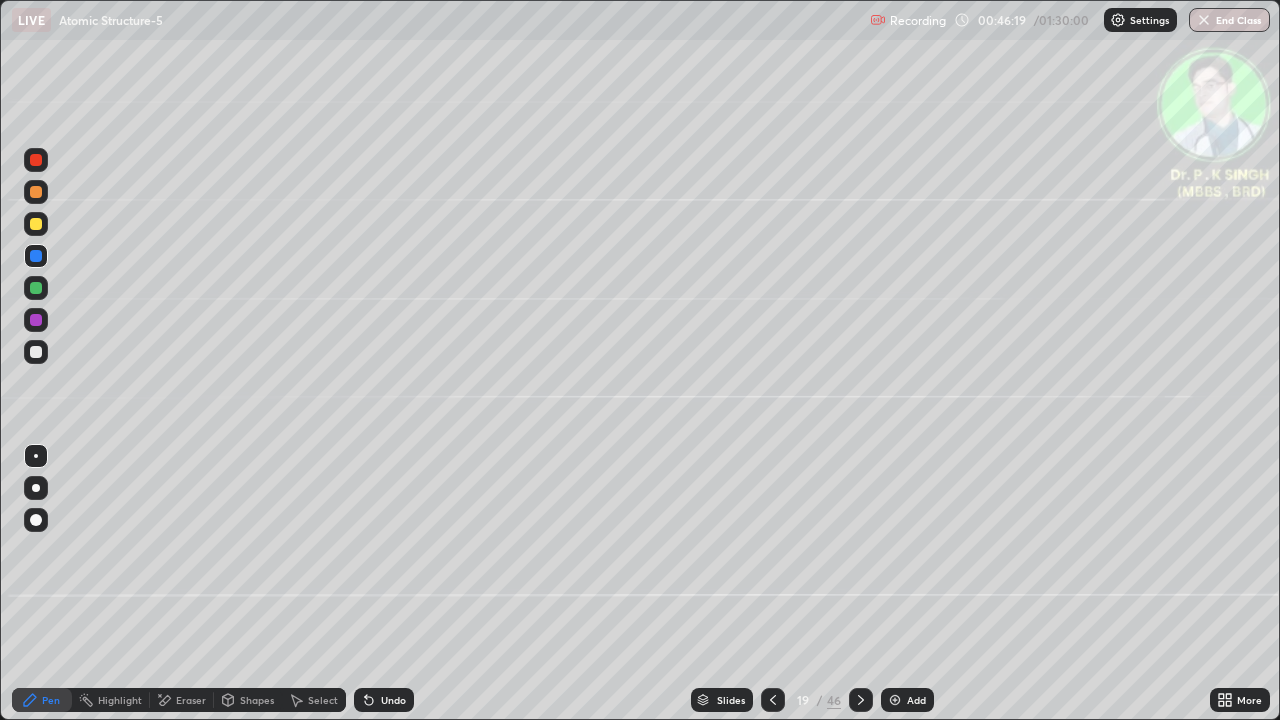 click at bounding box center (36, 320) 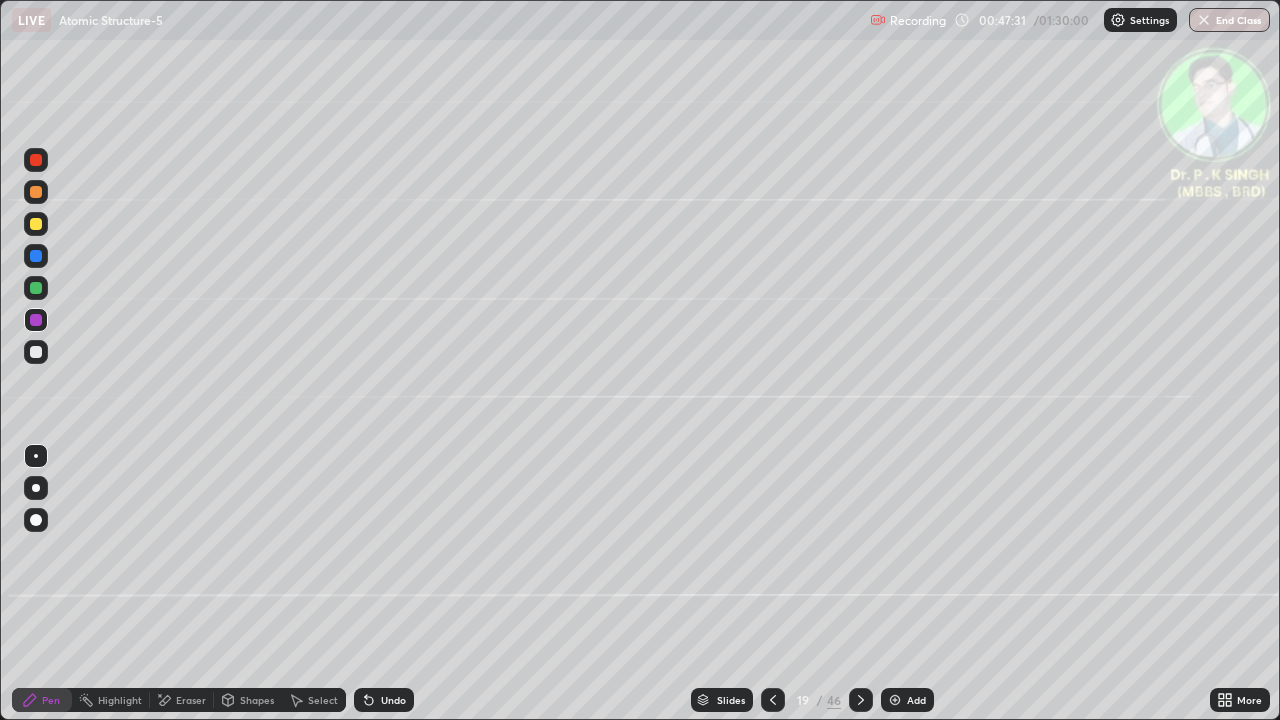 click 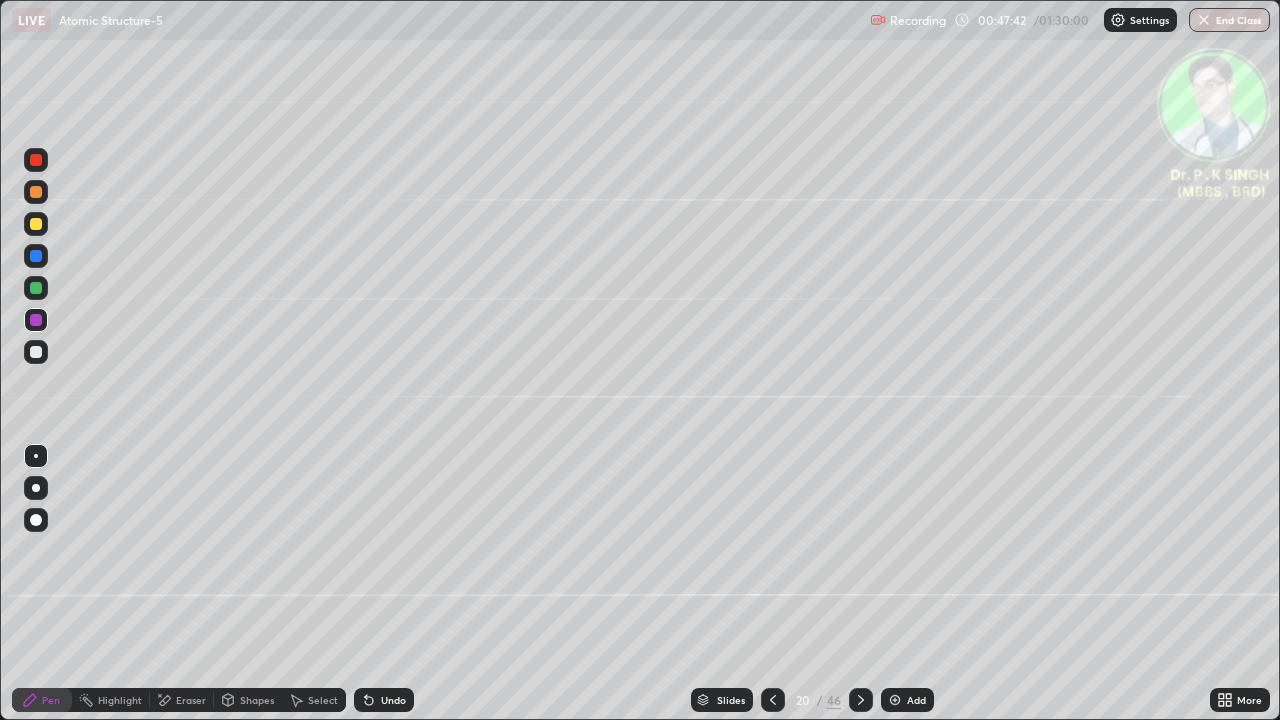 click 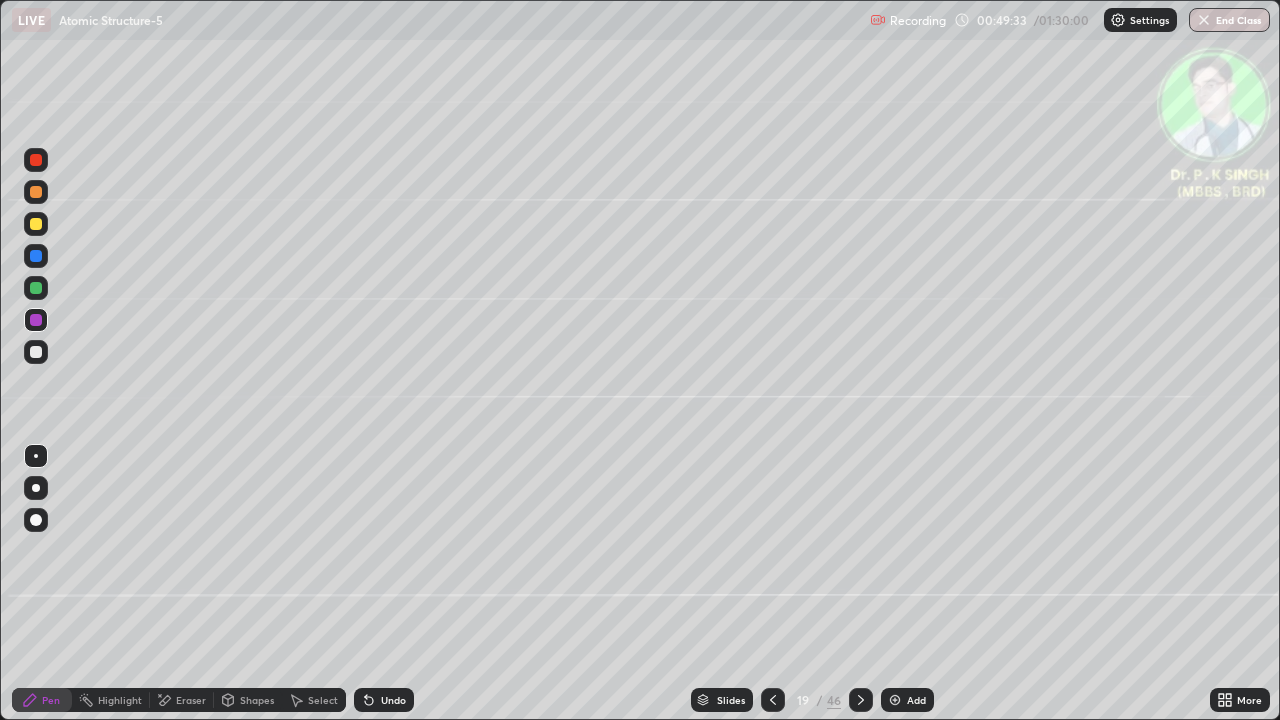 click at bounding box center (861, 700) 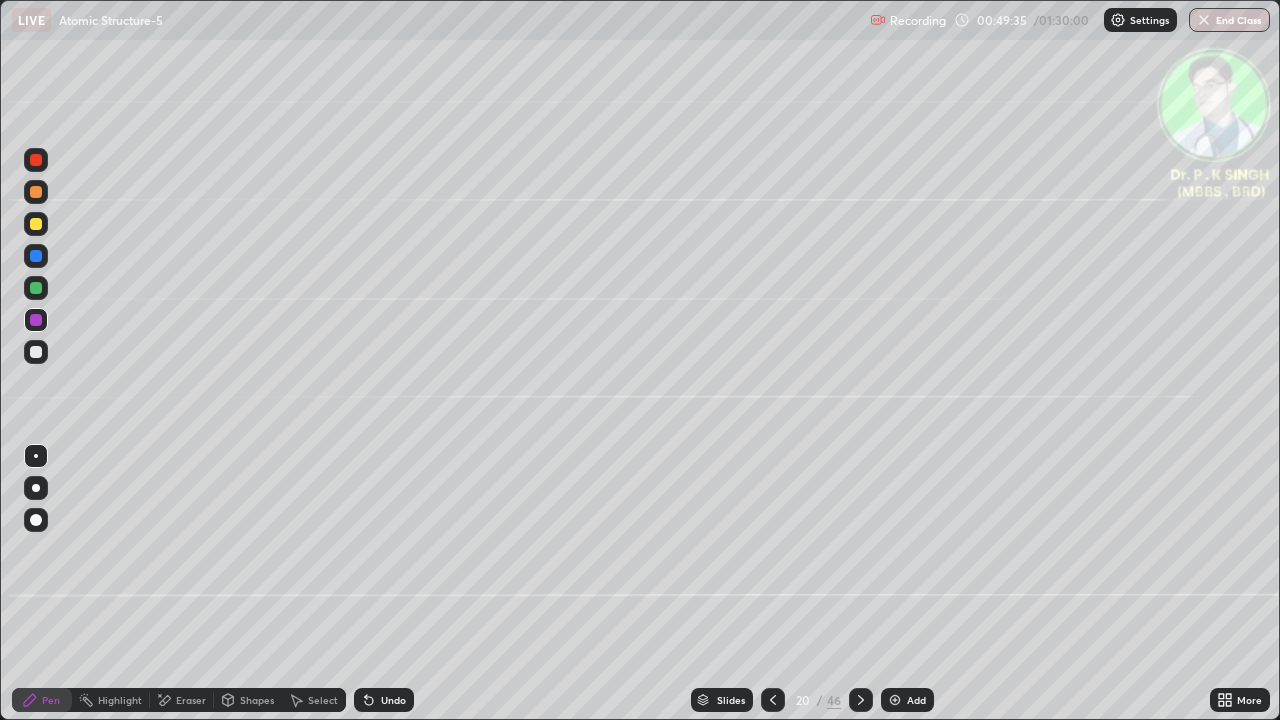 click 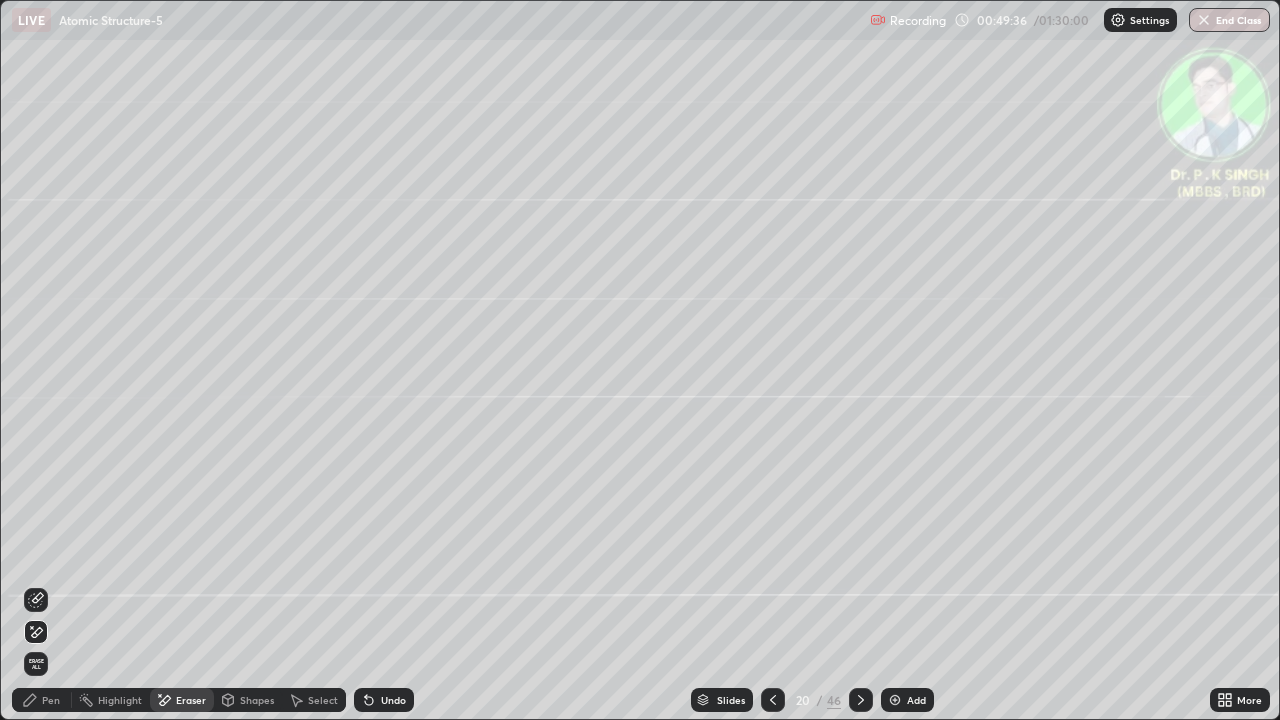click 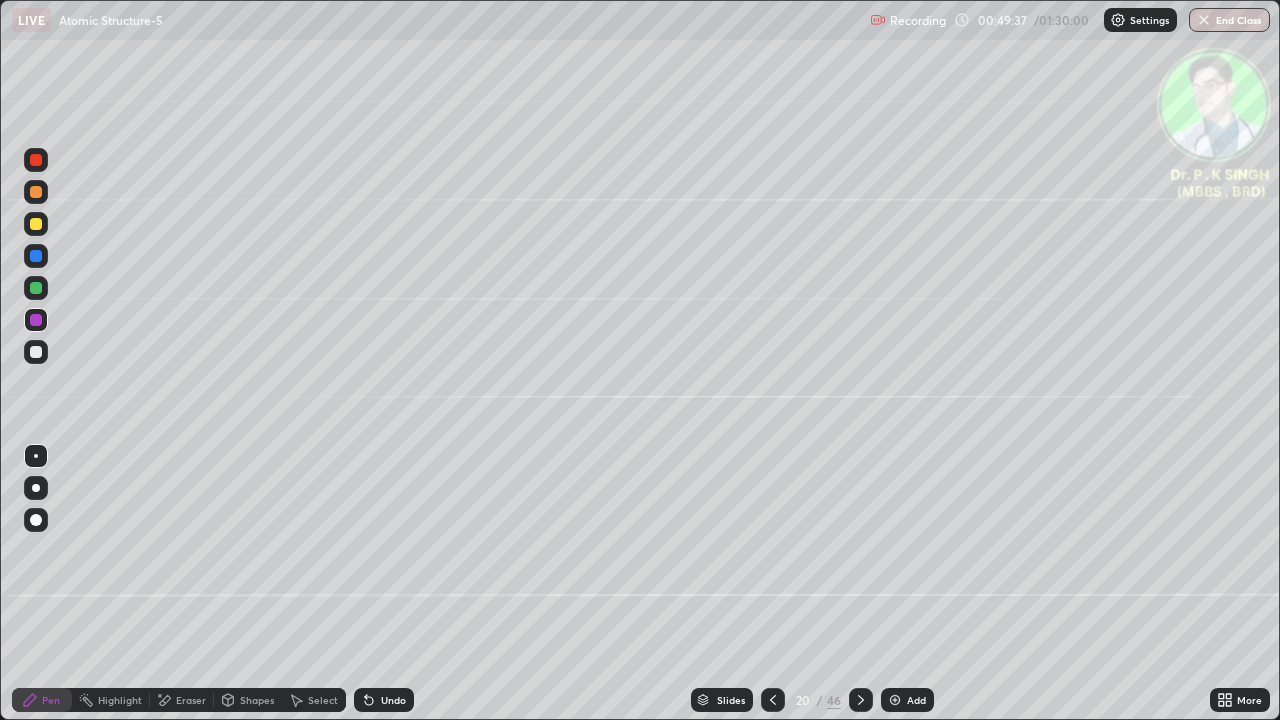 click on "Pen" at bounding box center [42, 700] 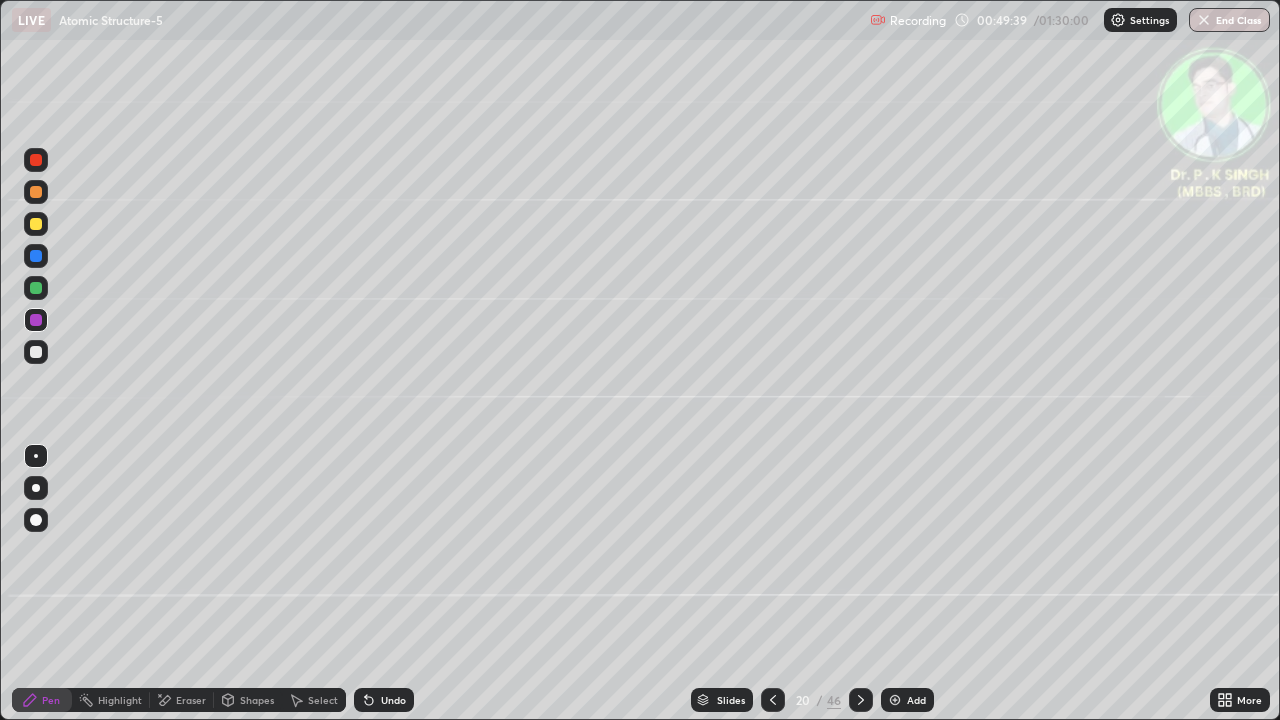 click on "Eraser" at bounding box center [182, 700] 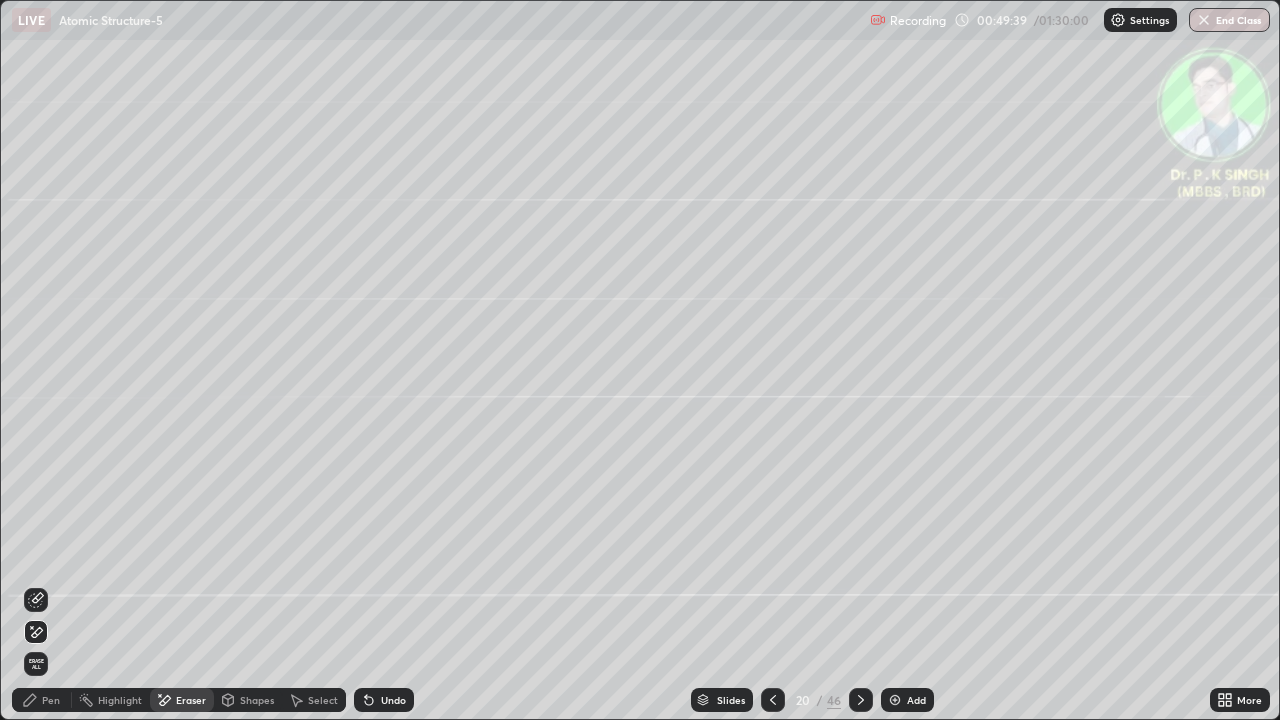 click on "Erase all" at bounding box center (36, 664) 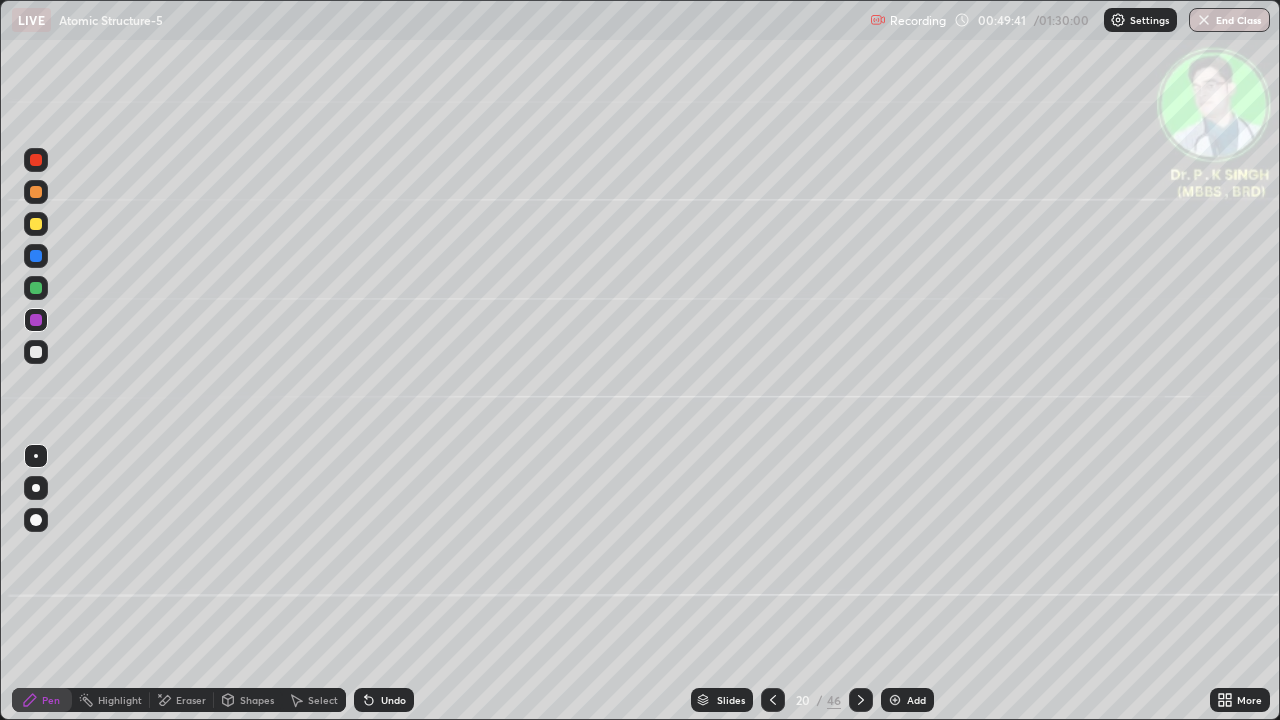 click at bounding box center (36, 288) 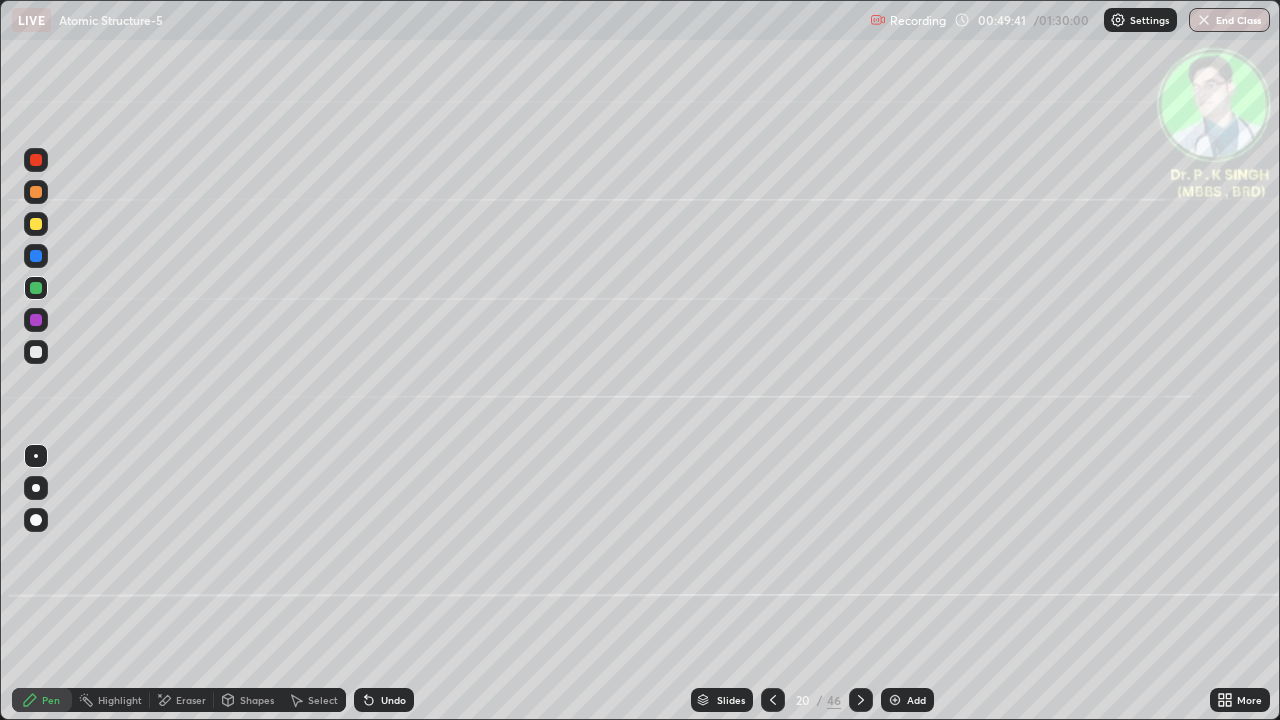 click at bounding box center [36, 288] 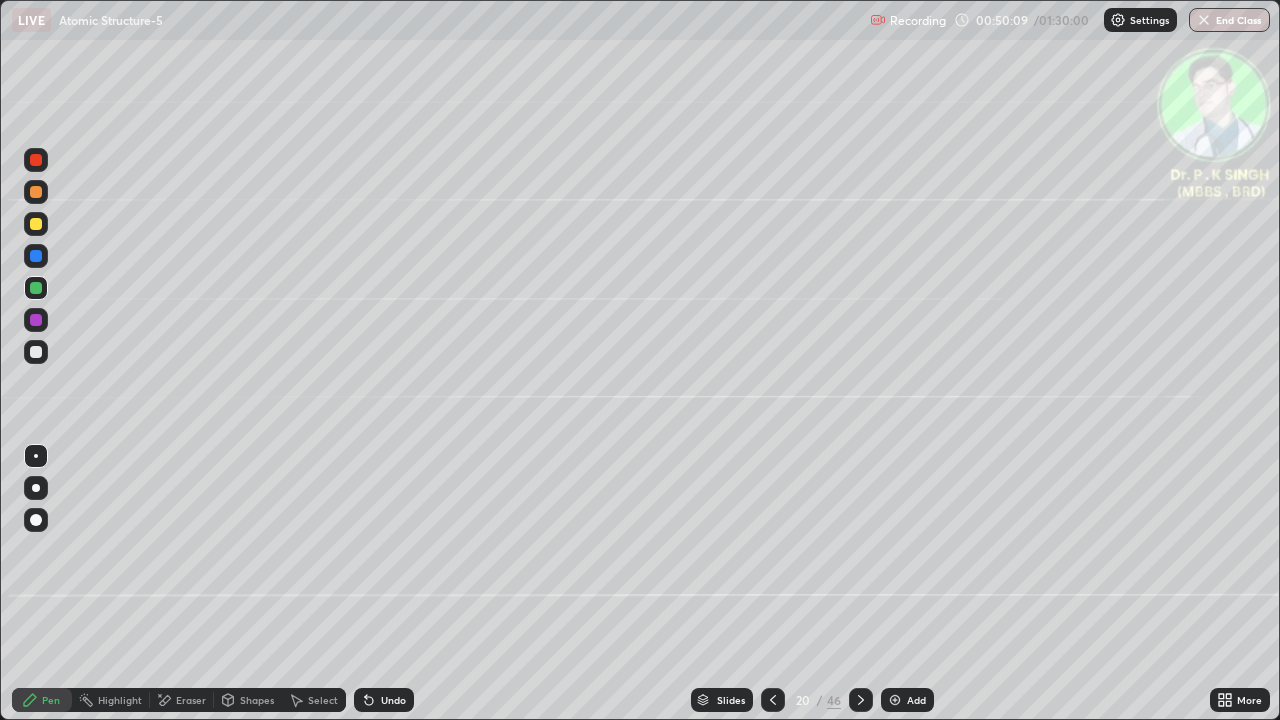 click at bounding box center [36, 224] 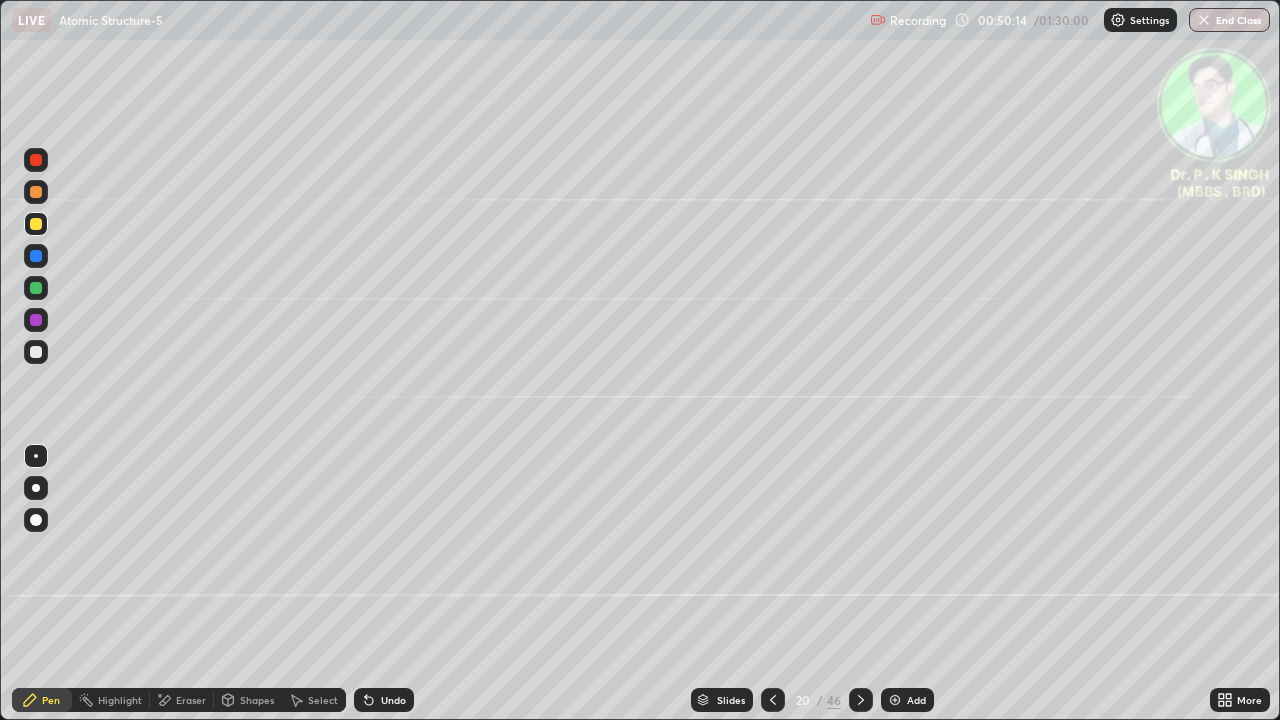 click at bounding box center (36, 224) 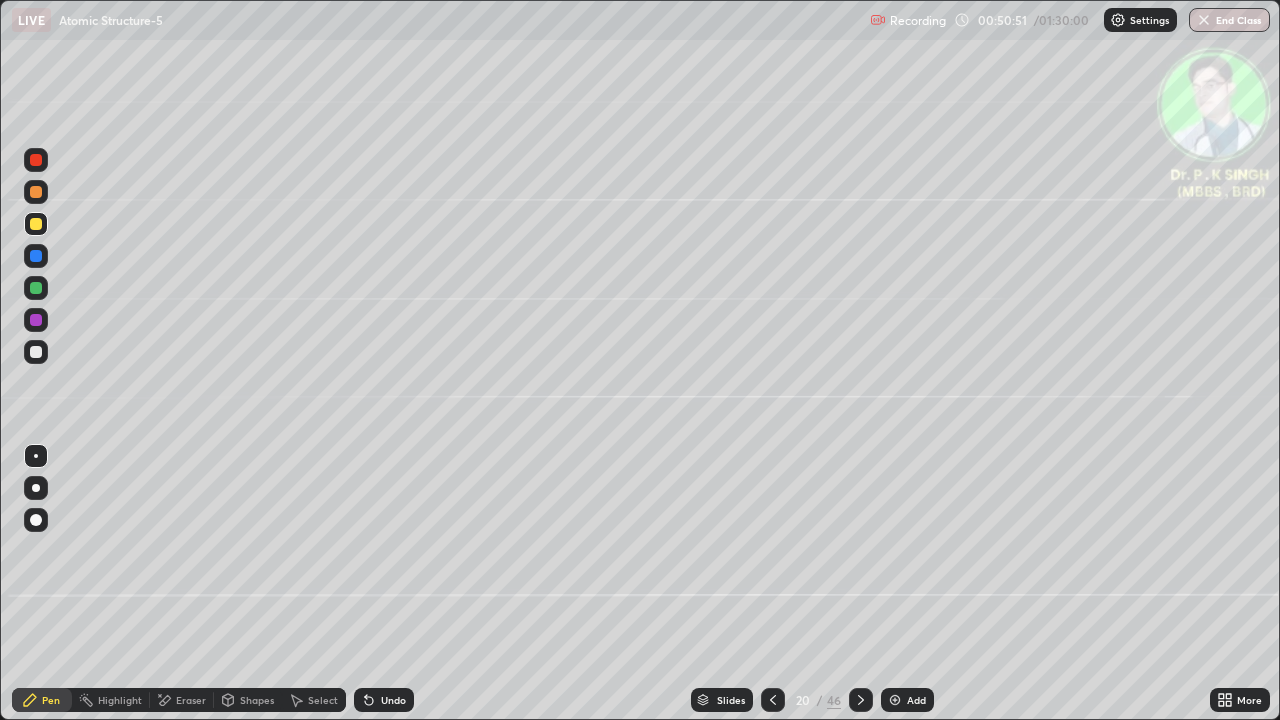 click 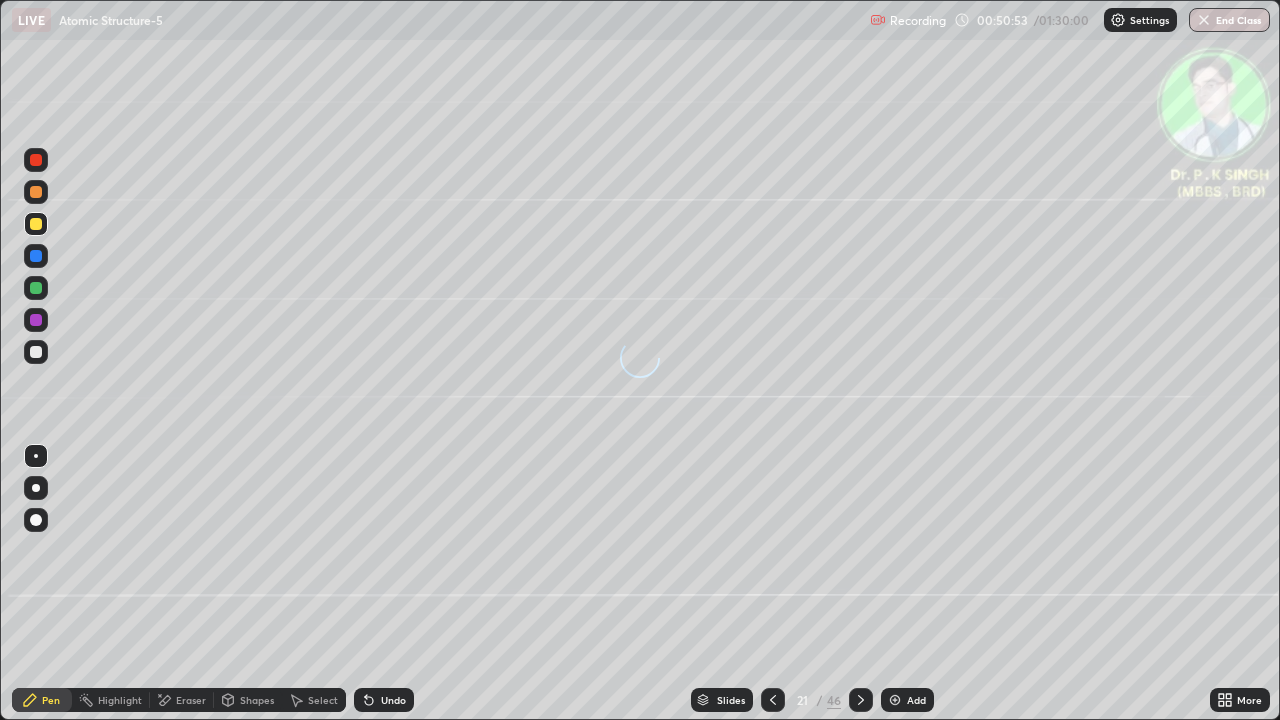 click at bounding box center (36, 224) 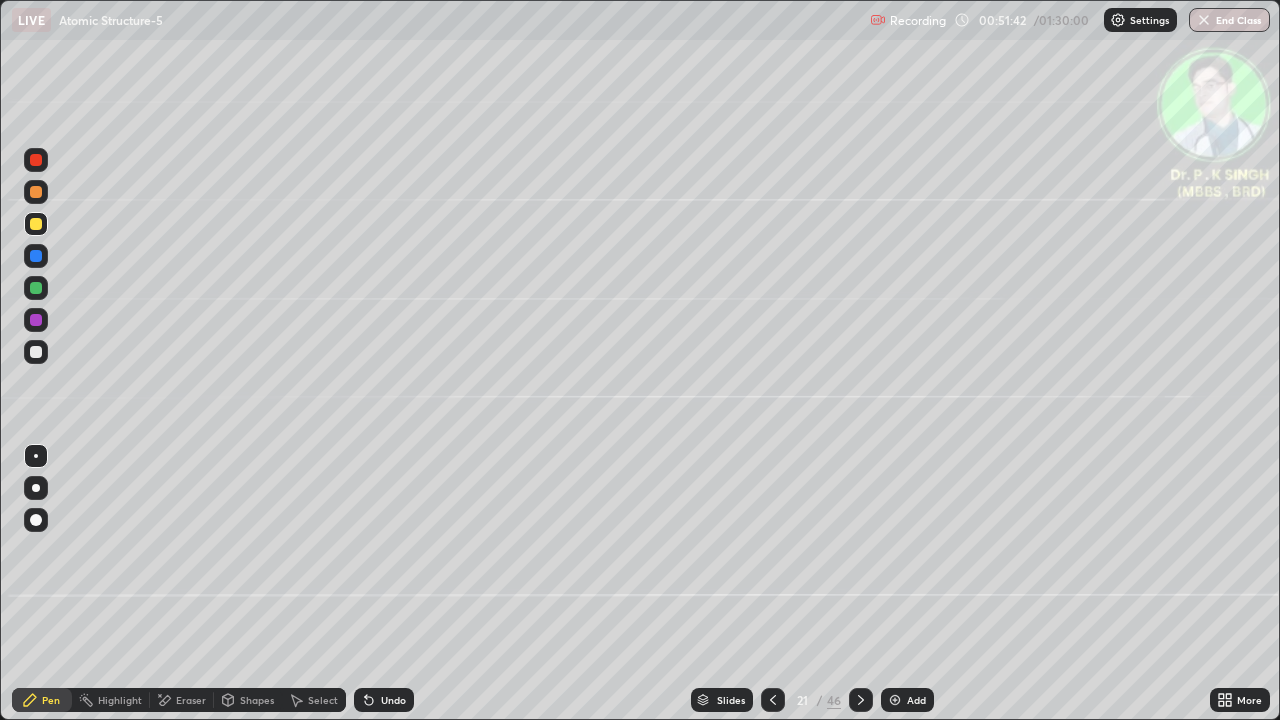 click 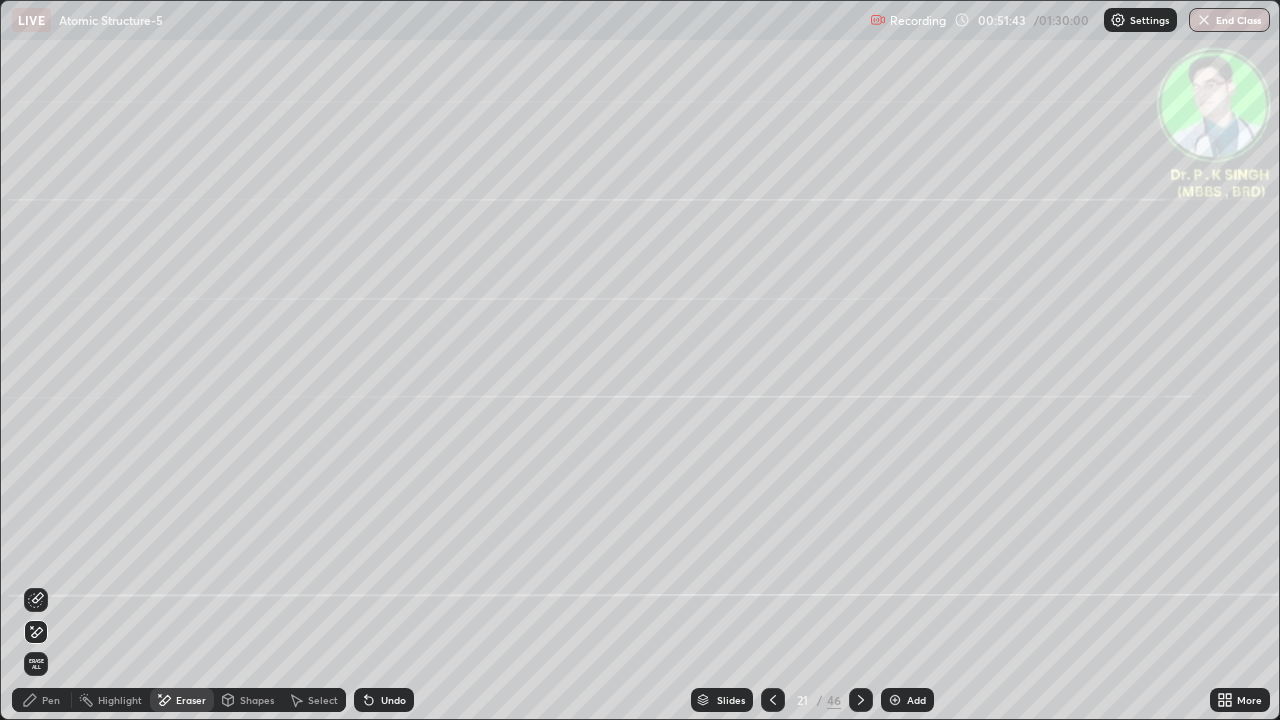 click 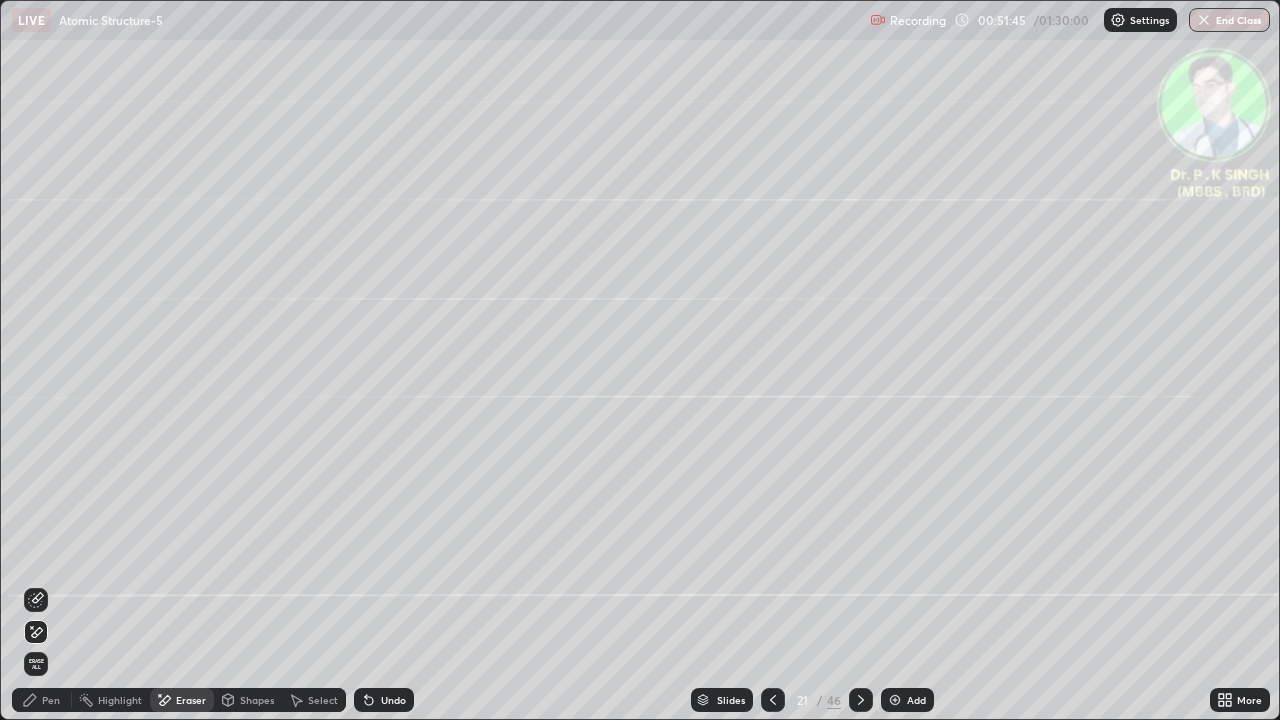 click on "Pen" at bounding box center [42, 700] 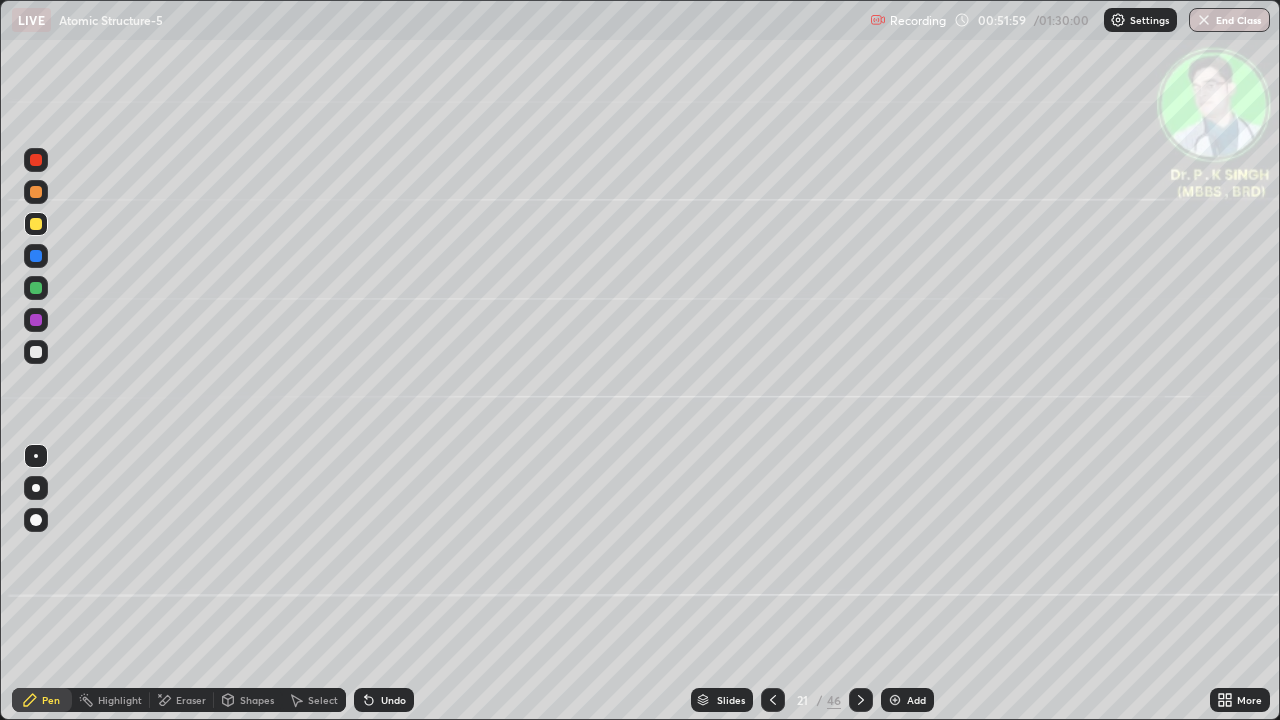click on "LIVE Atomic Structure-5" at bounding box center [437, 20] 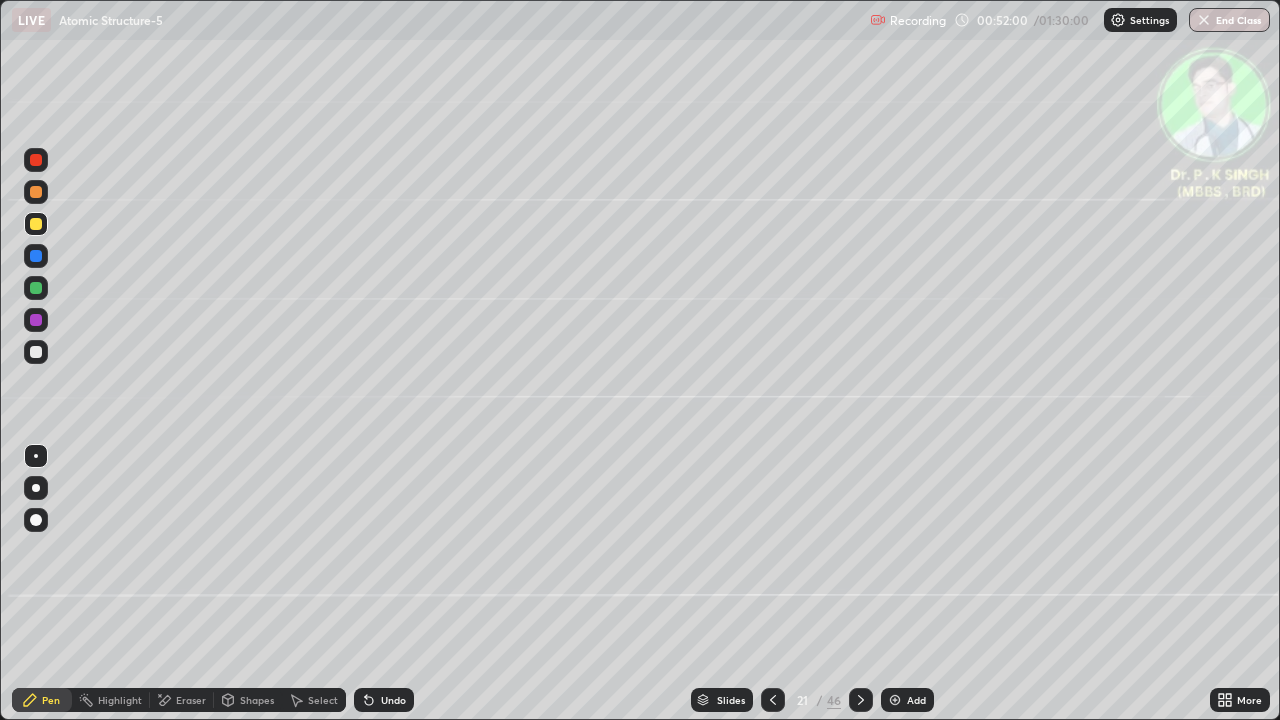 click on "LIVE Atomic Structure-5" at bounding box center (437, 20) 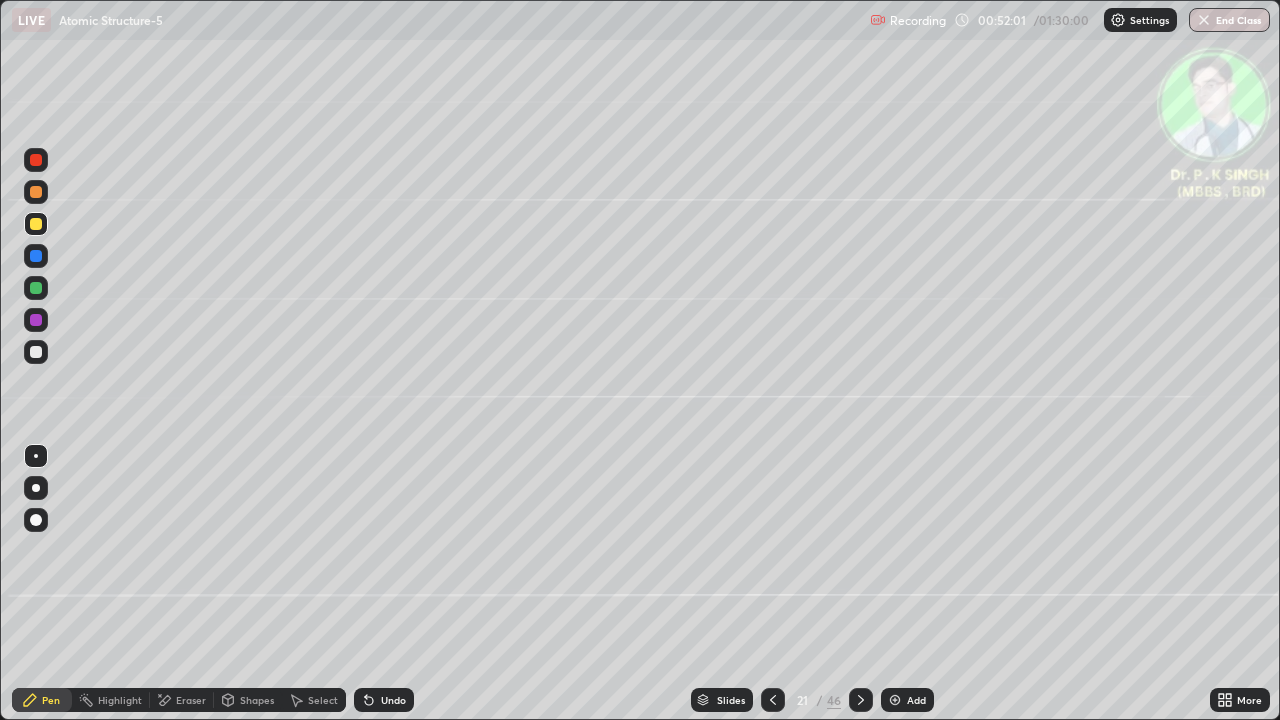 click on "LIVE Atomic Structure-5" at bounding box center (437, 20) 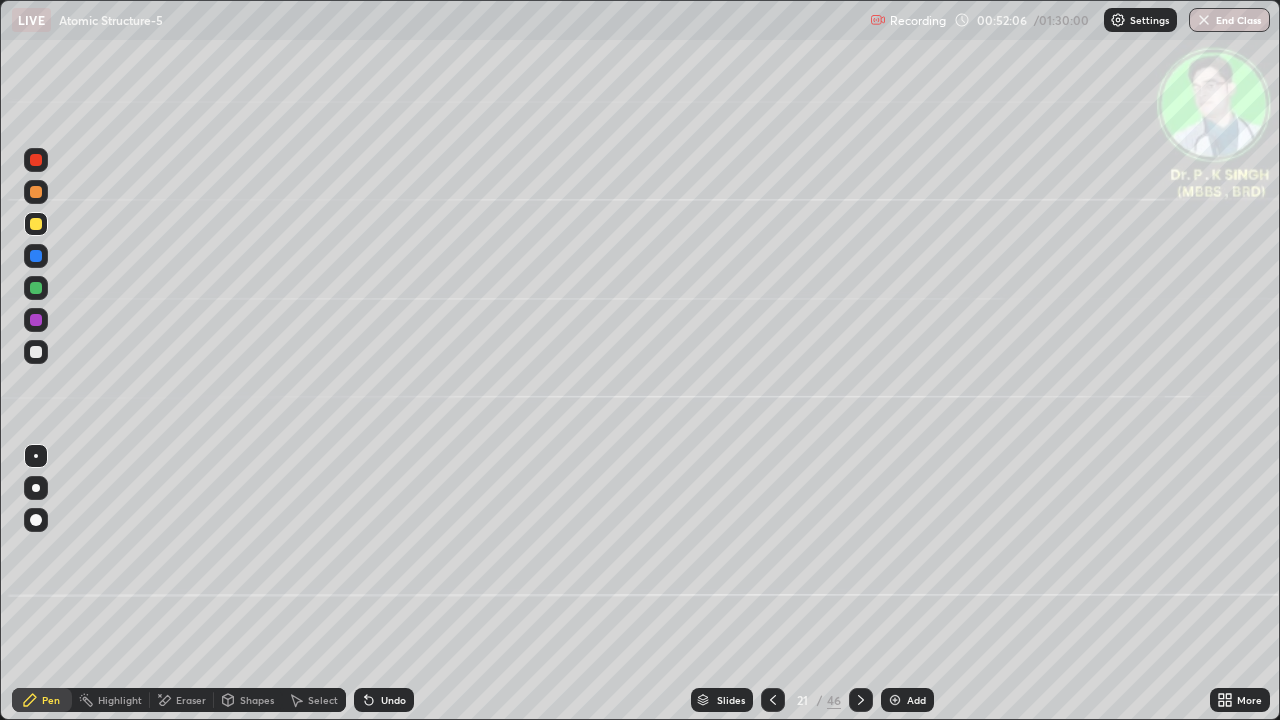 click on "LIVE Atomic Structure-5" at bounding box center (437, 20) 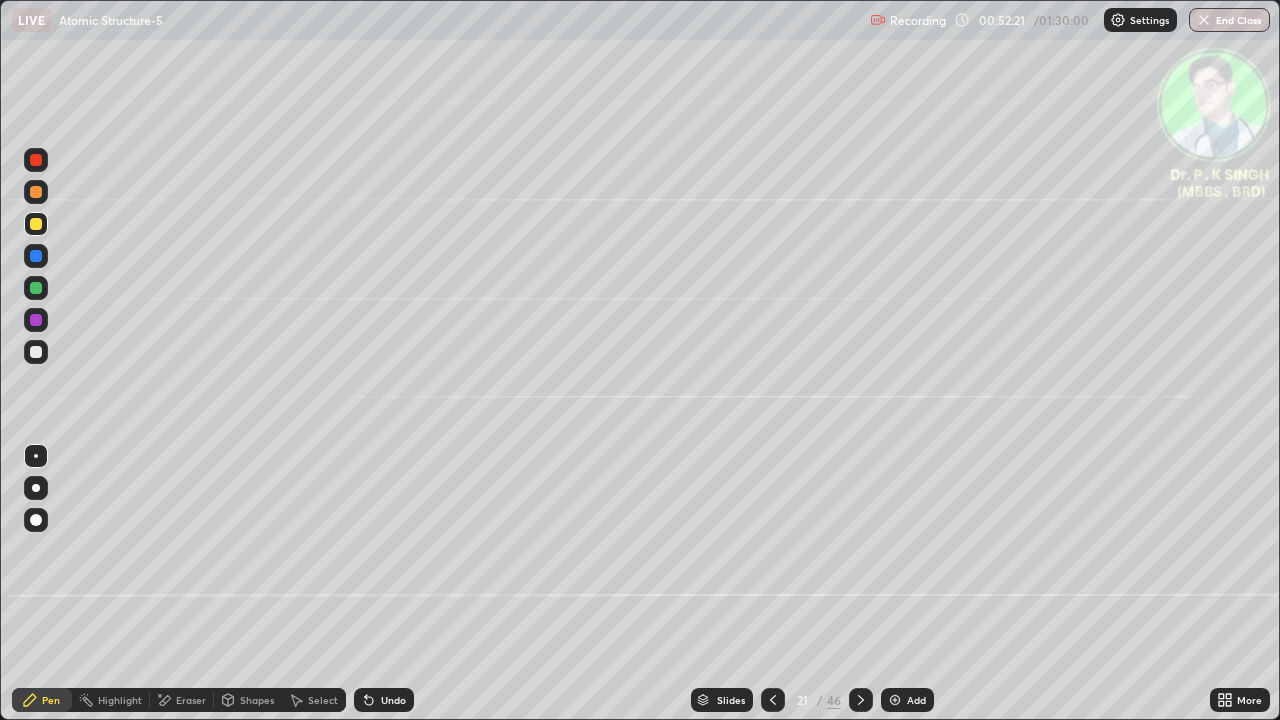 click on "LIVE Atomic Structure-5" at bounding box center [437, 20] 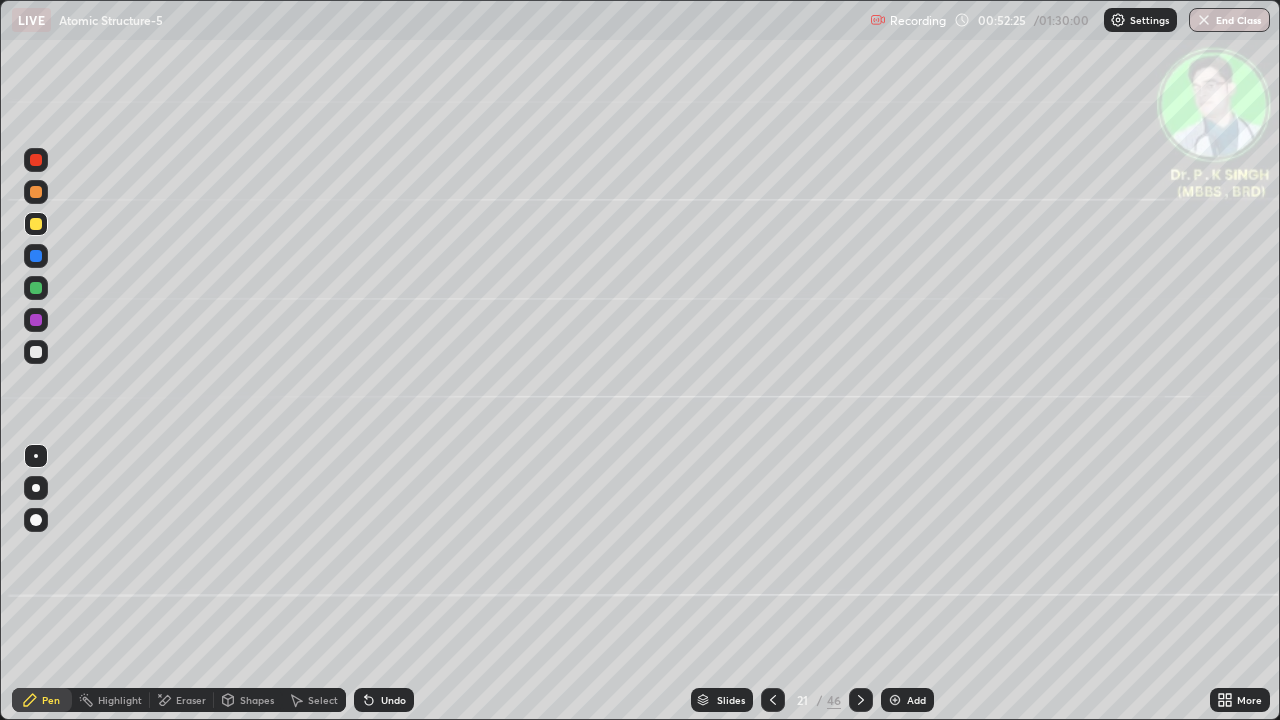 click on "LIVE Atomic Structure-5" at bounding box center [437, 20] 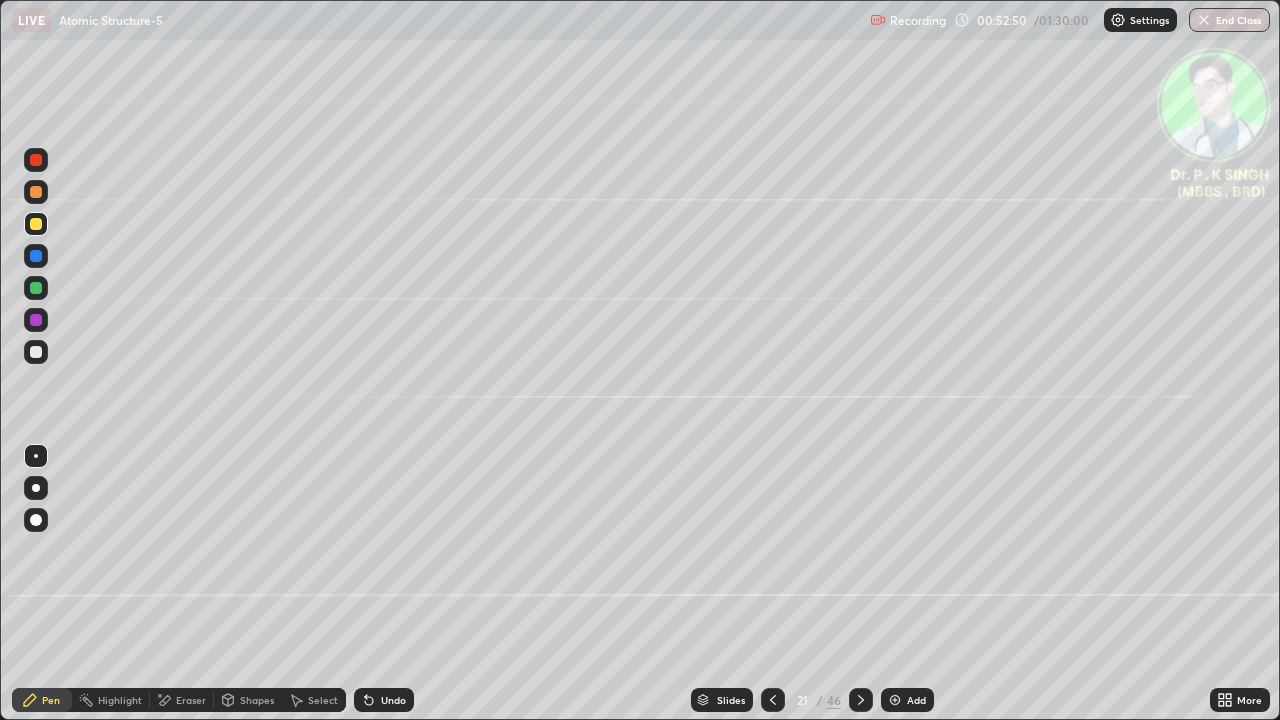 click on "LIVE Atomic Structure-5" at bounding box center [437, 20] 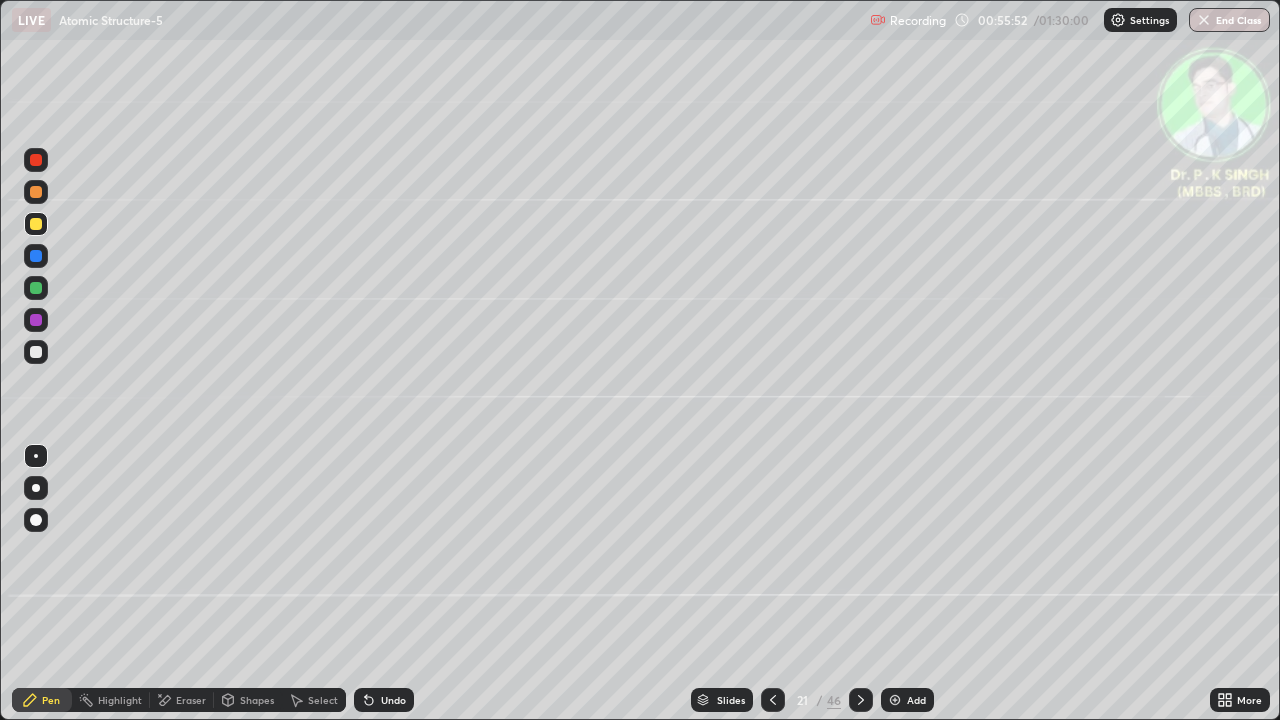 click 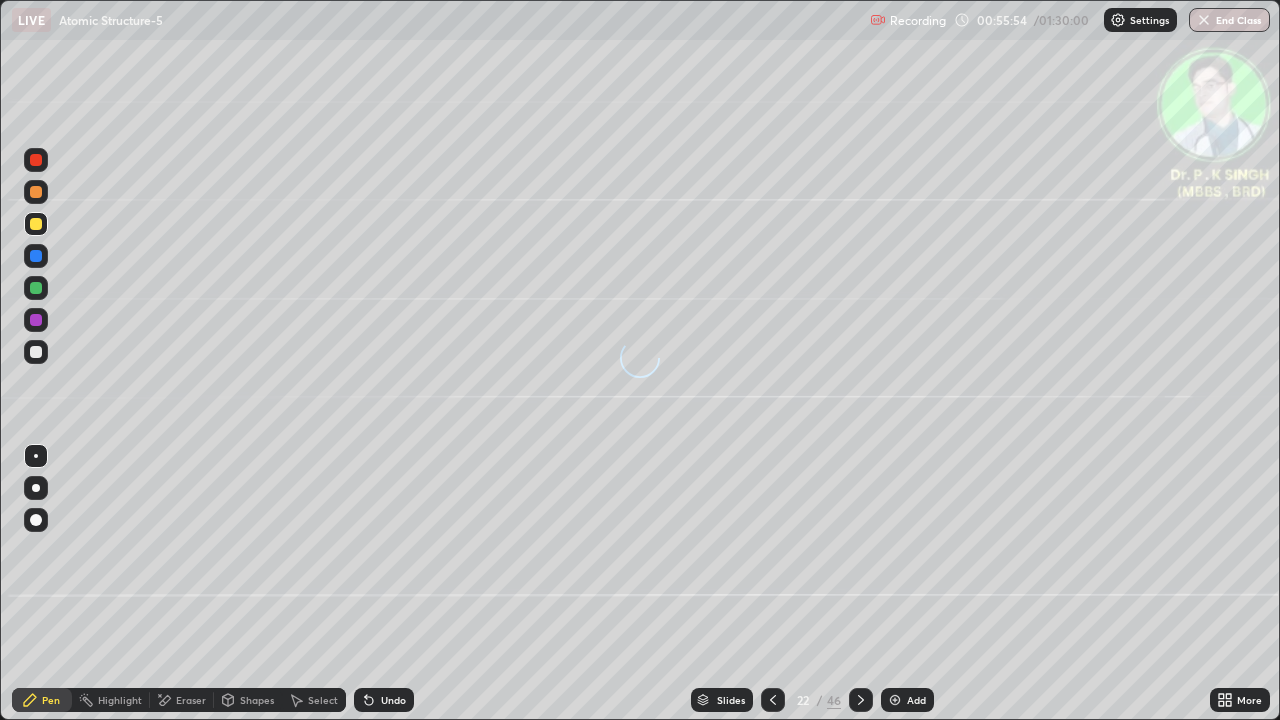 click at bounding box center (36, 224) 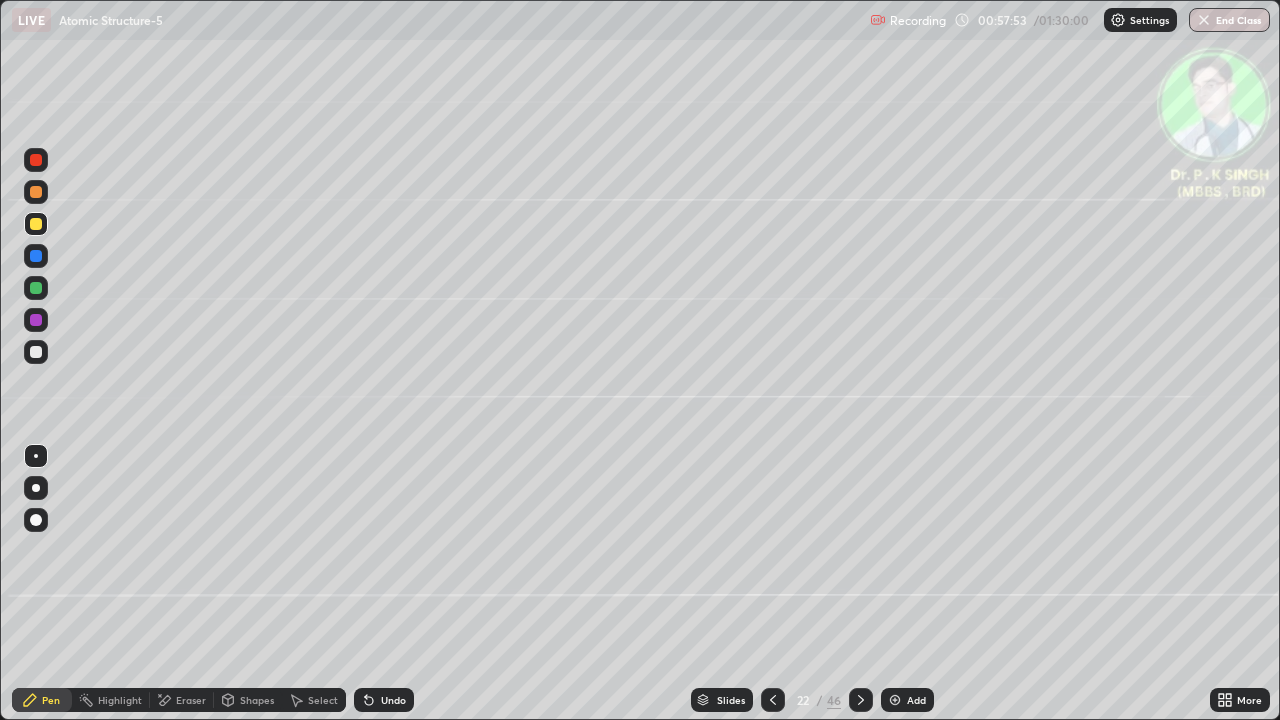 click 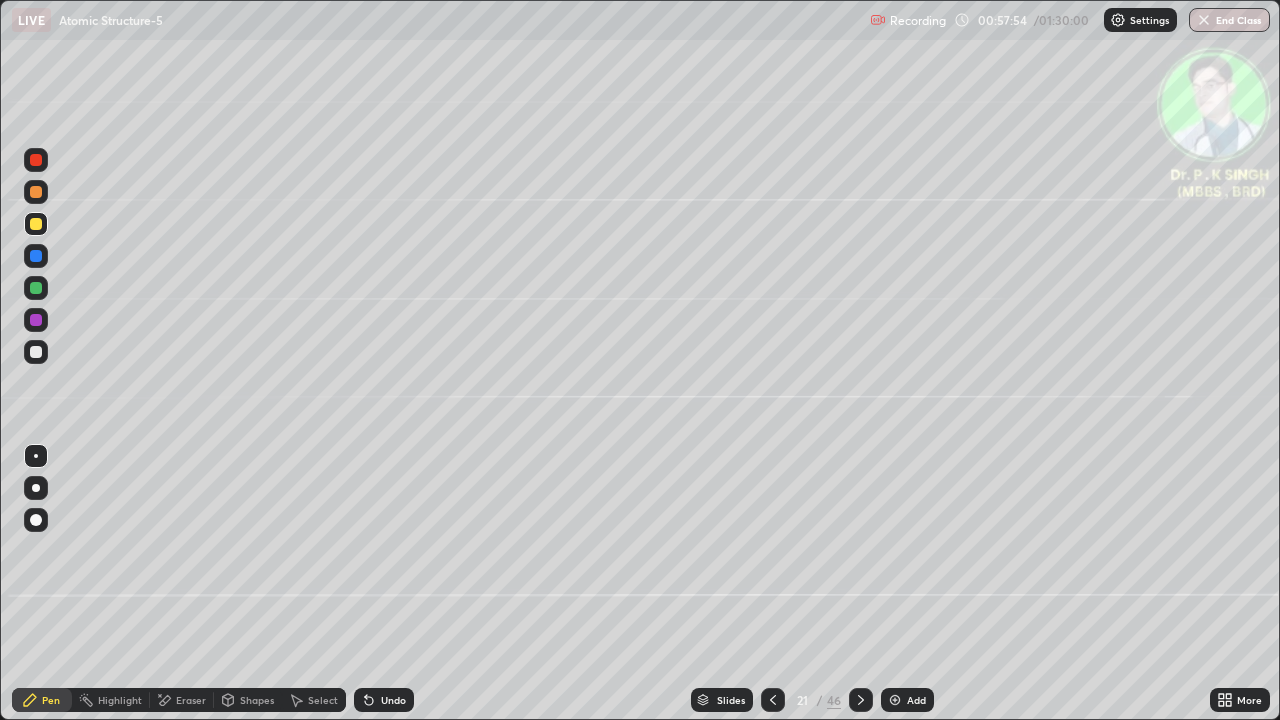 click at bounding box center [773, 700] 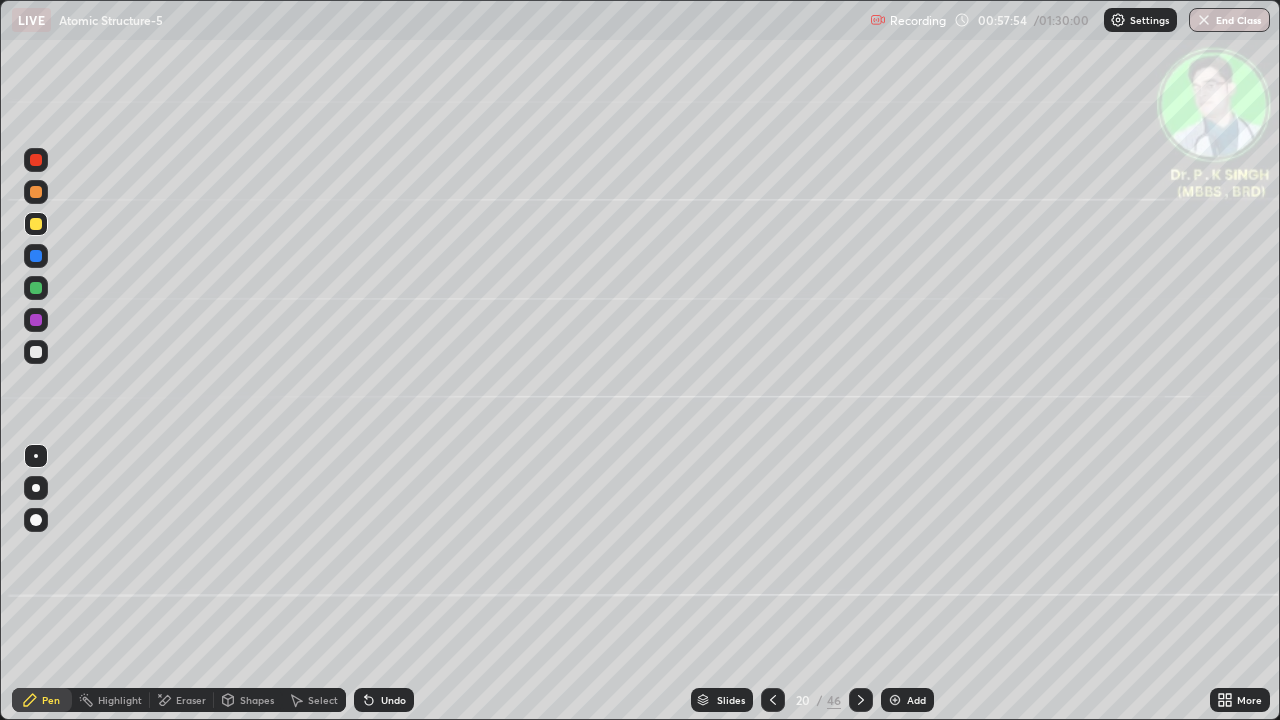 click at bounding box center (773, 700) 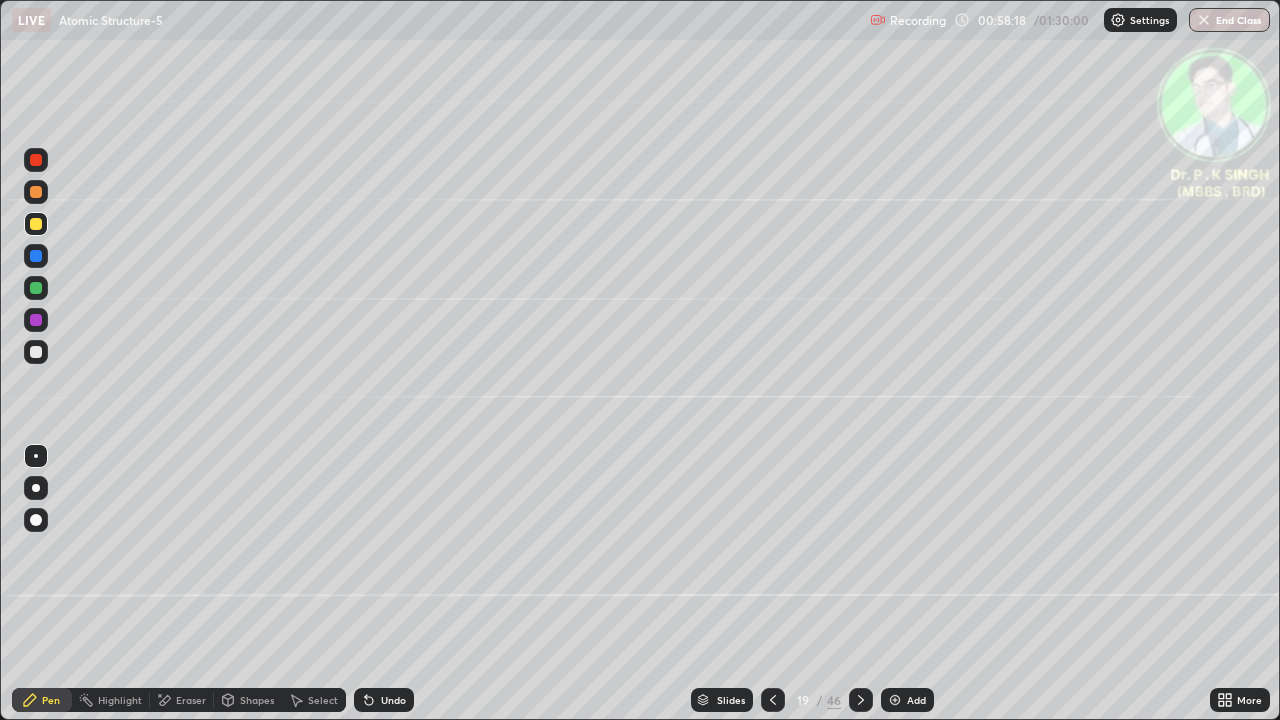click 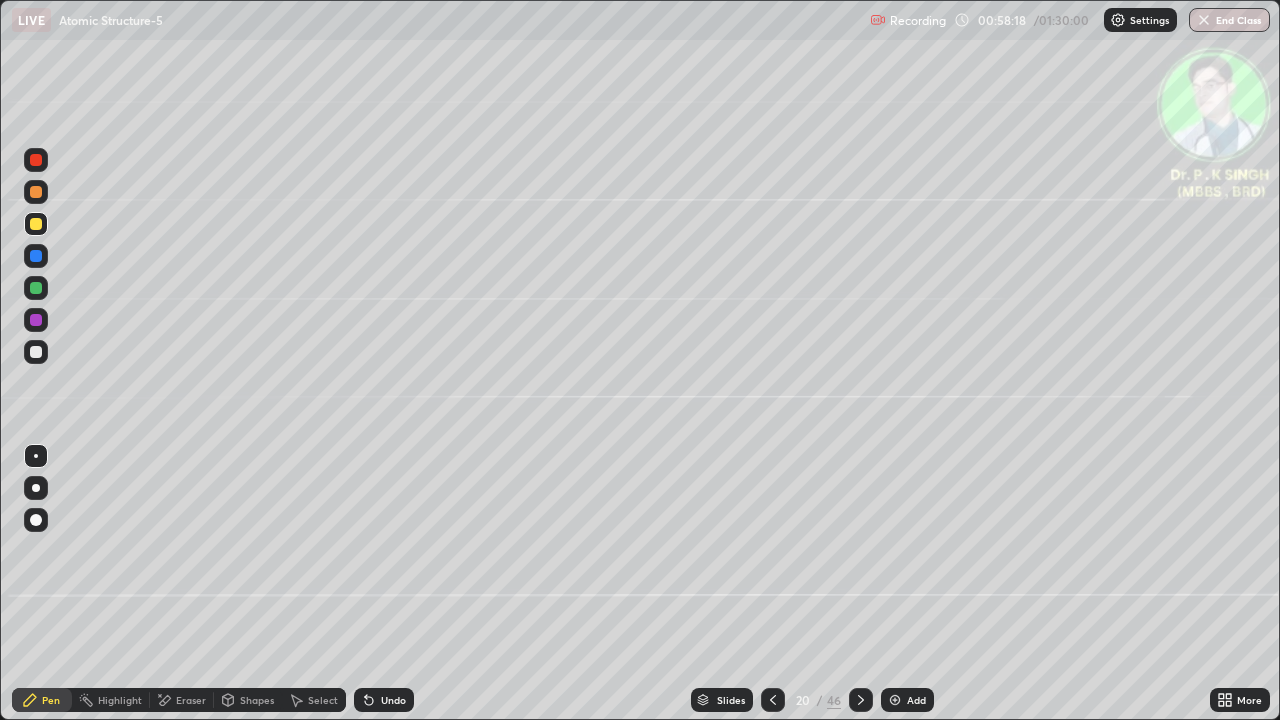 click 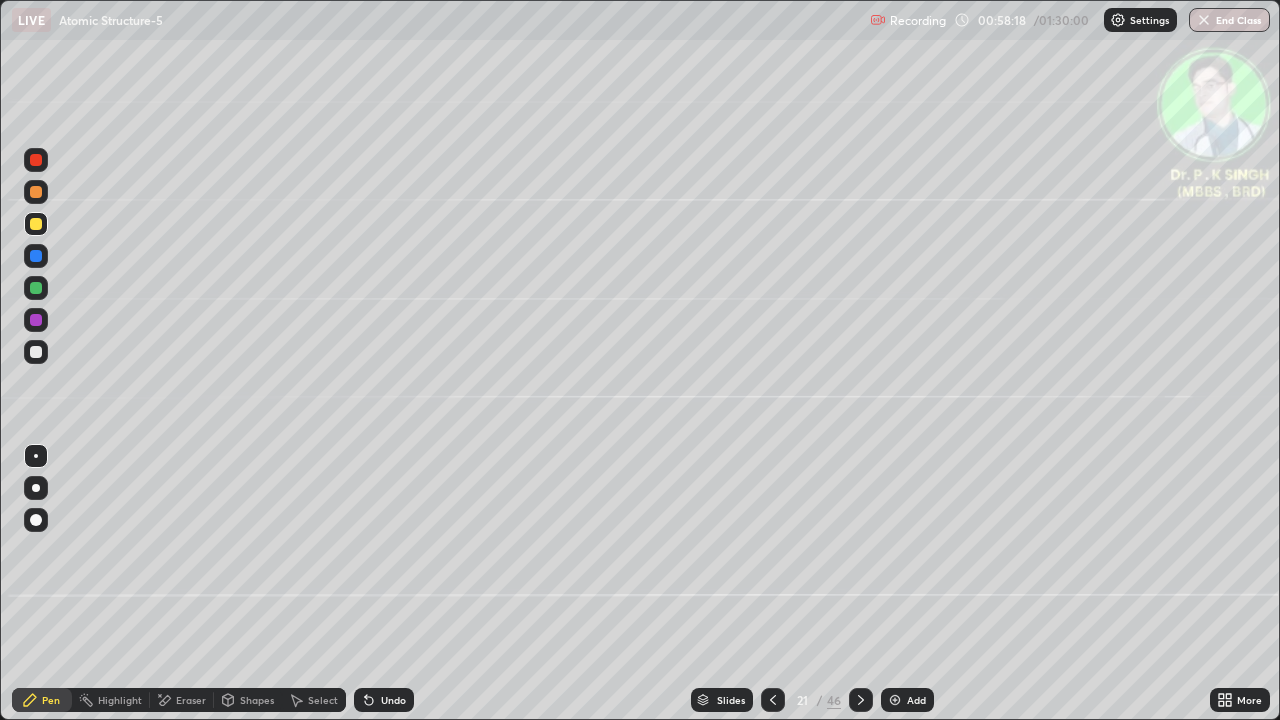 click 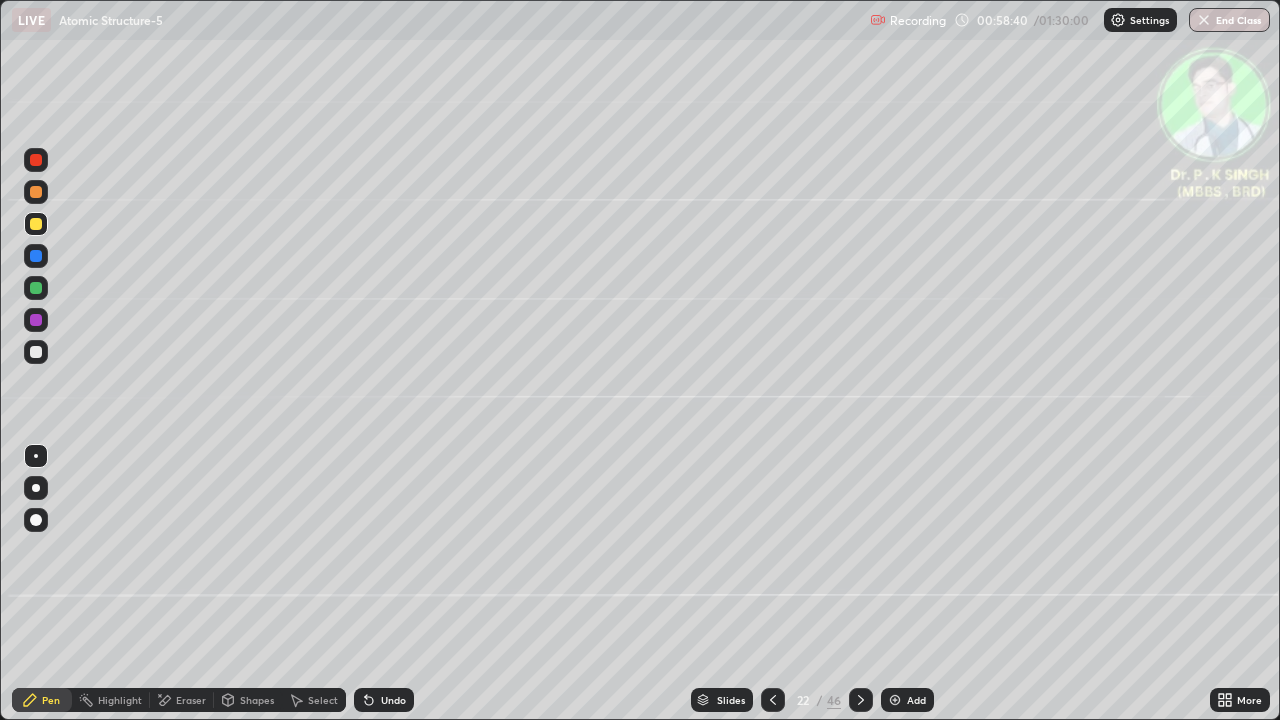 click 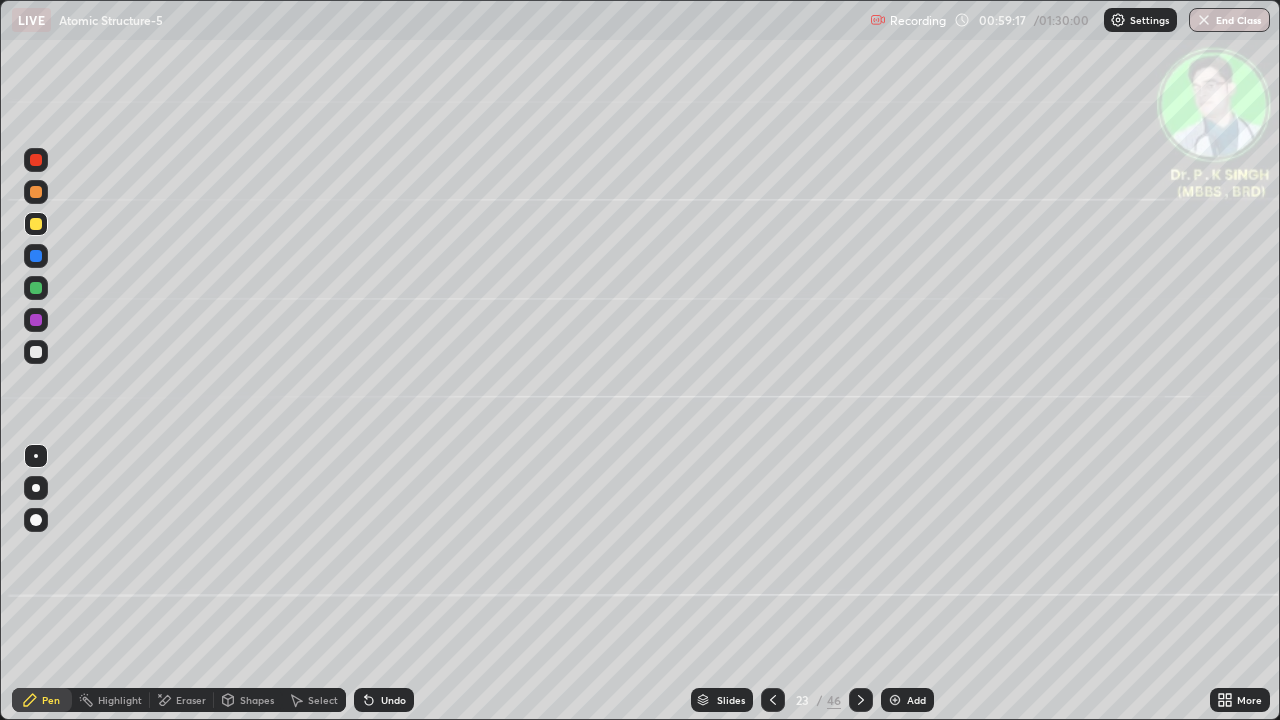 click at bounding box center (36, 224) 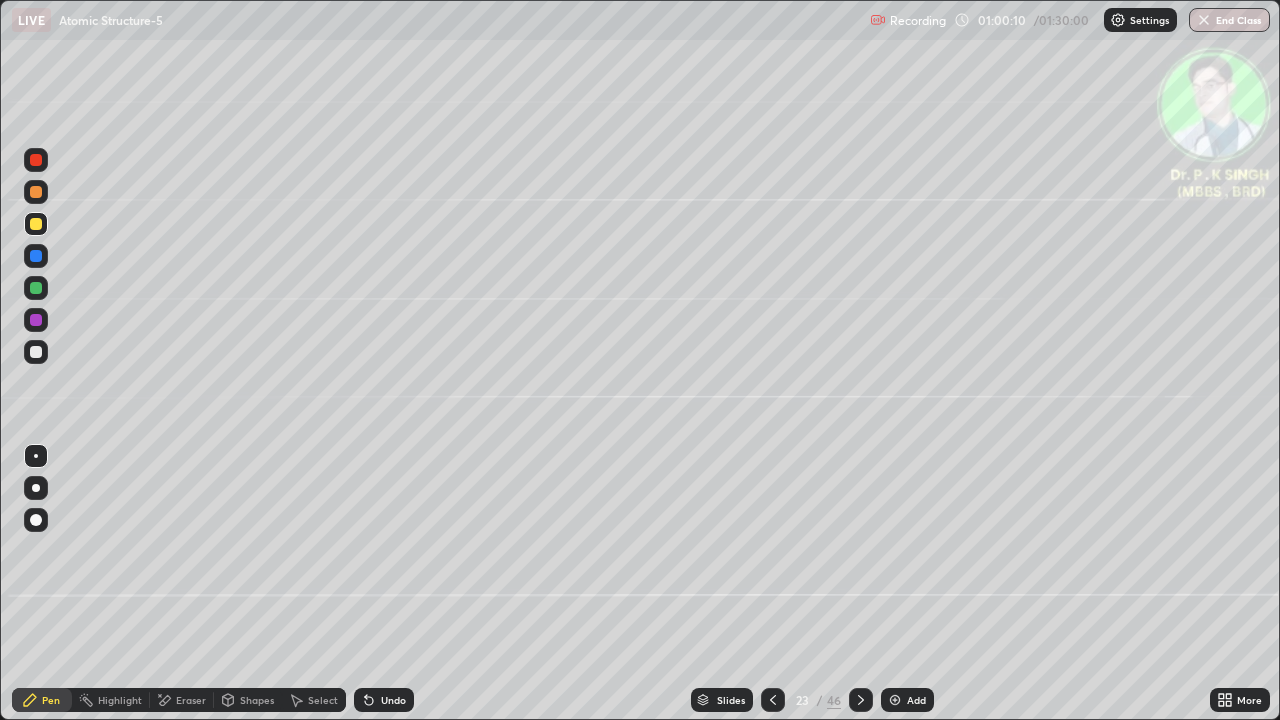 click 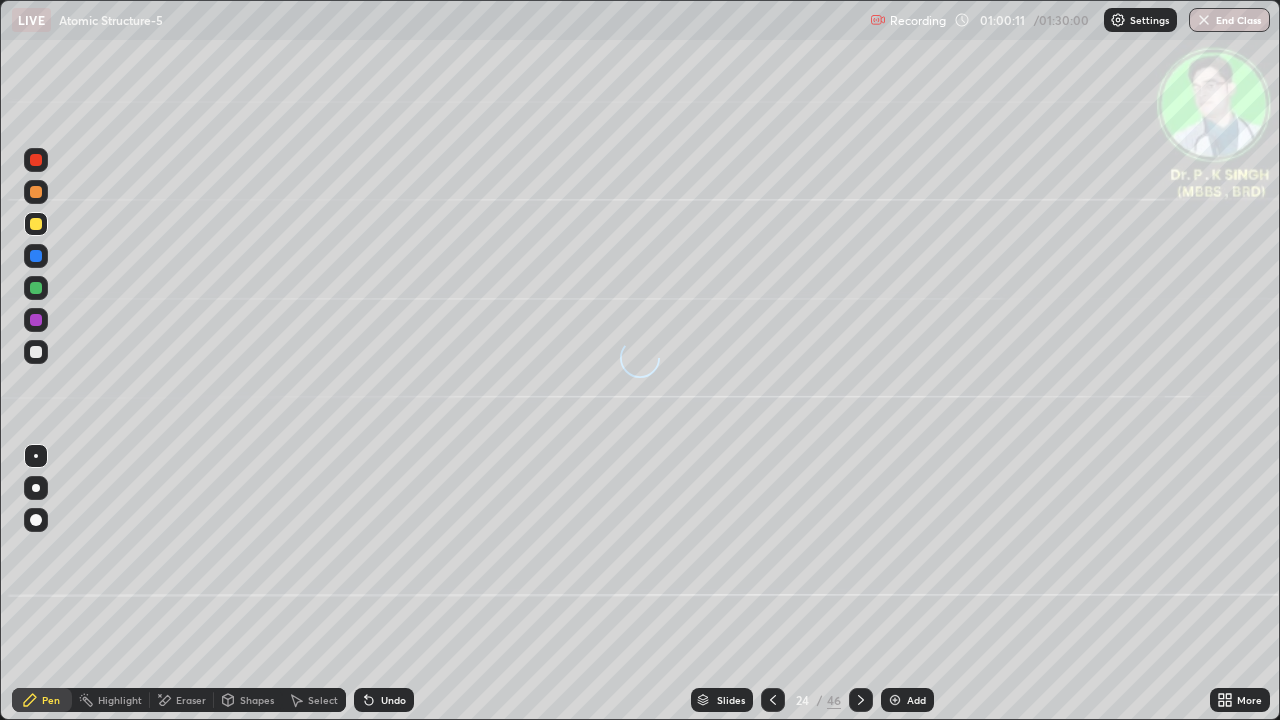 click at bounding box center (36, 256) 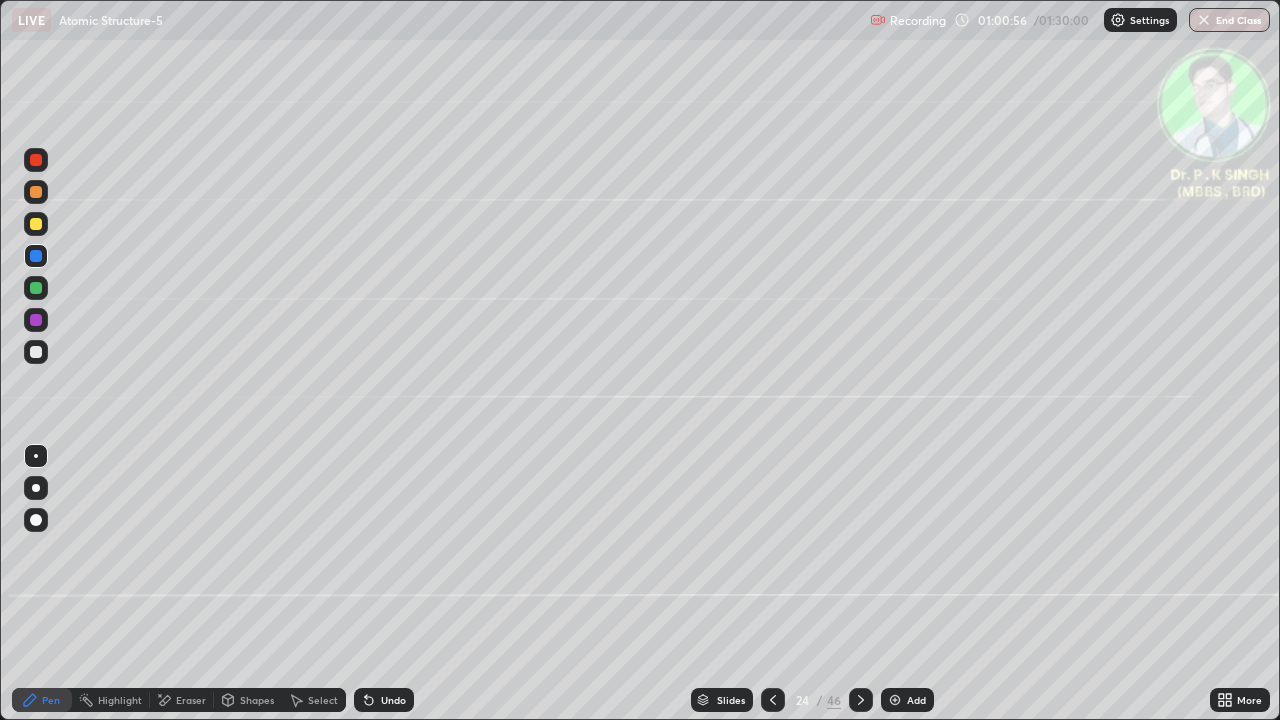 click at bounding box center (36, 224) 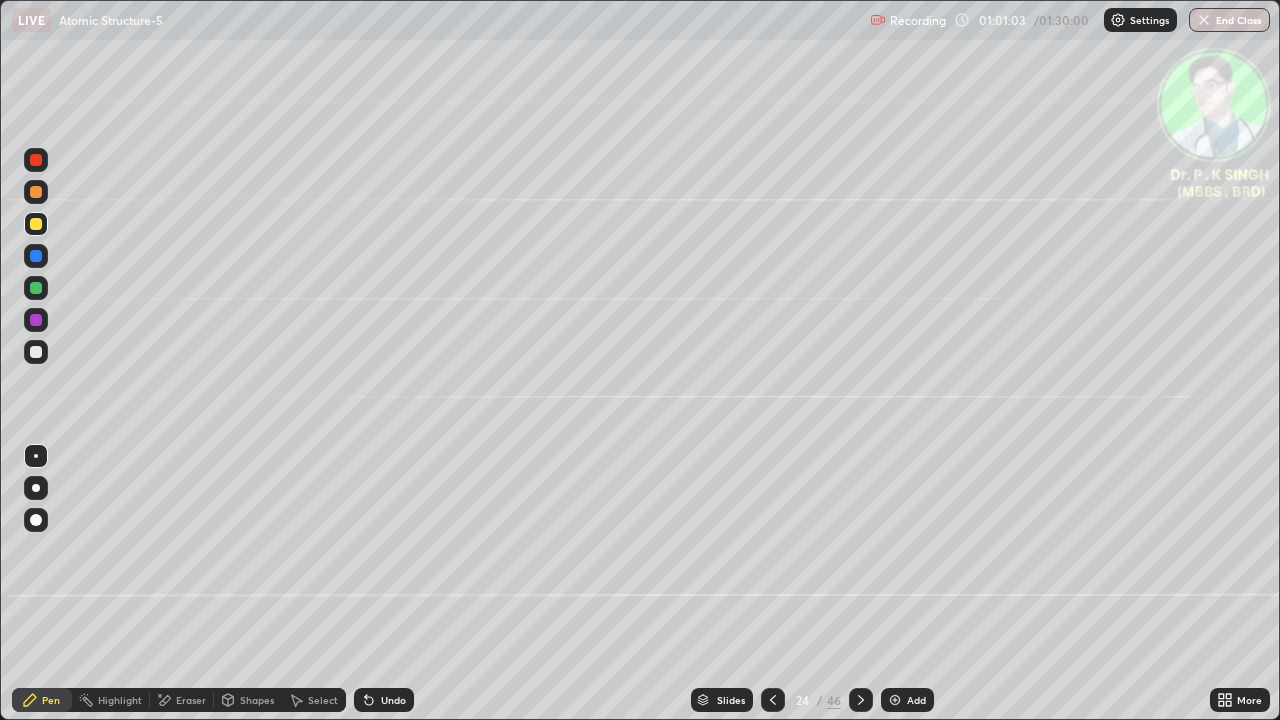 click at bounding box center [36, 224] 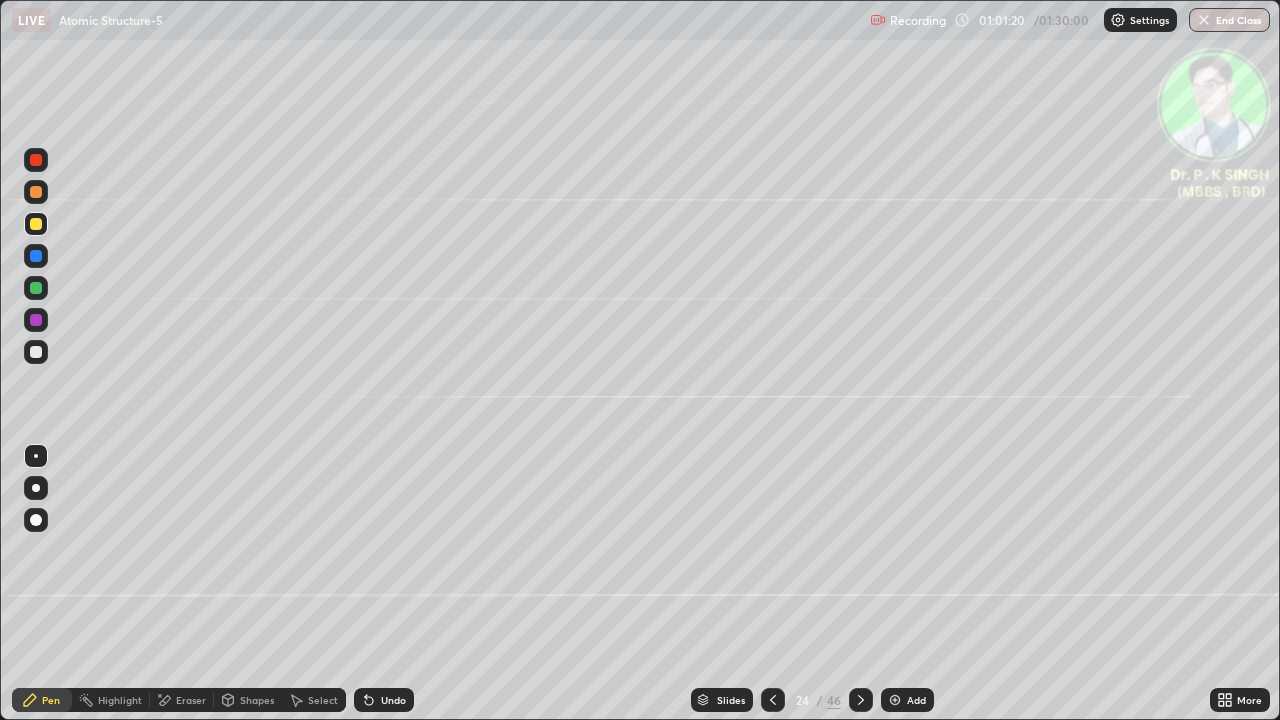 click 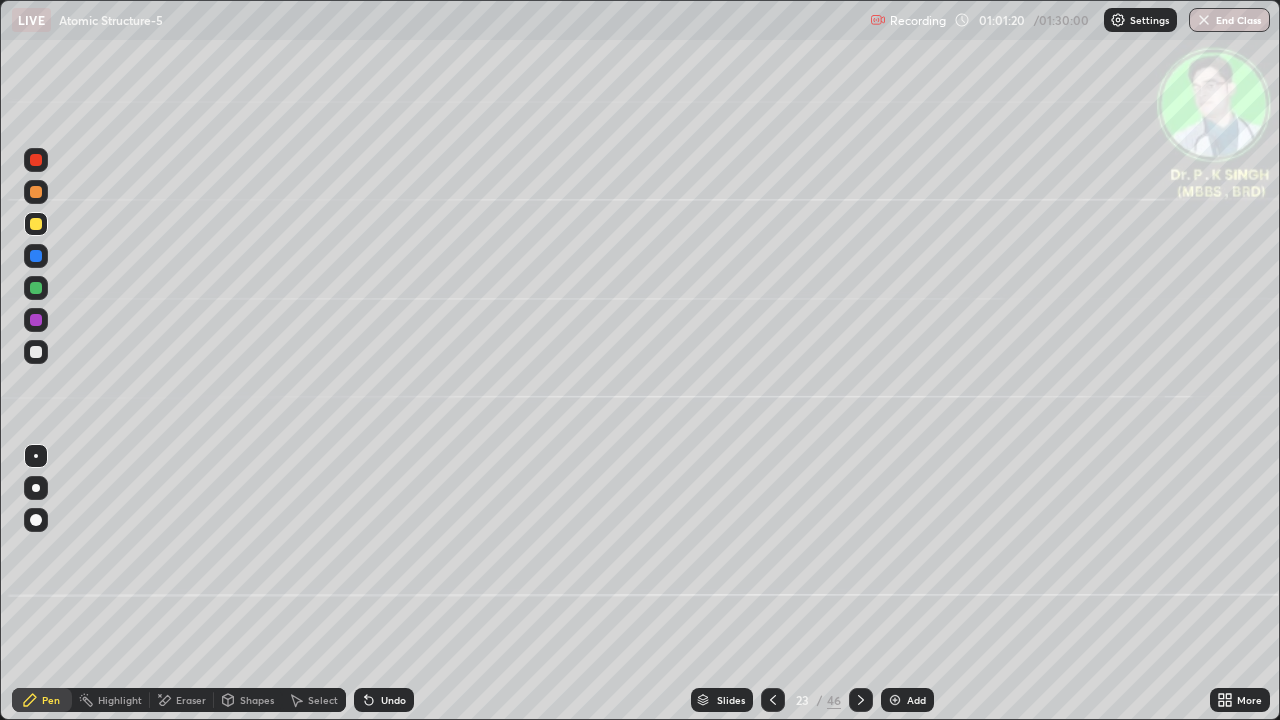 click 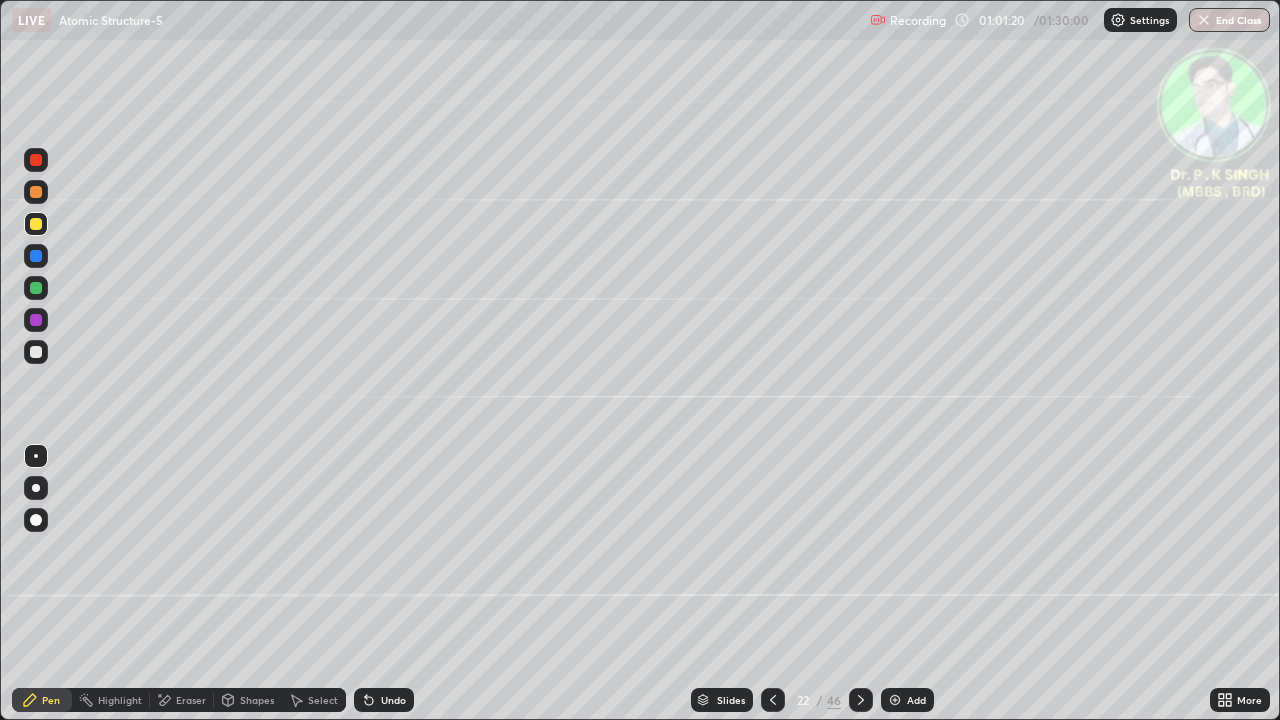click 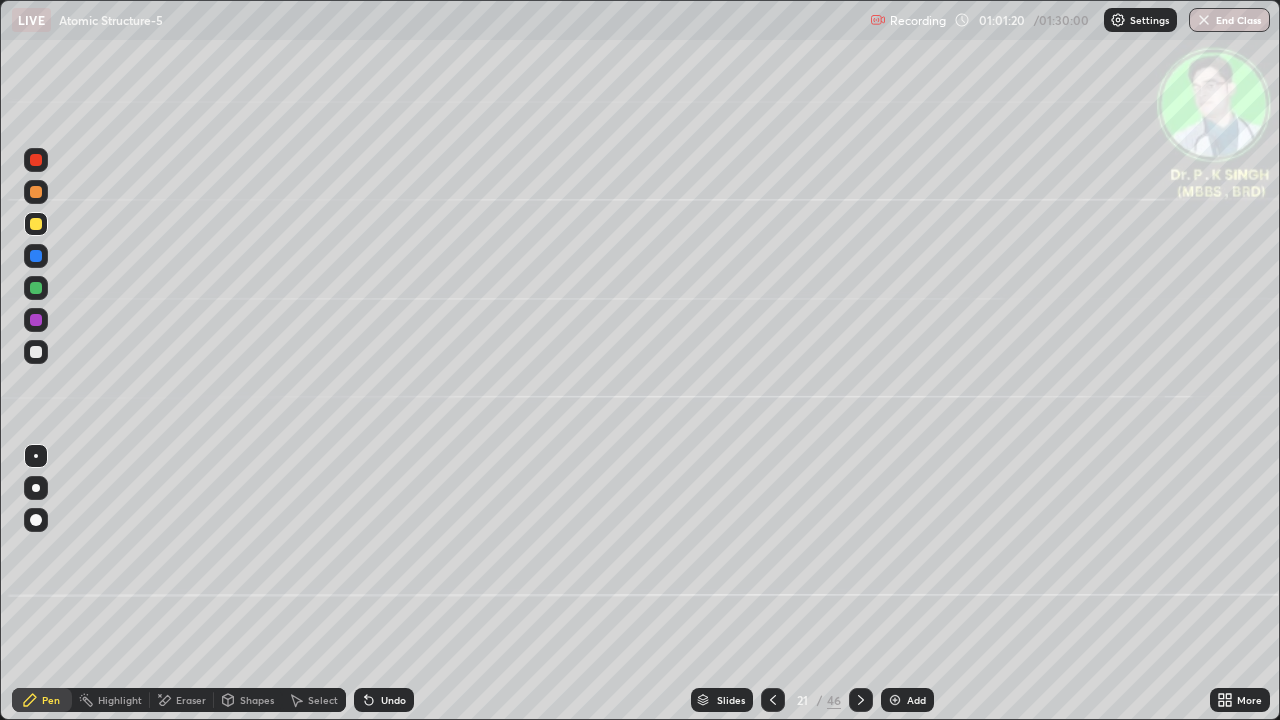 click at bounding box center (773, 700) 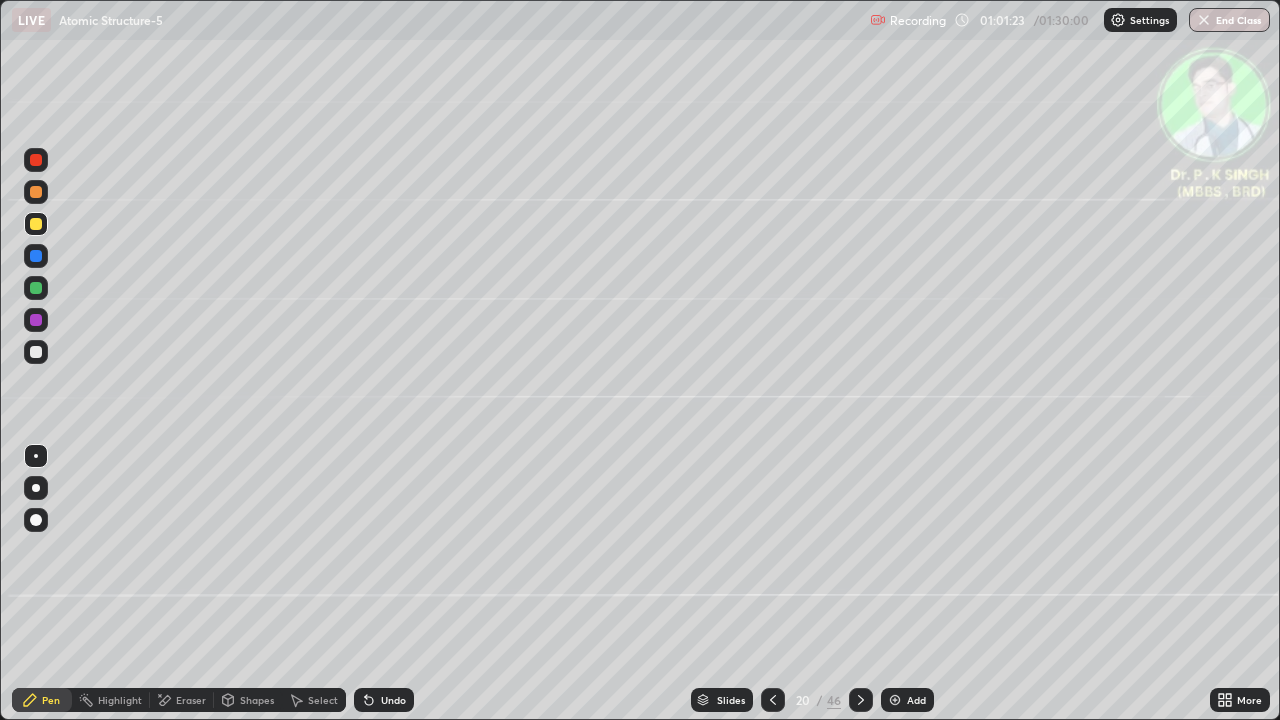 click 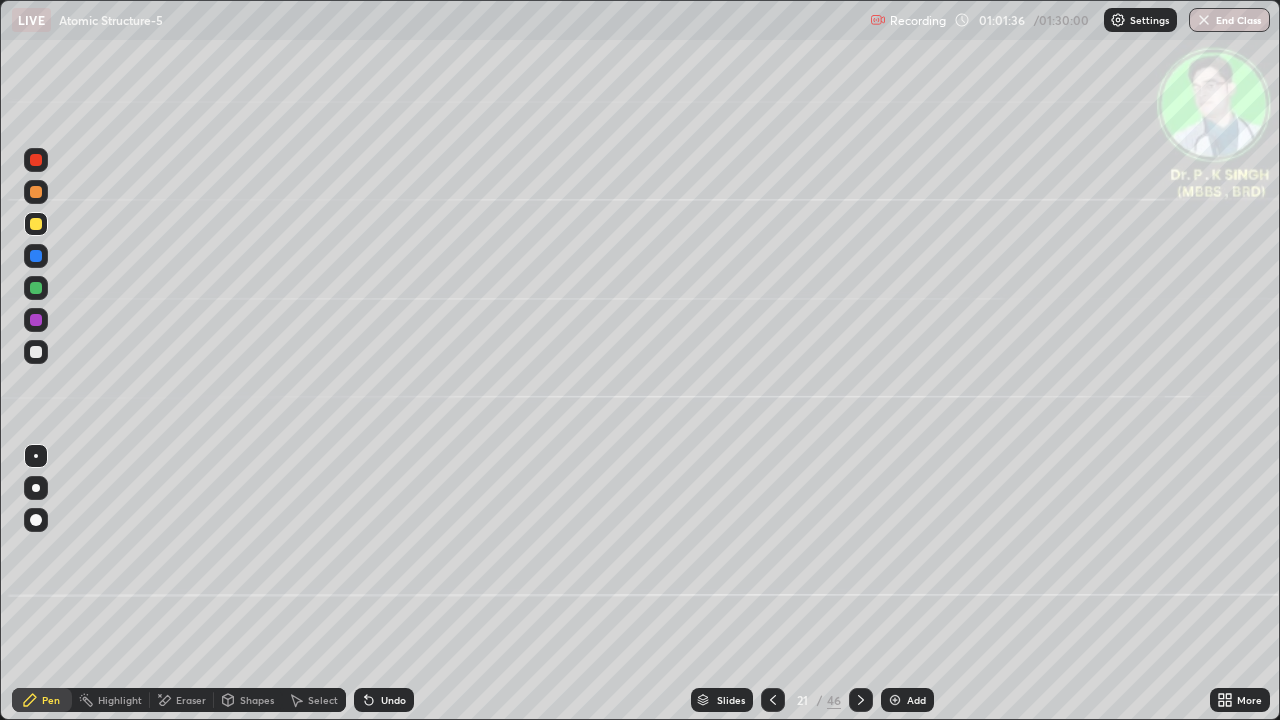 click on "LIVE Atomic Structure-5" at bounding box center (437, 20) 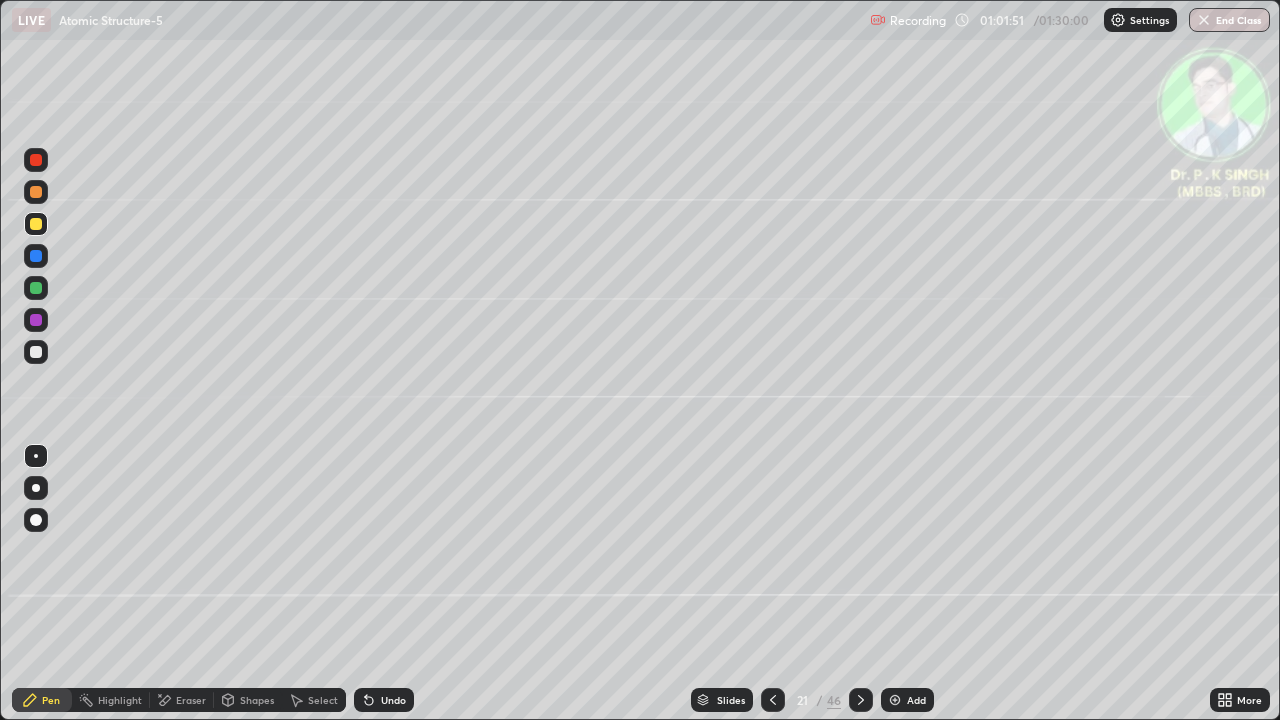 click on "LIVE Atomic Structure-5" at bounding box center (437, 20) 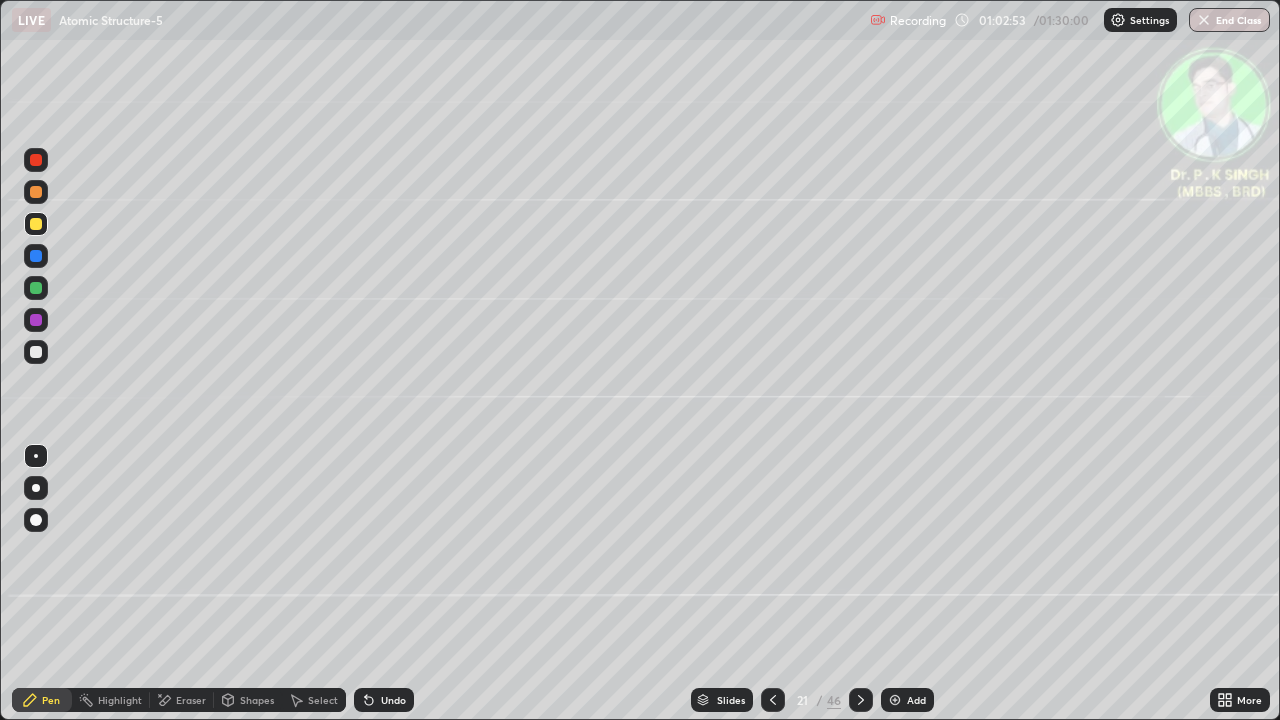 click 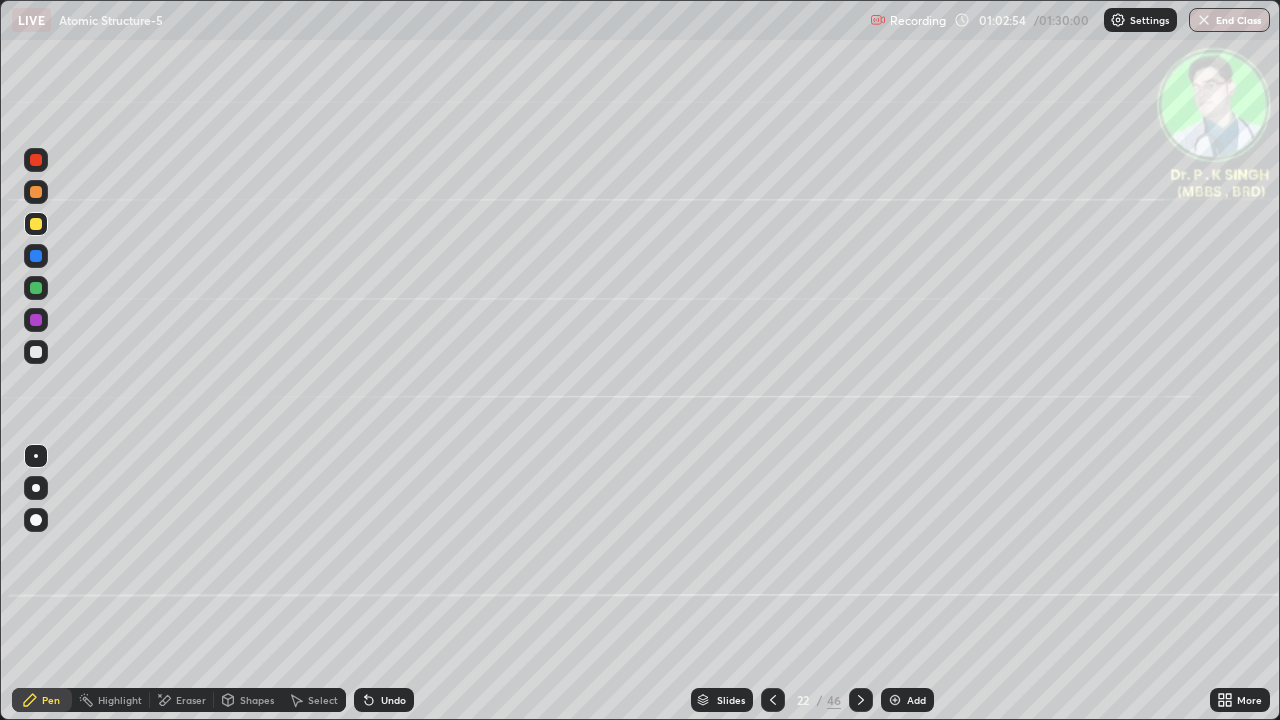 click 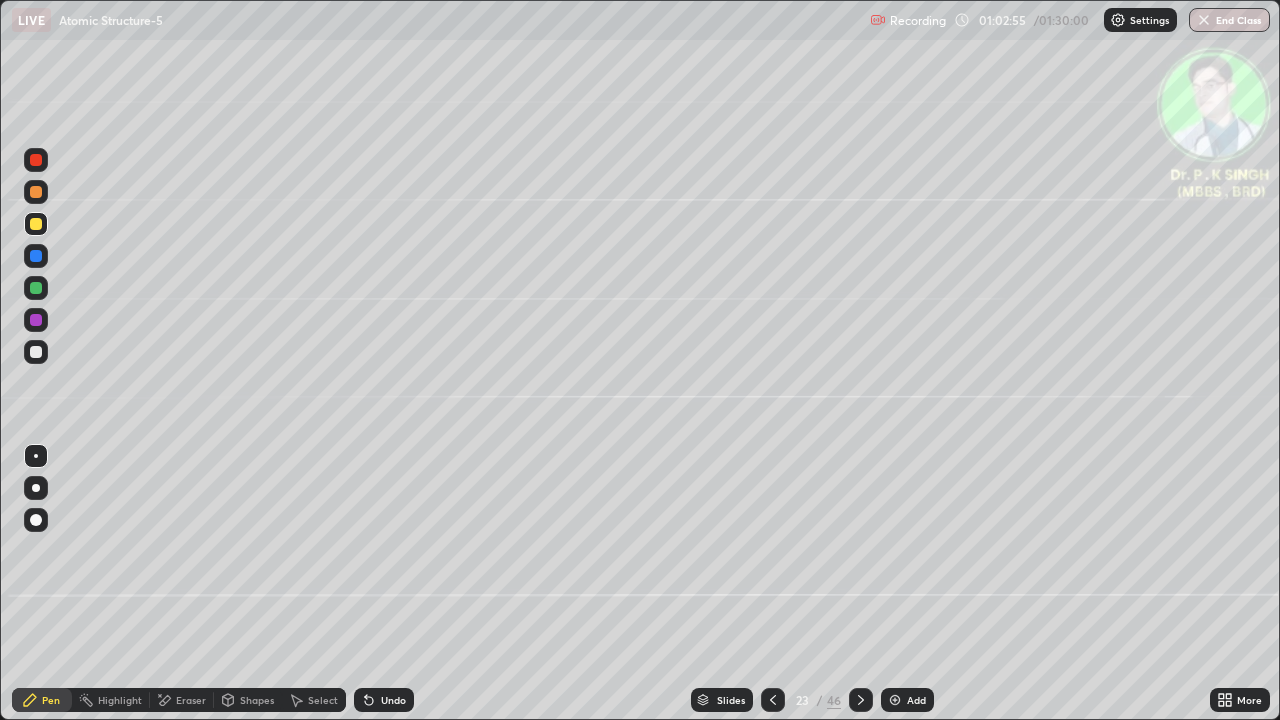 click 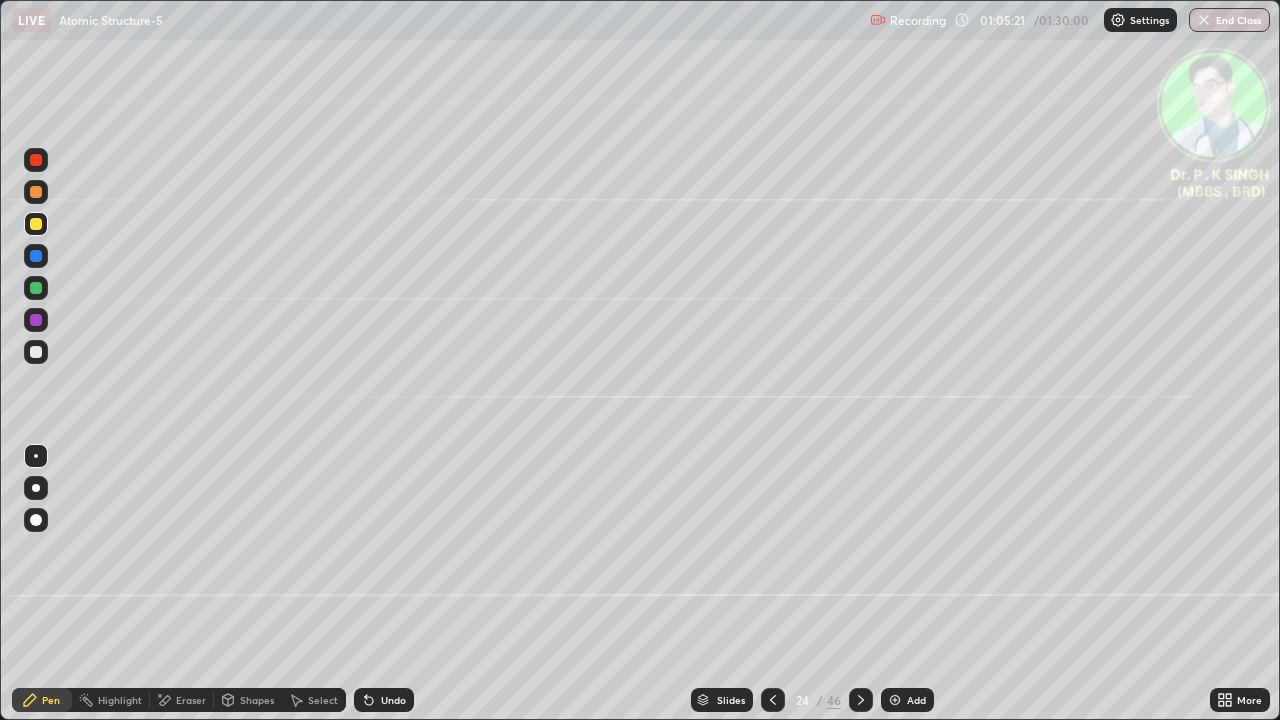 click 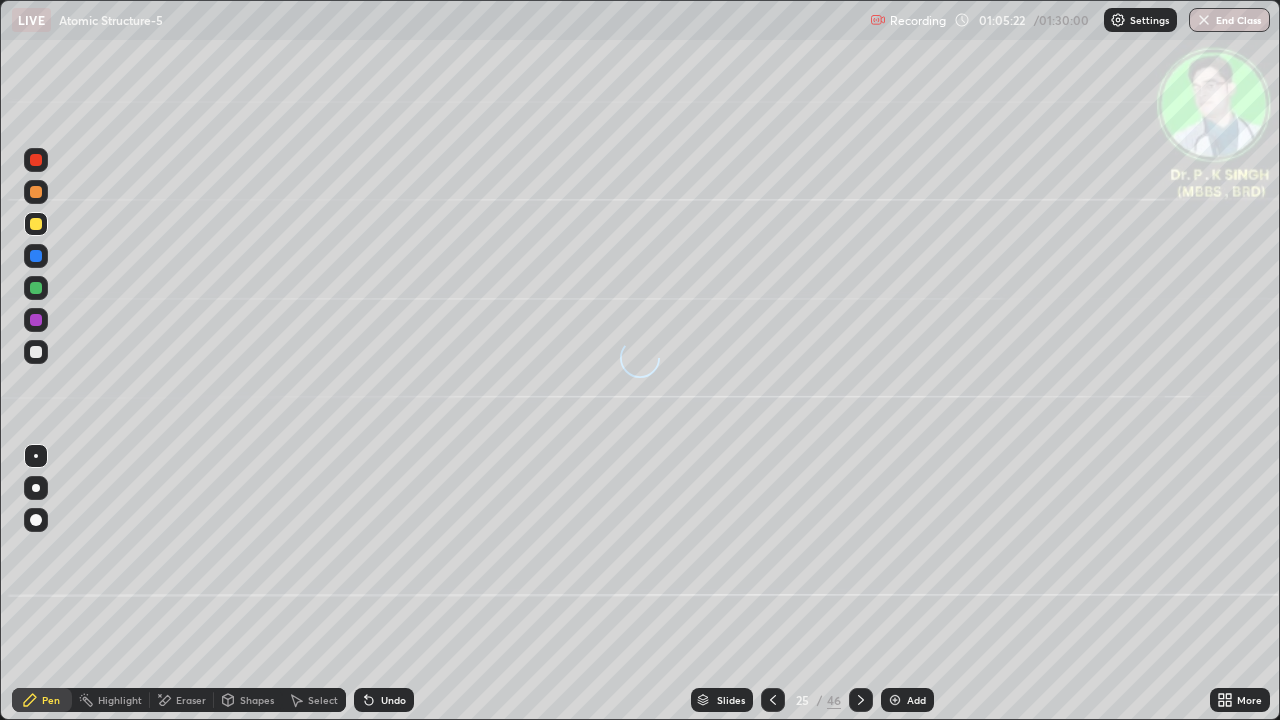 click at bounding box center (36, 224) 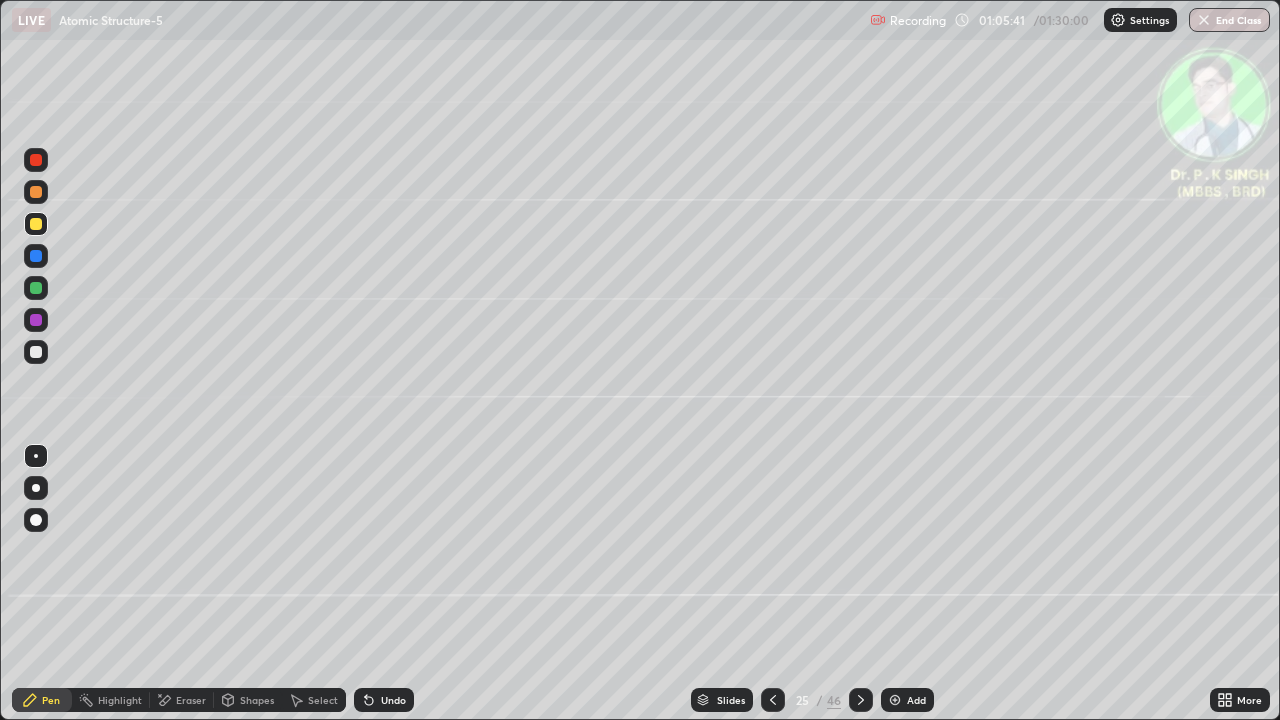 click 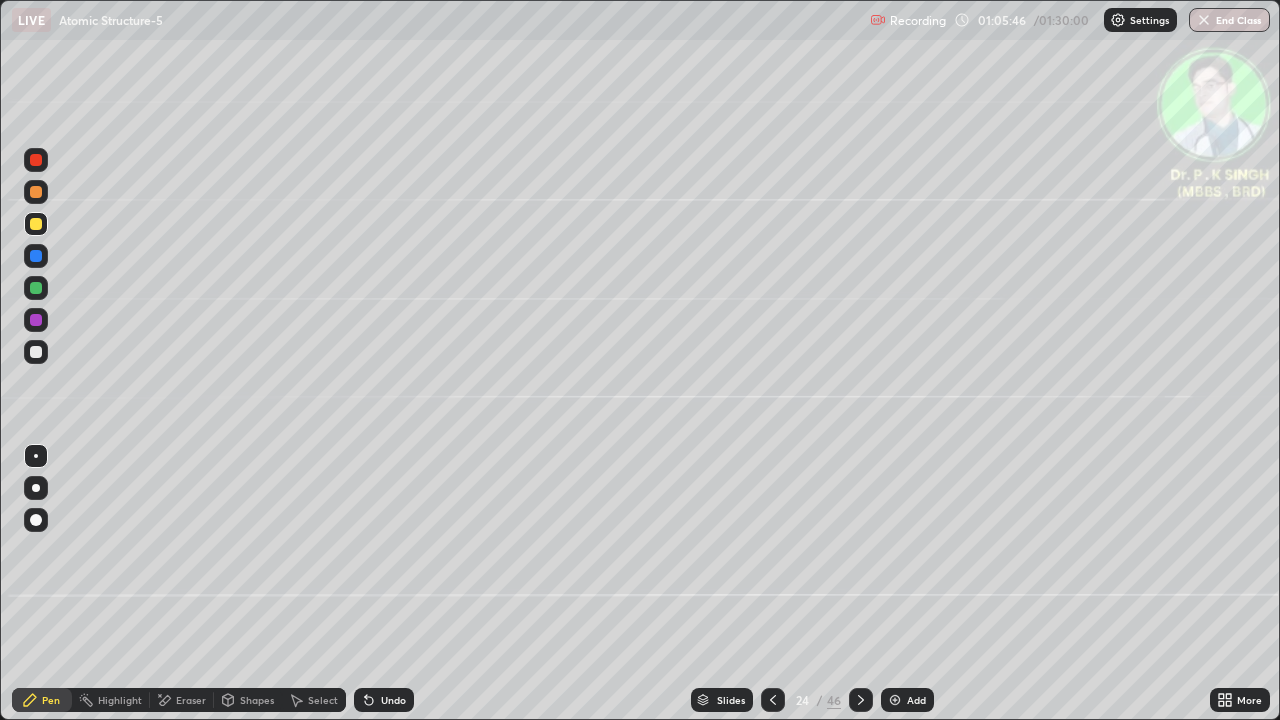click 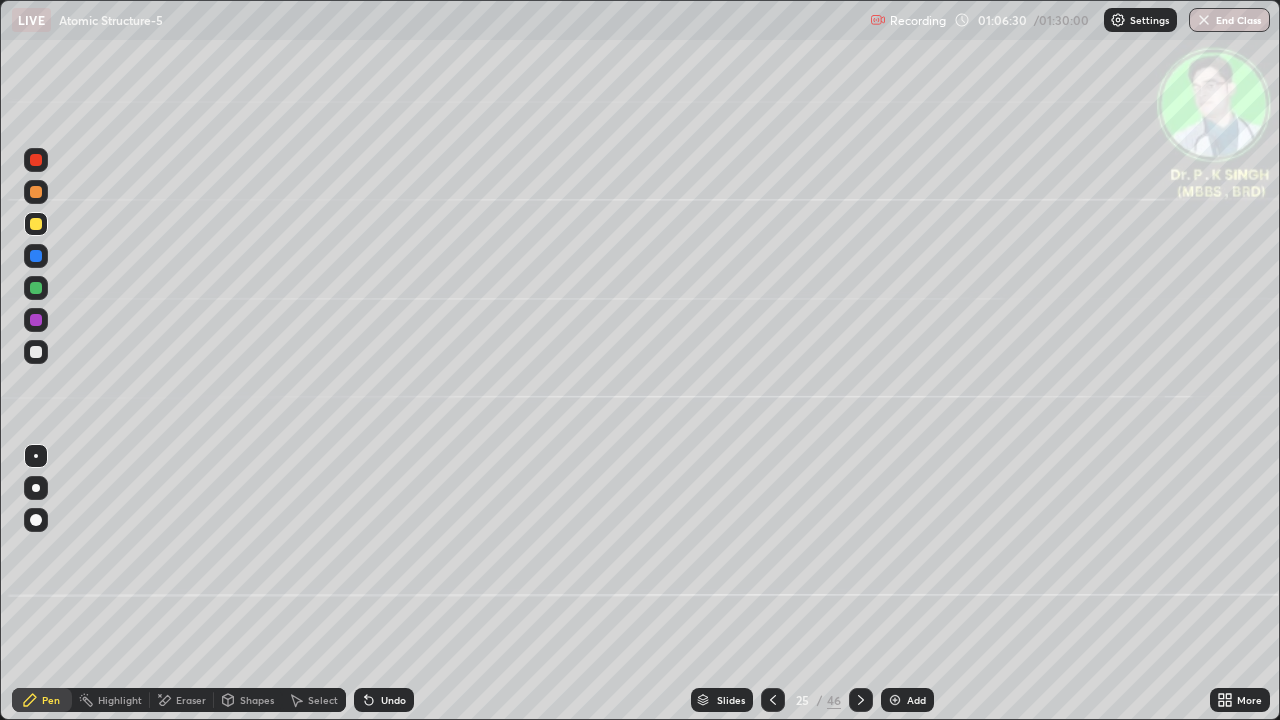 click 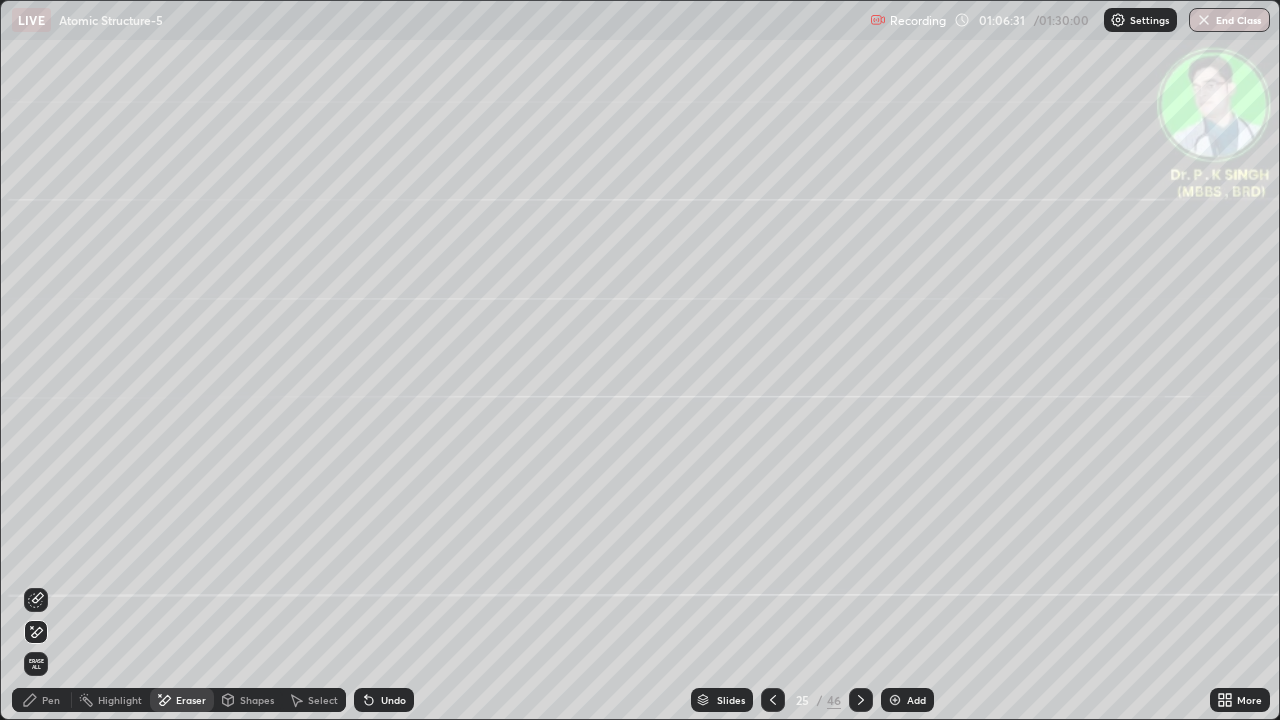 click 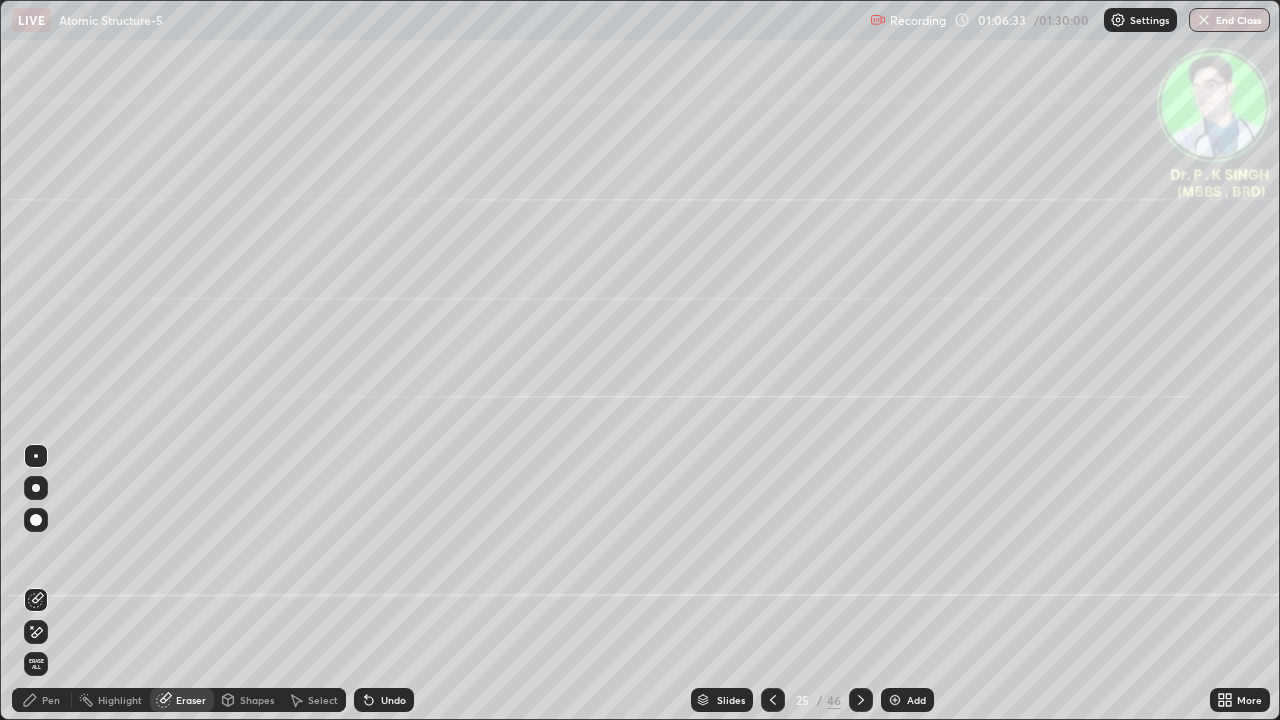 click 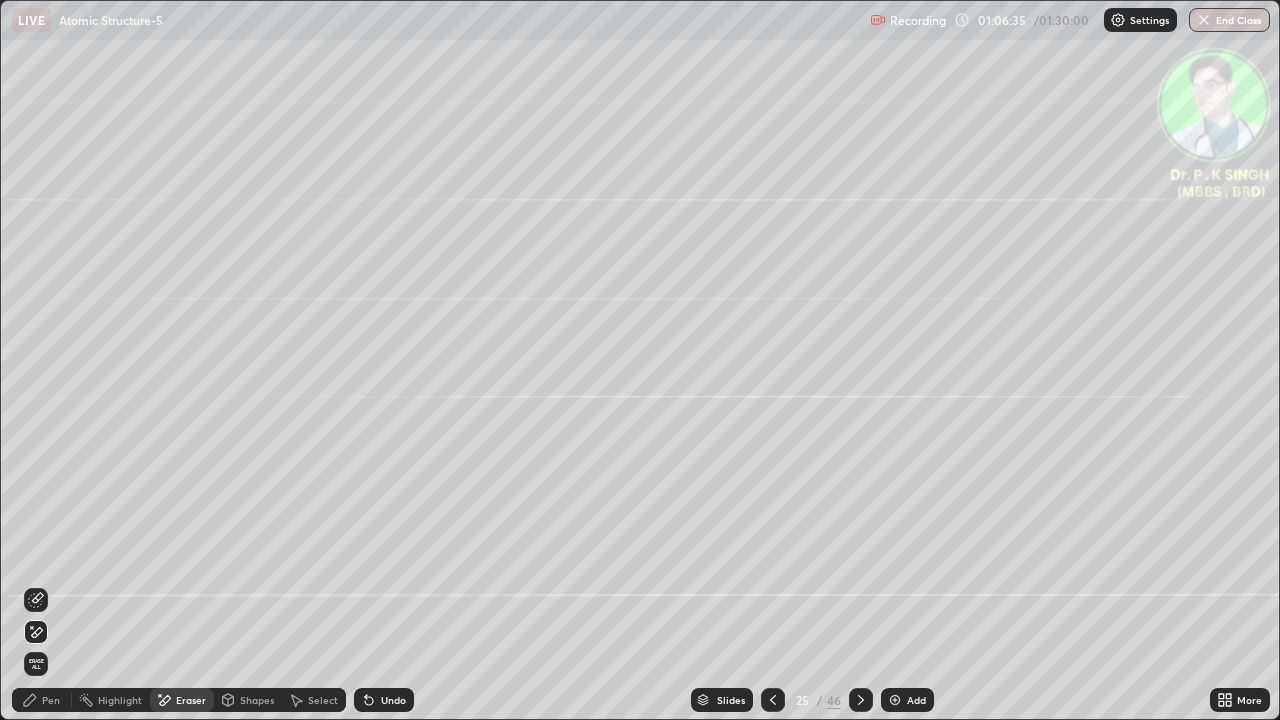 click on "Pen" at bounding box center [51, 700] 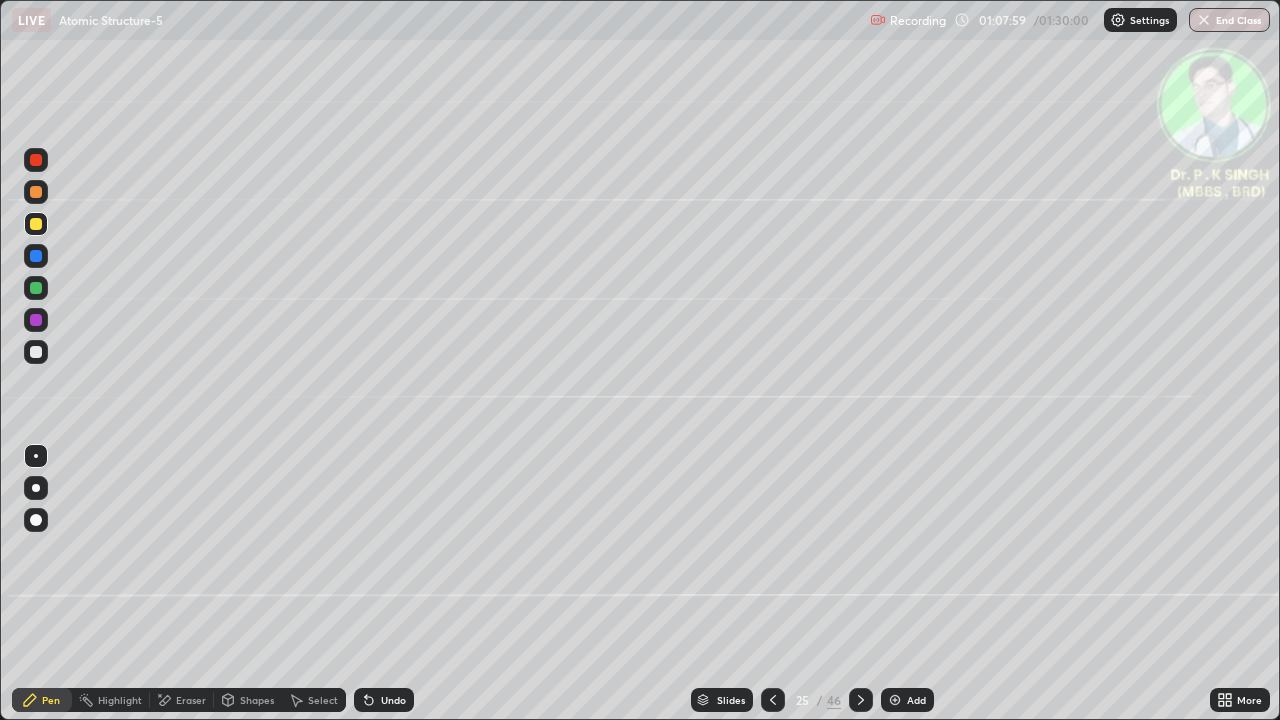 click 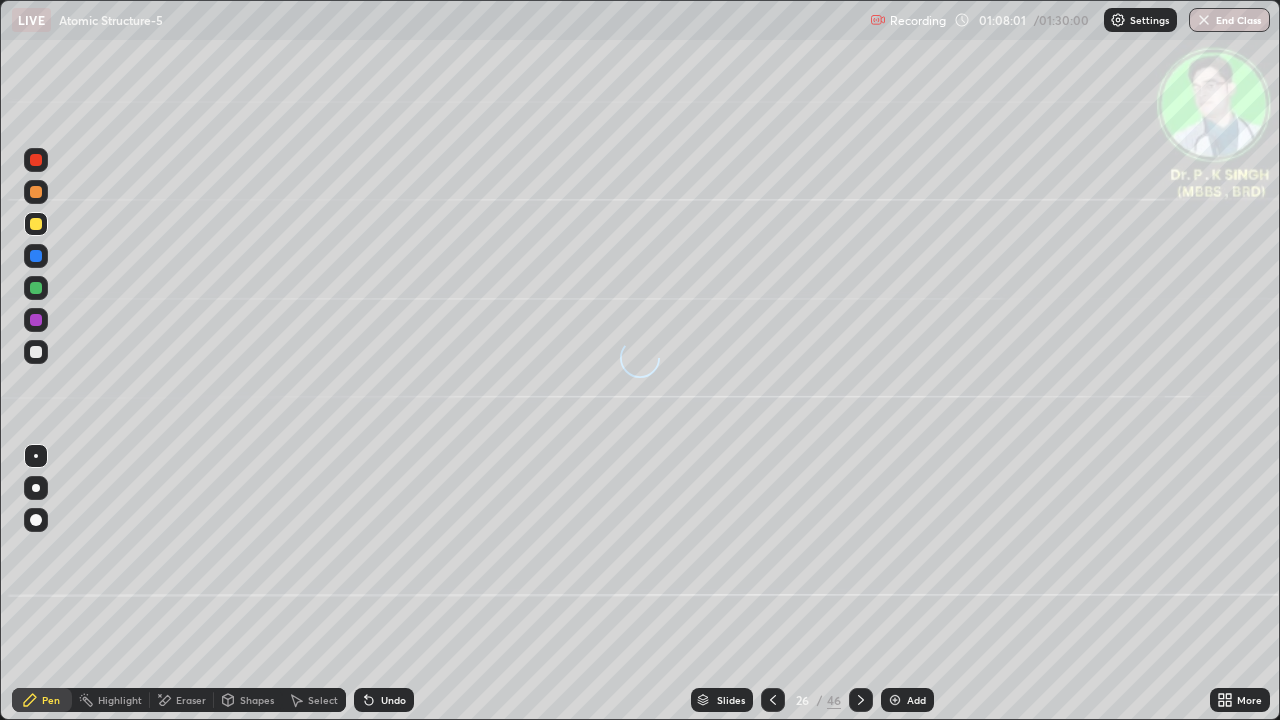 click 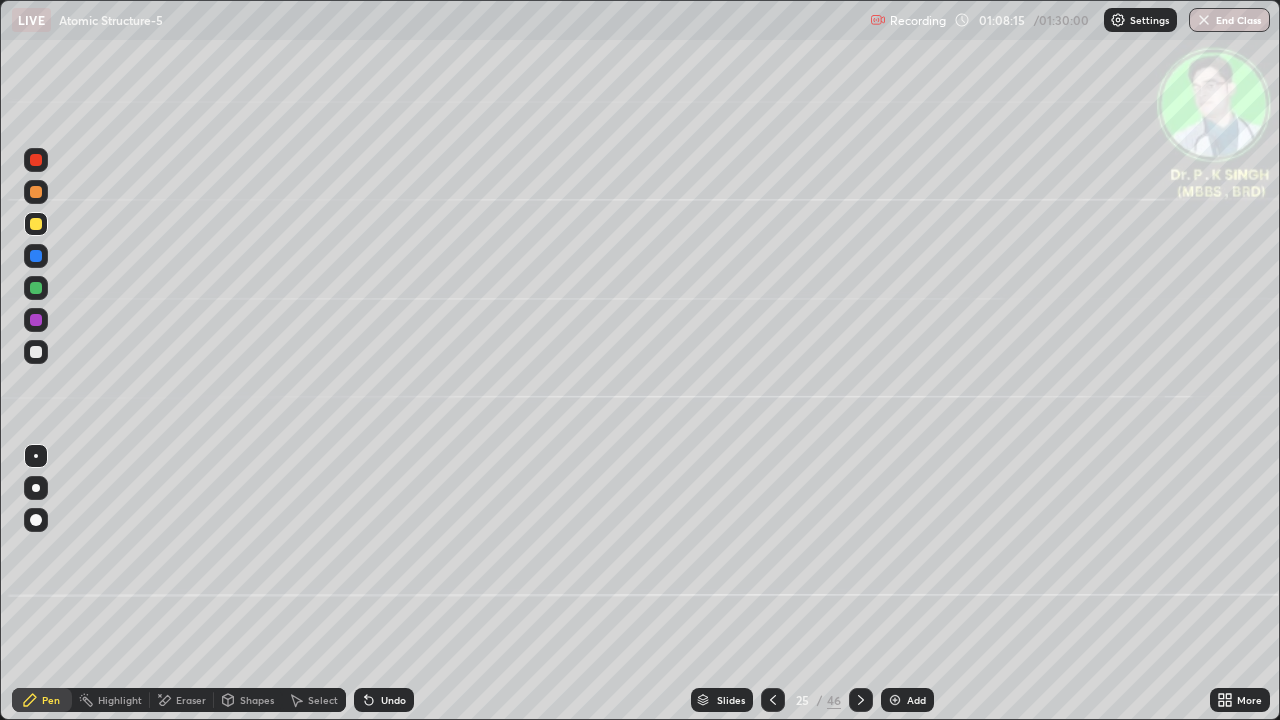 click at bounding box center (861, 700) 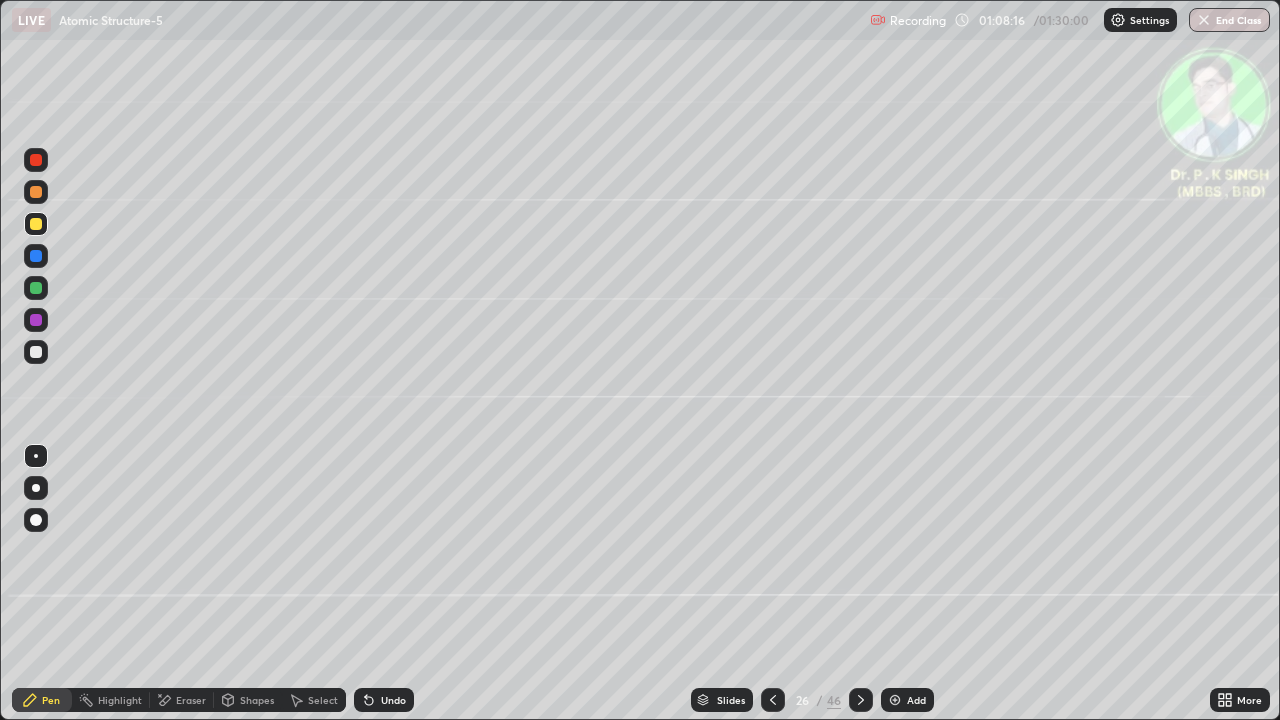 click at bounding box center [36, 256] 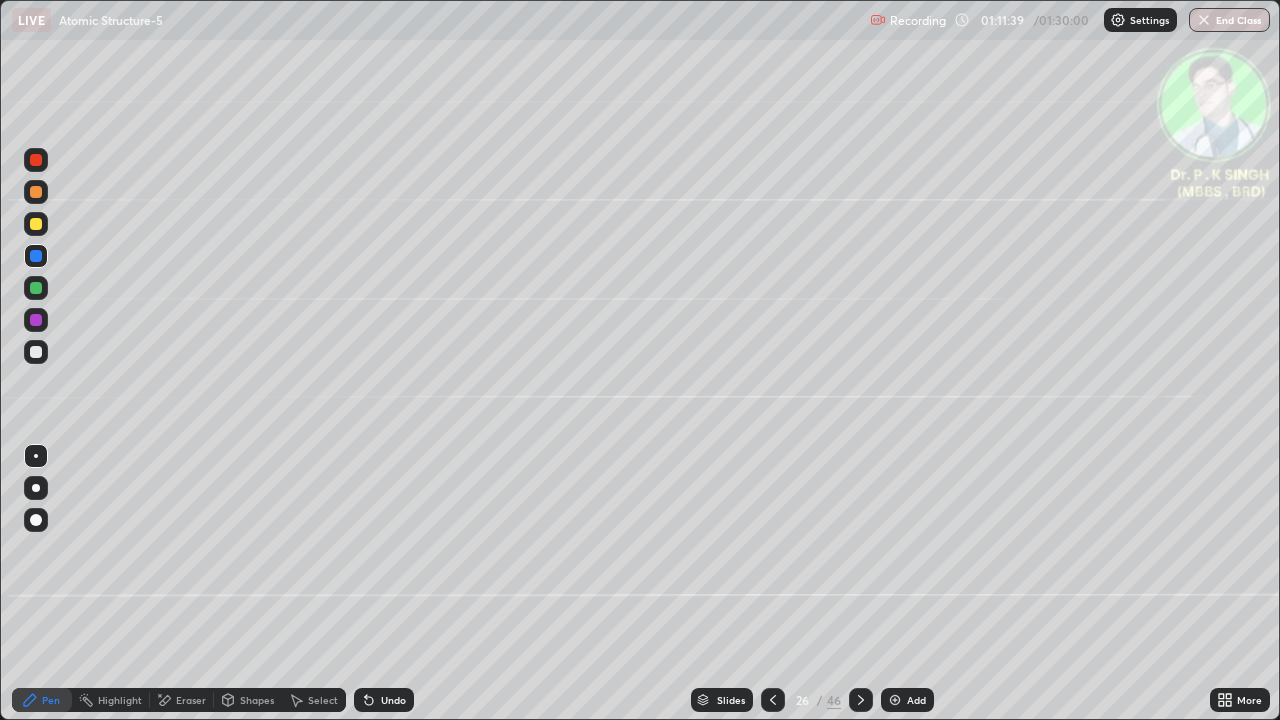 click at bounding box center [36, 224] 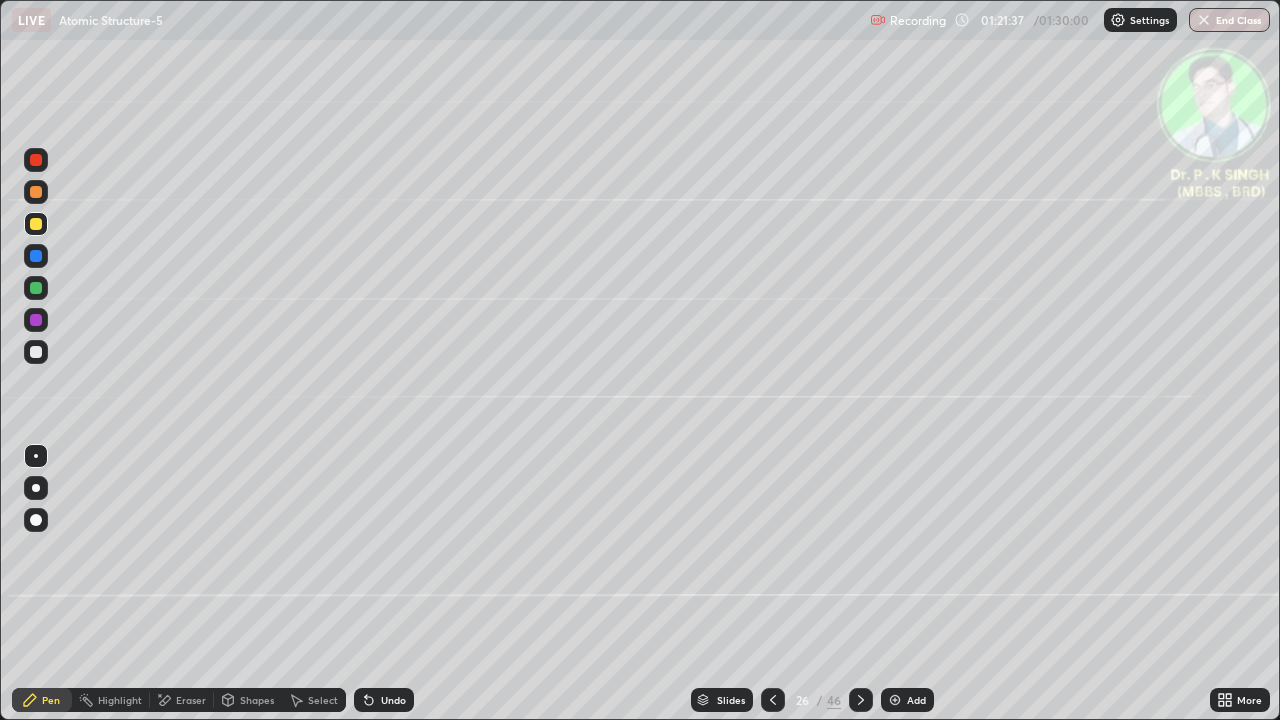 click 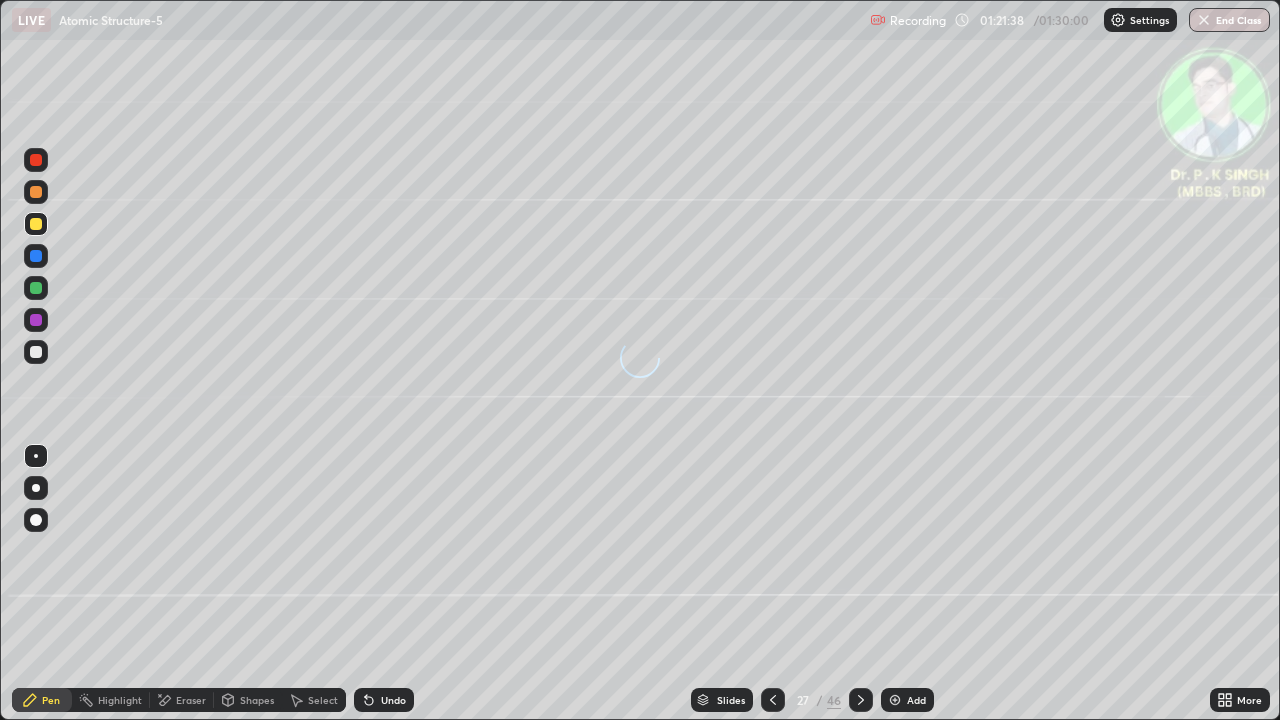 click at bounding box center (36, 256) 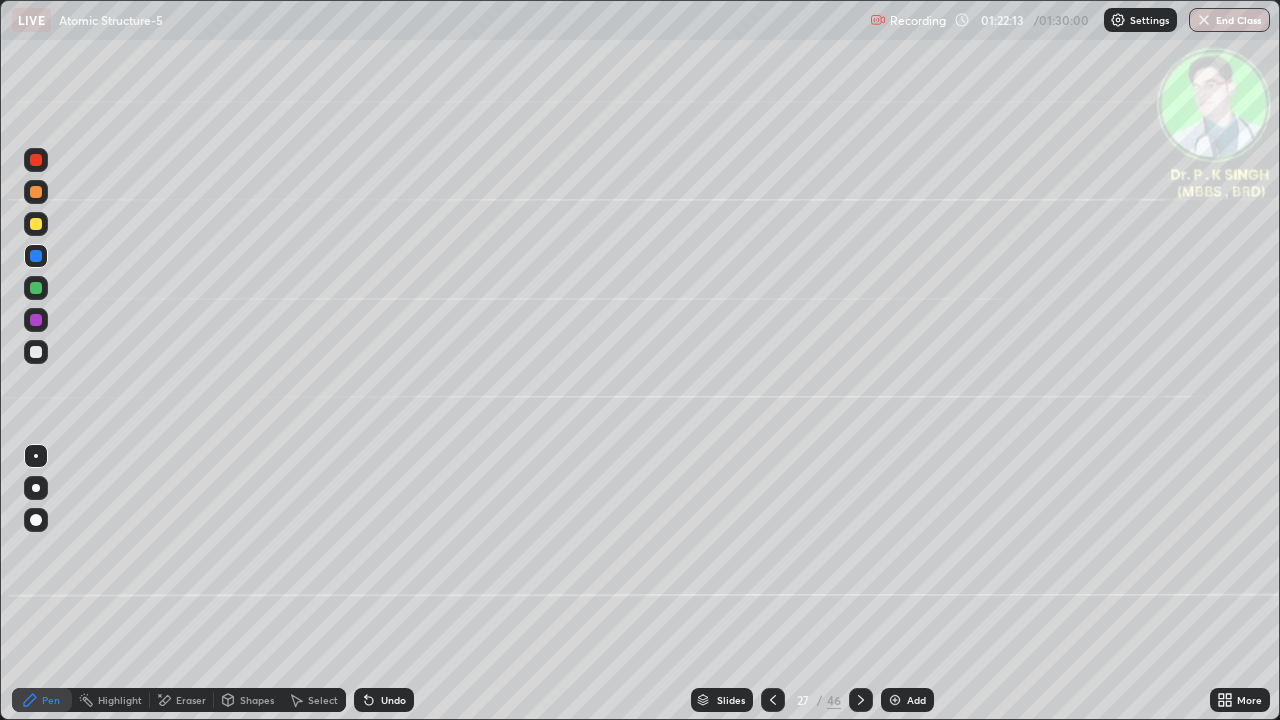 click at bounding box center (36, 256) 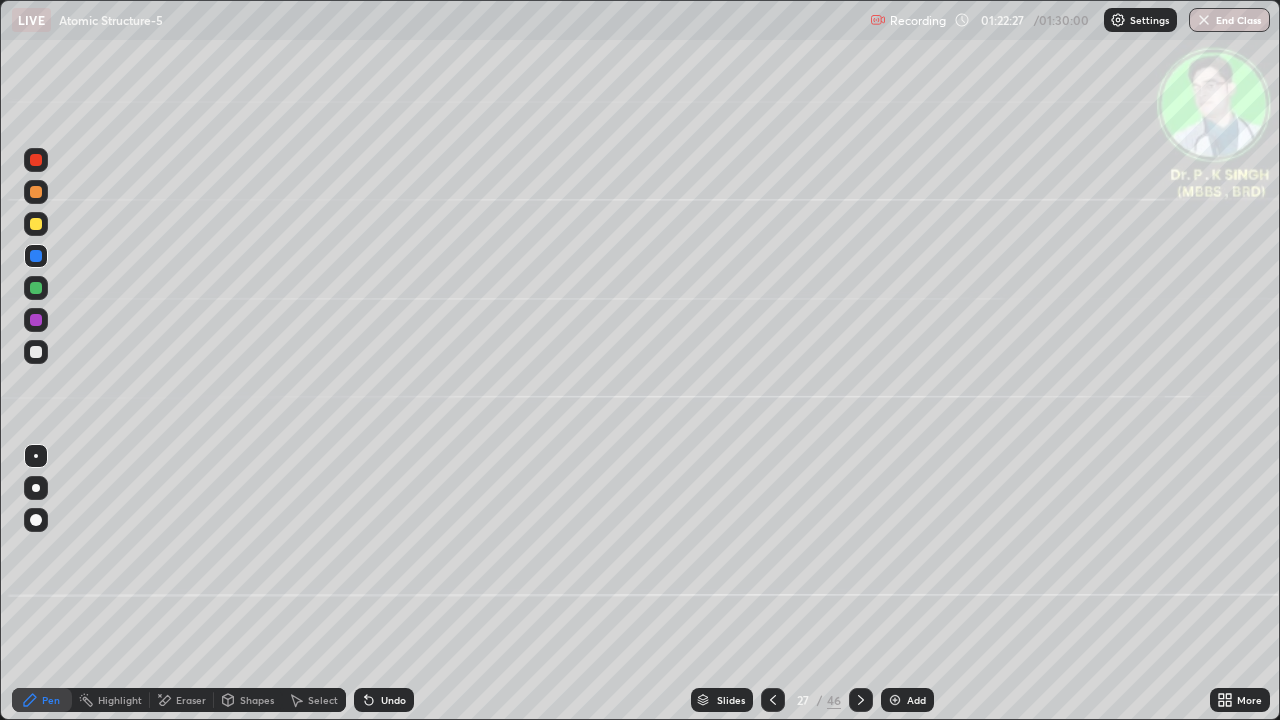 click at bounding box center (36, 224) 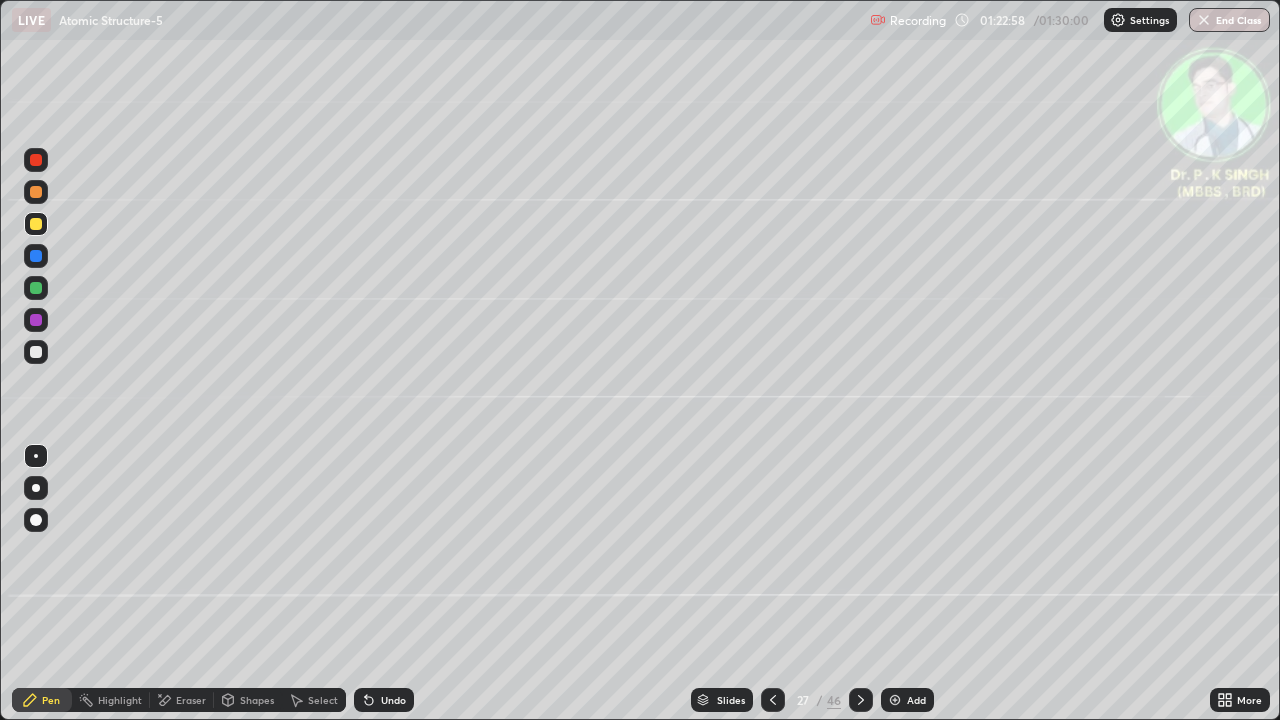 click at bounding box center [861, 700] 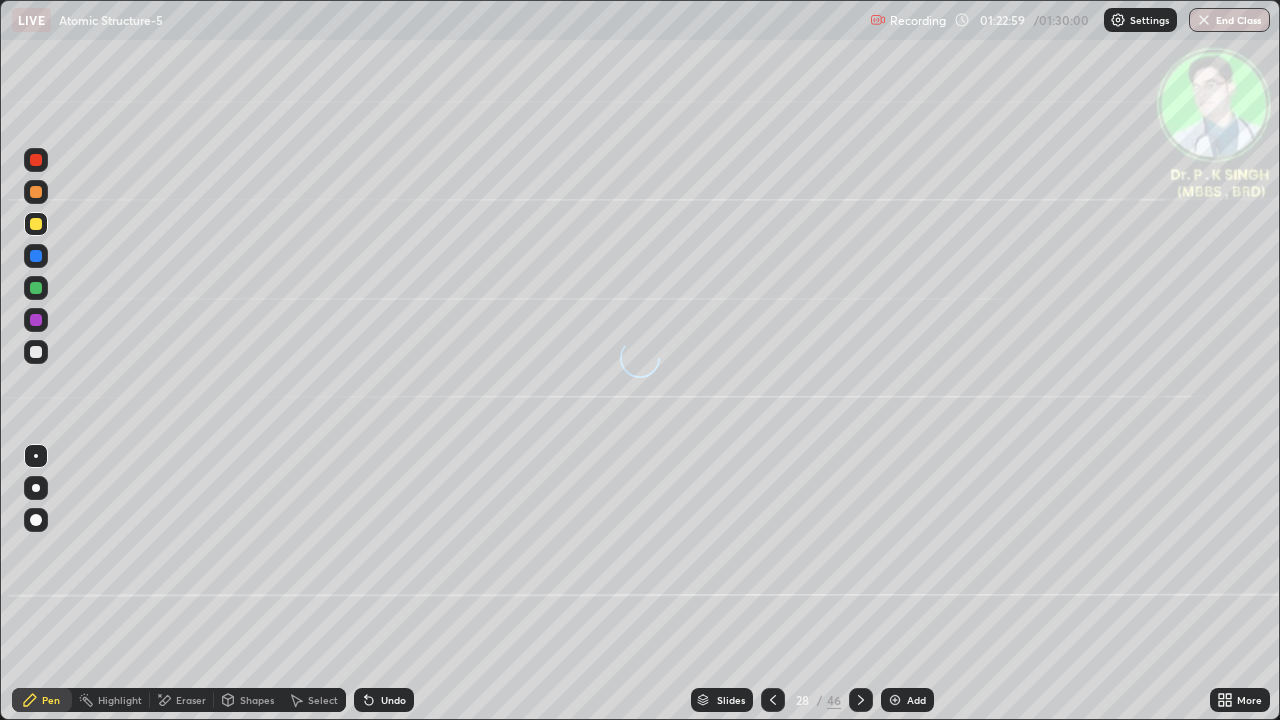 click at bounding box center (36, 224) 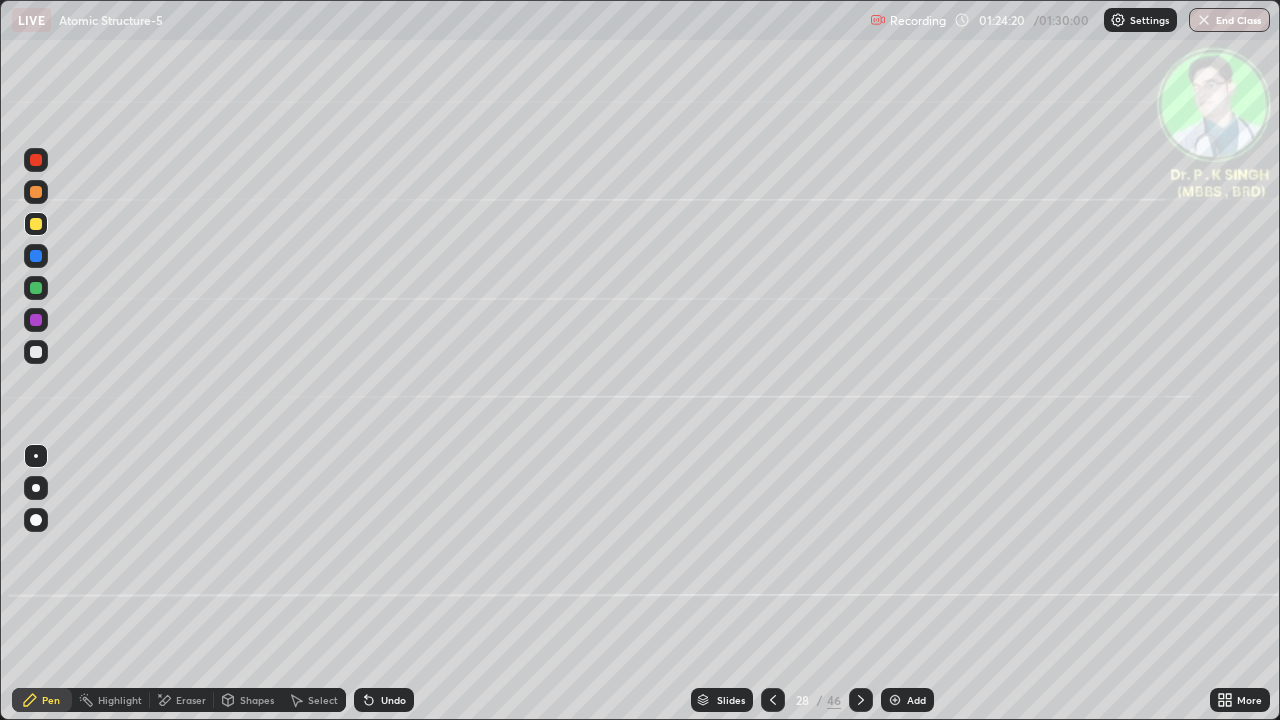 click at bounding box center [861, 700] 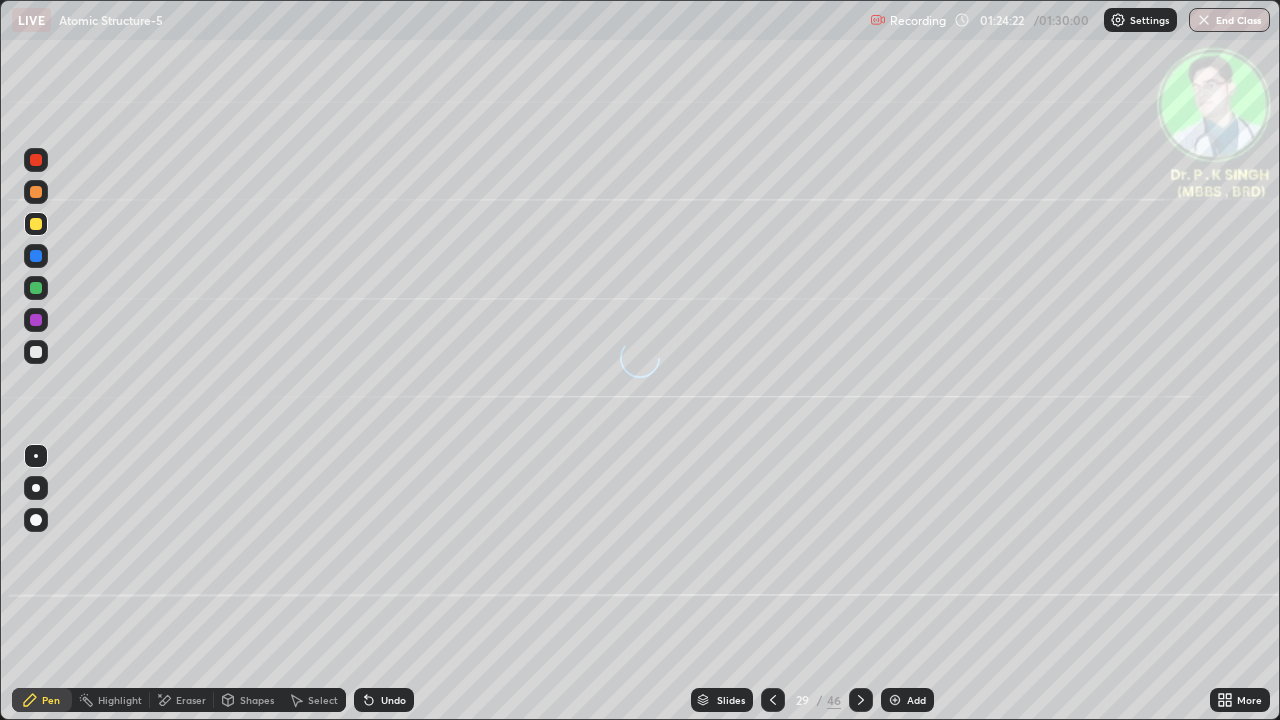 click at bounding box center (36, 224) 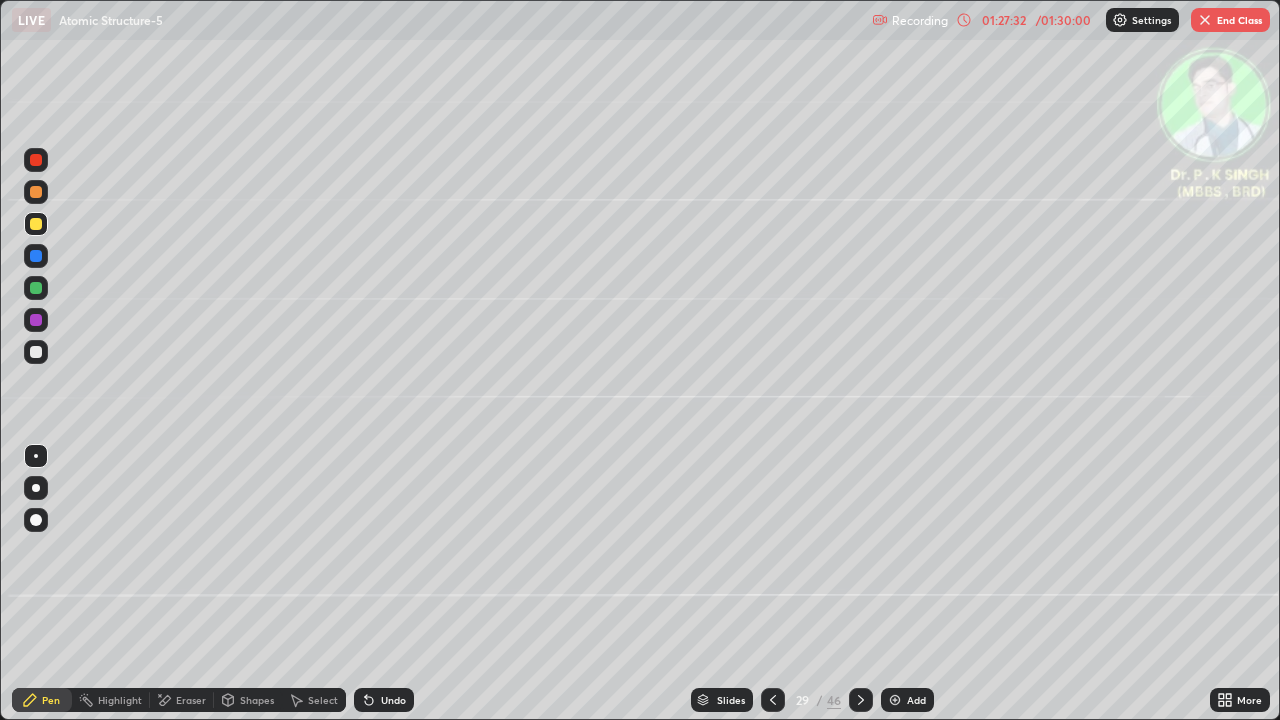 click on "End Class" at bounding box center [1230, 20] 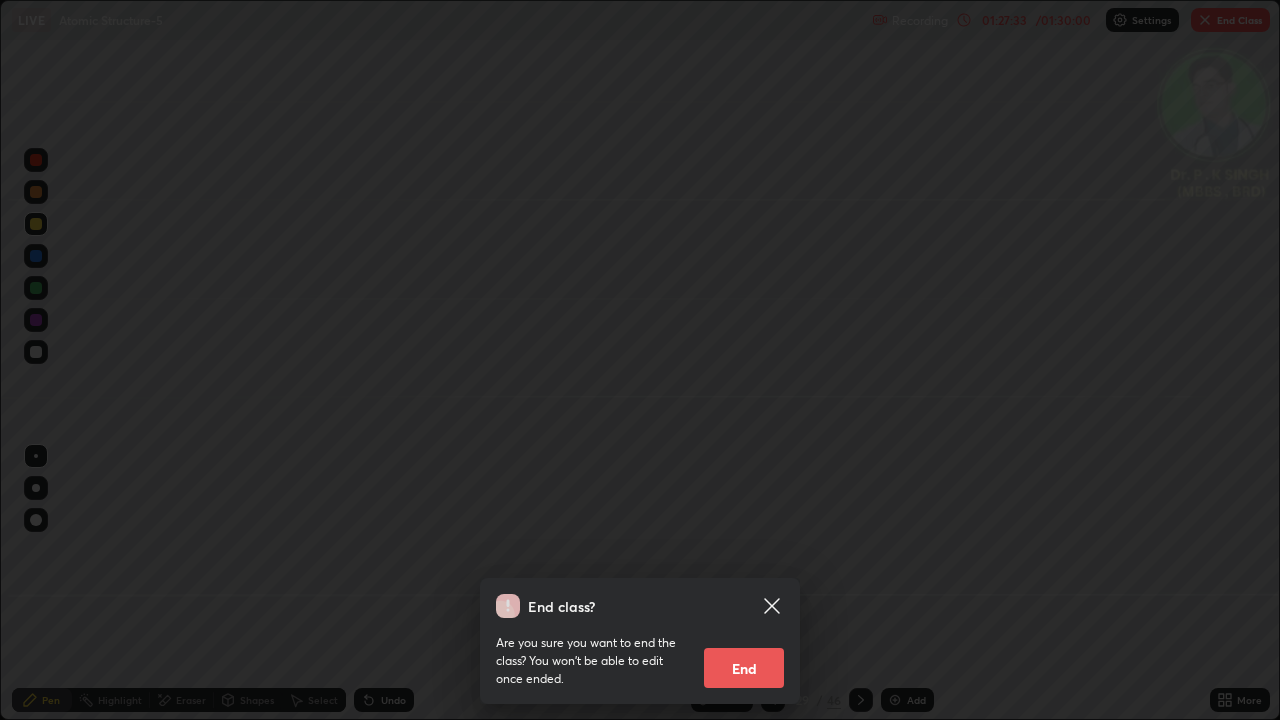click on "End" at bounding box center [744, 668] 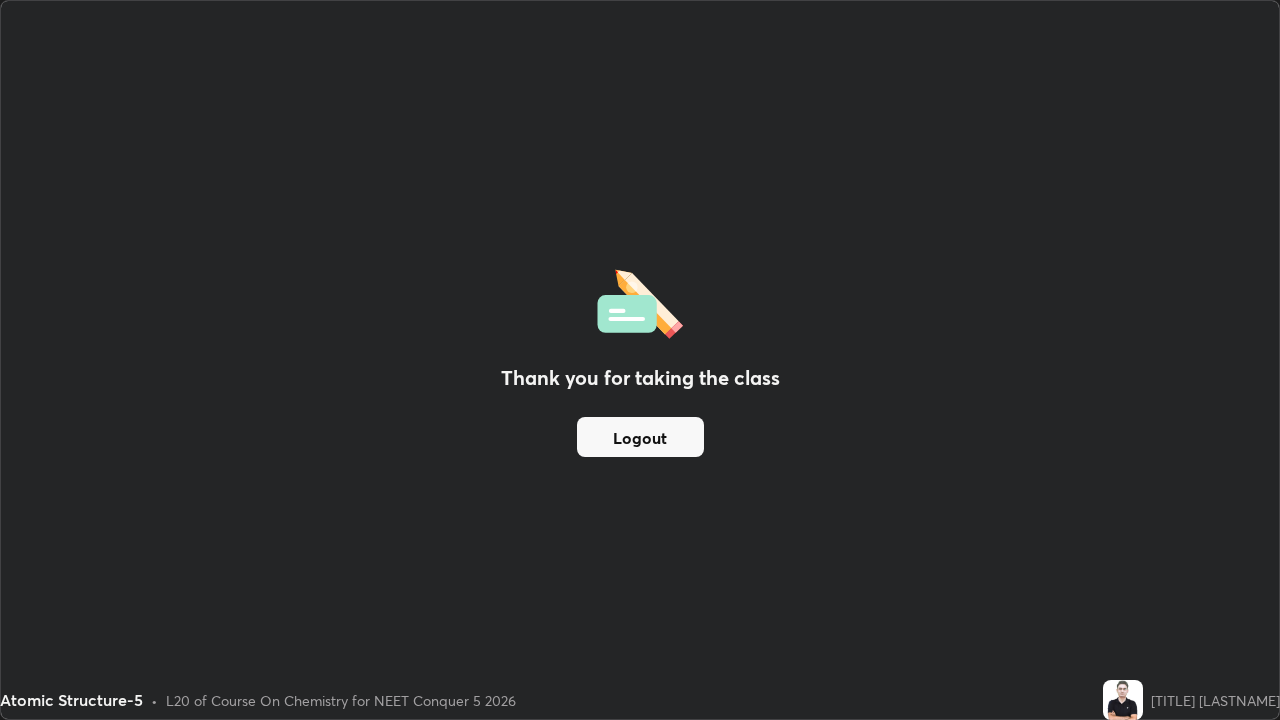 click on "Logout" at bounding box center [640, 437] 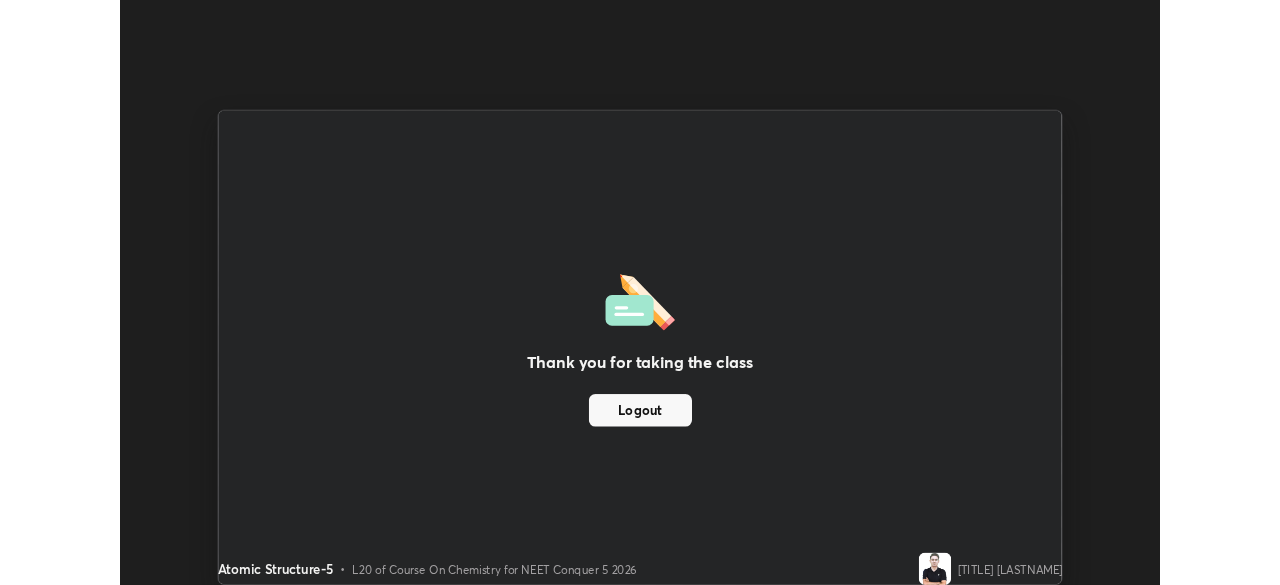 scroll, scrollTop: 585, scrollLeft: 1280, axis: both 